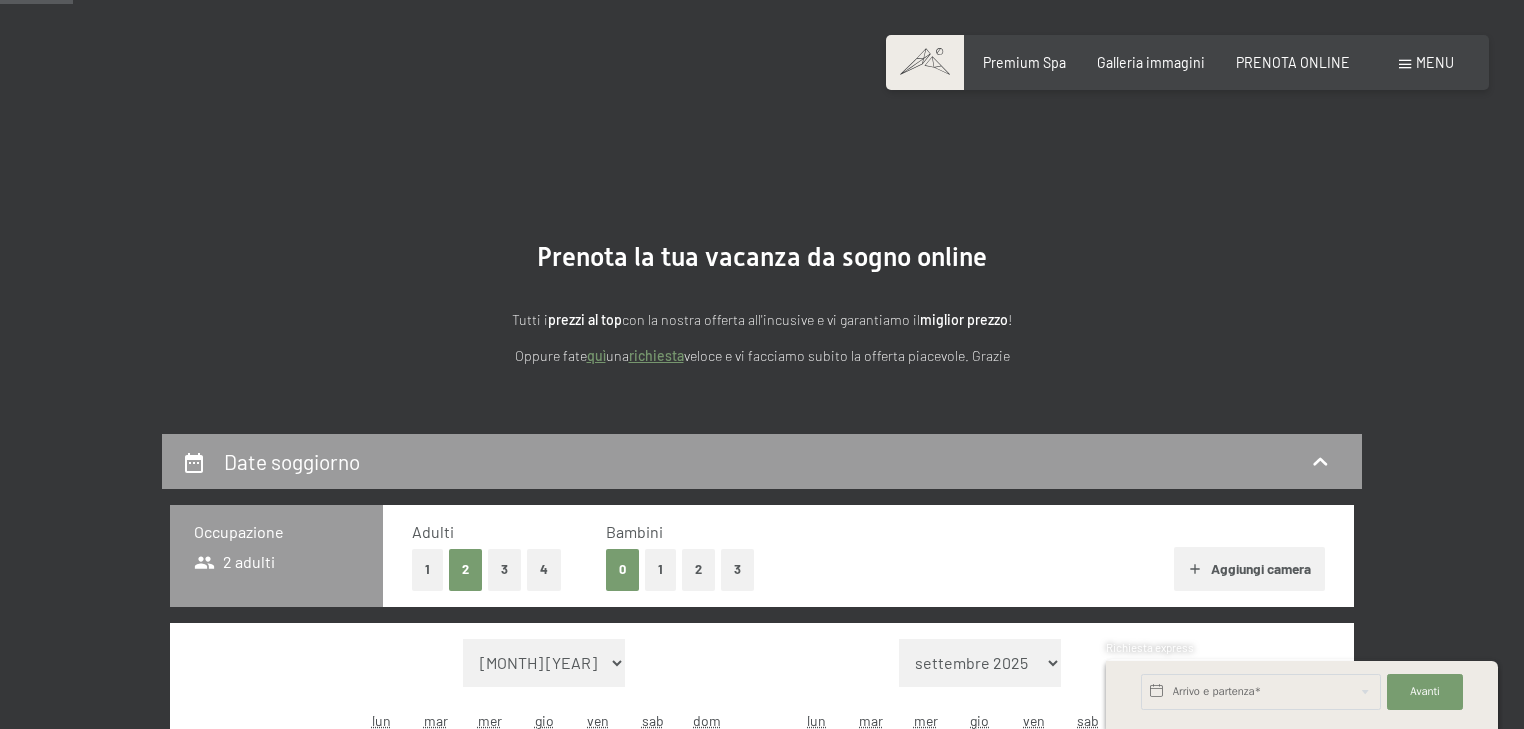 scroll, scrollTop: 560, scrollLeft: 0, axis: vertical 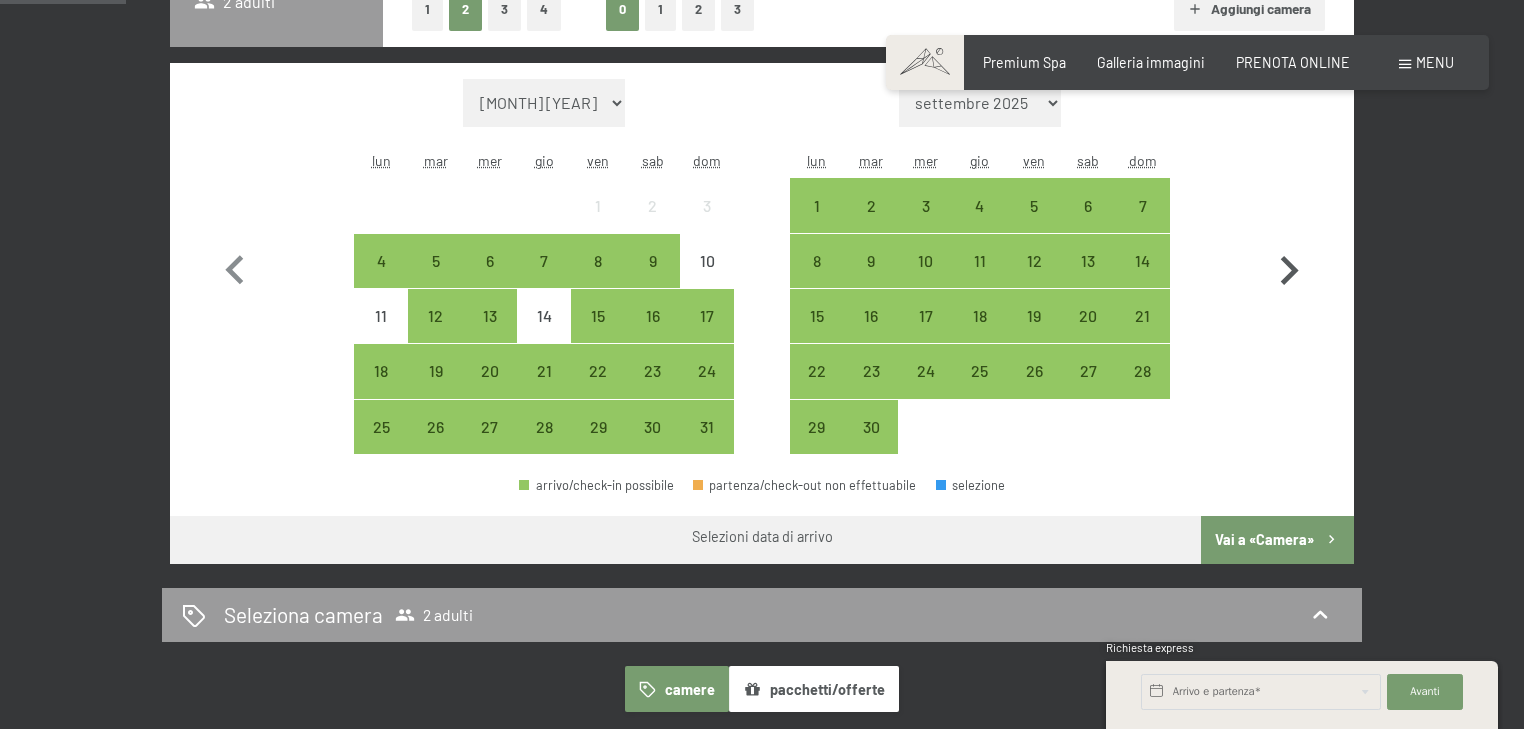 click 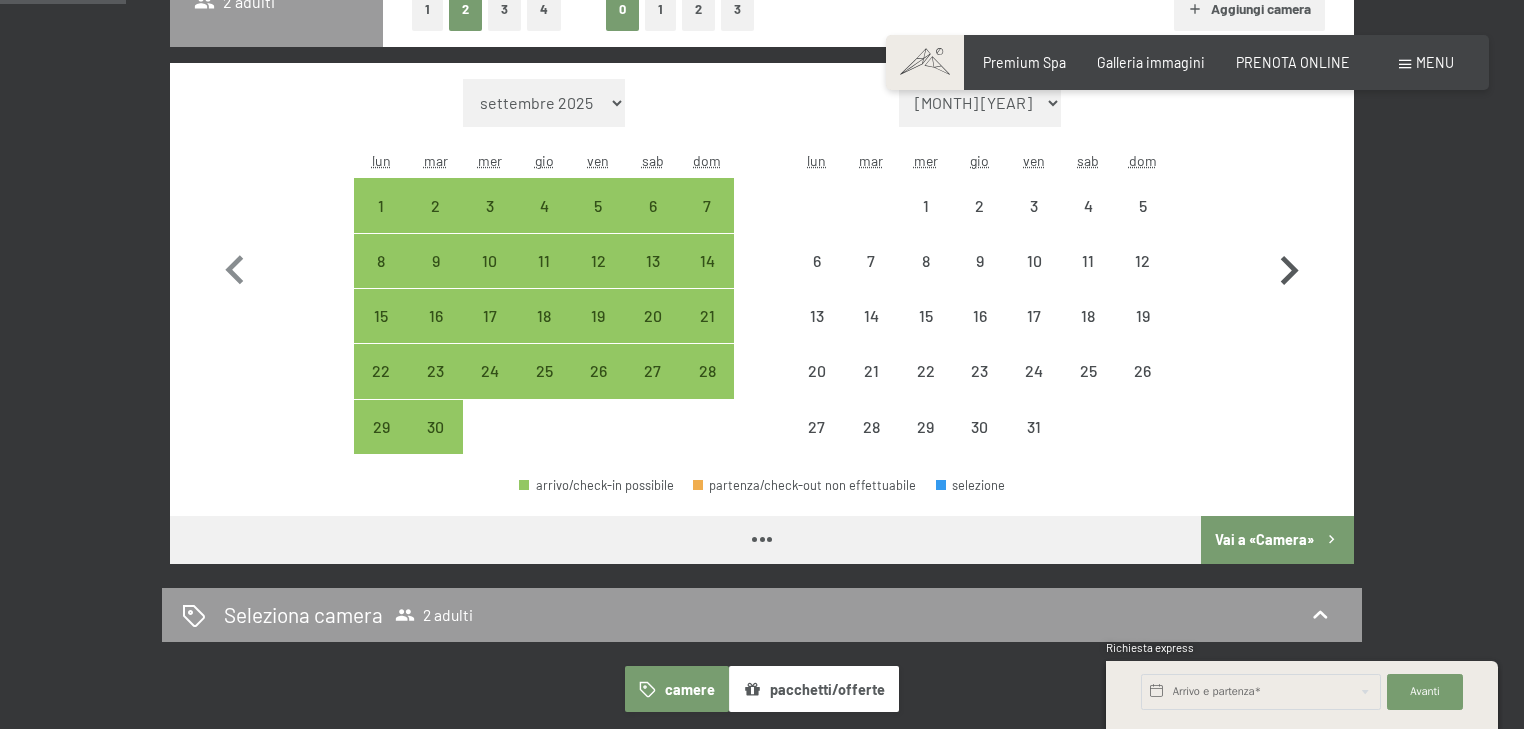 click 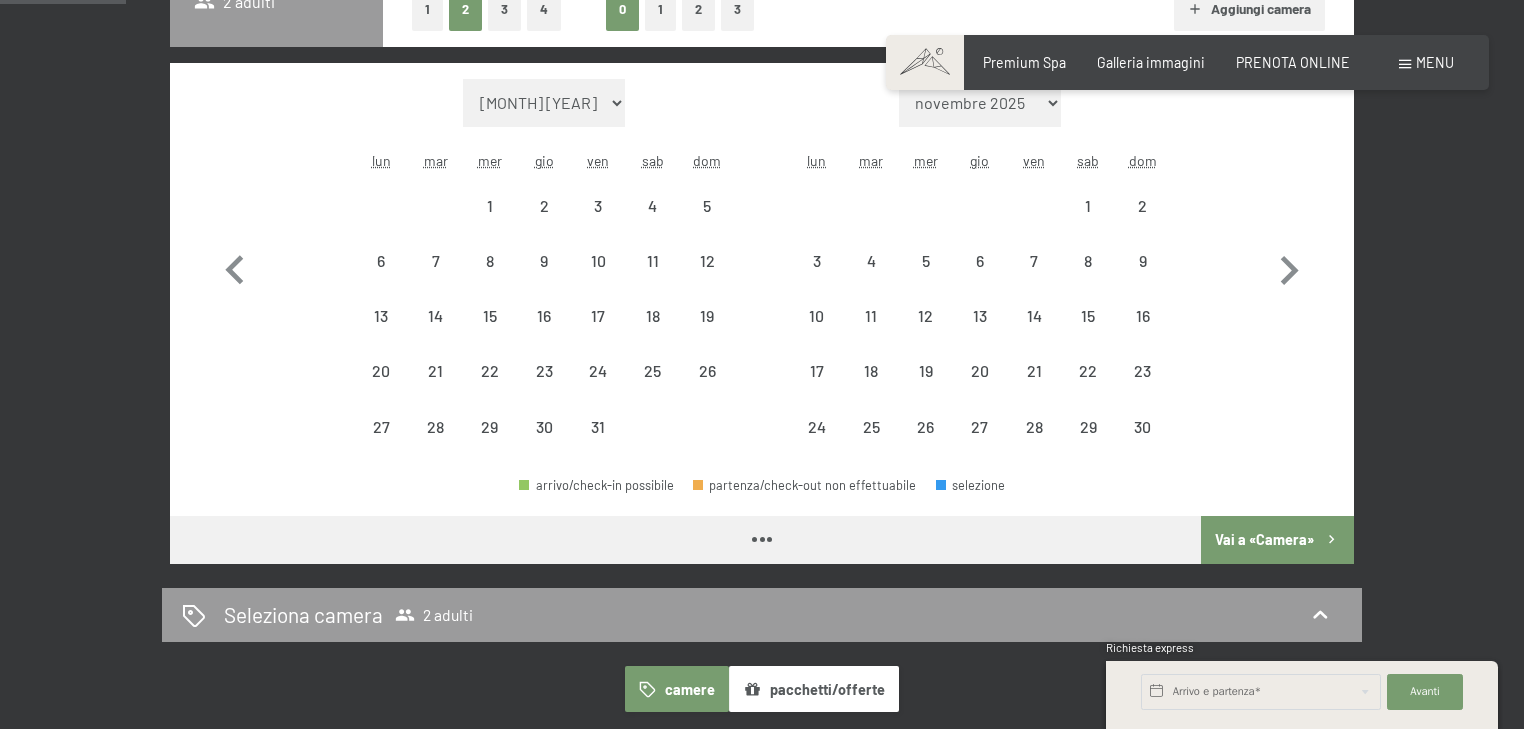 select on "2025-10-01" 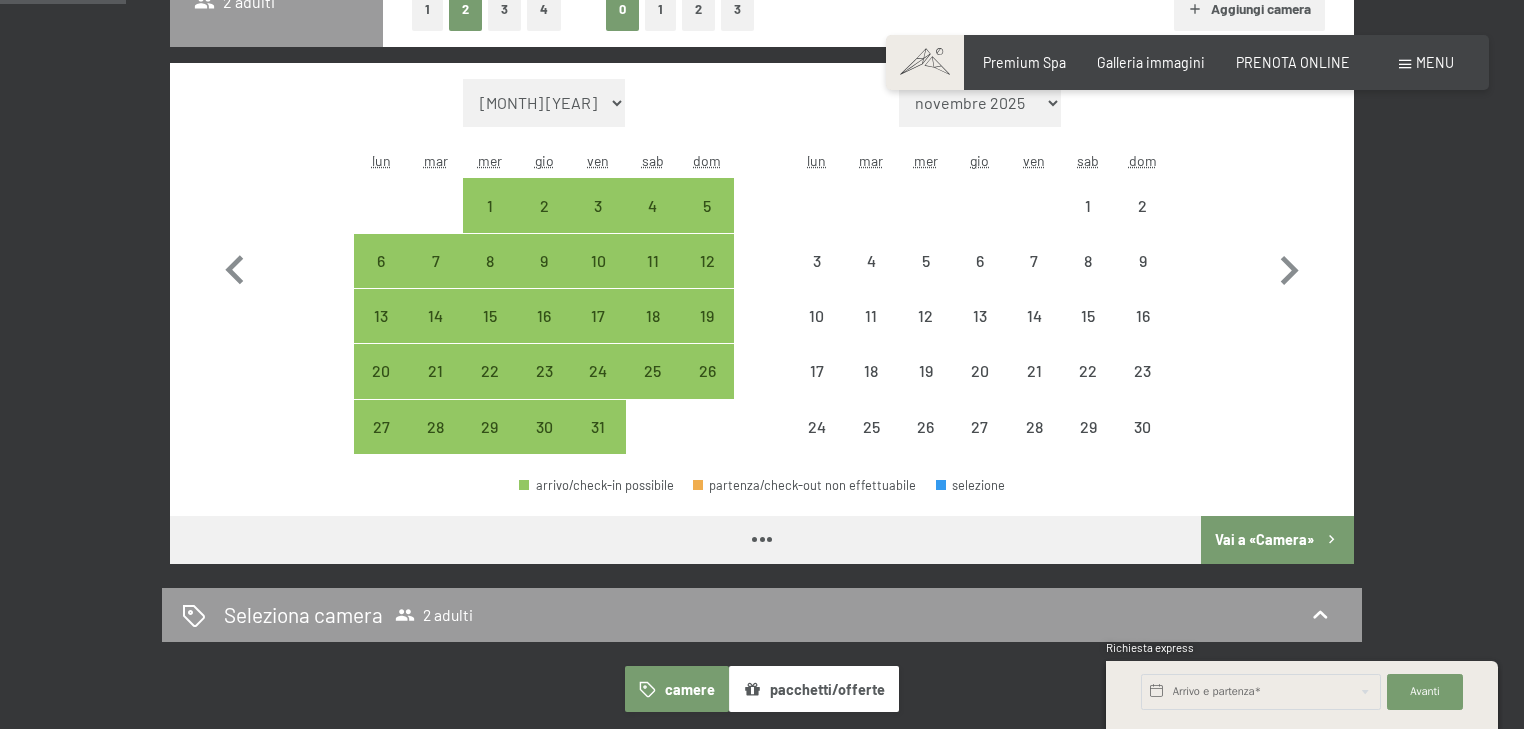 select on "2025-10-01" 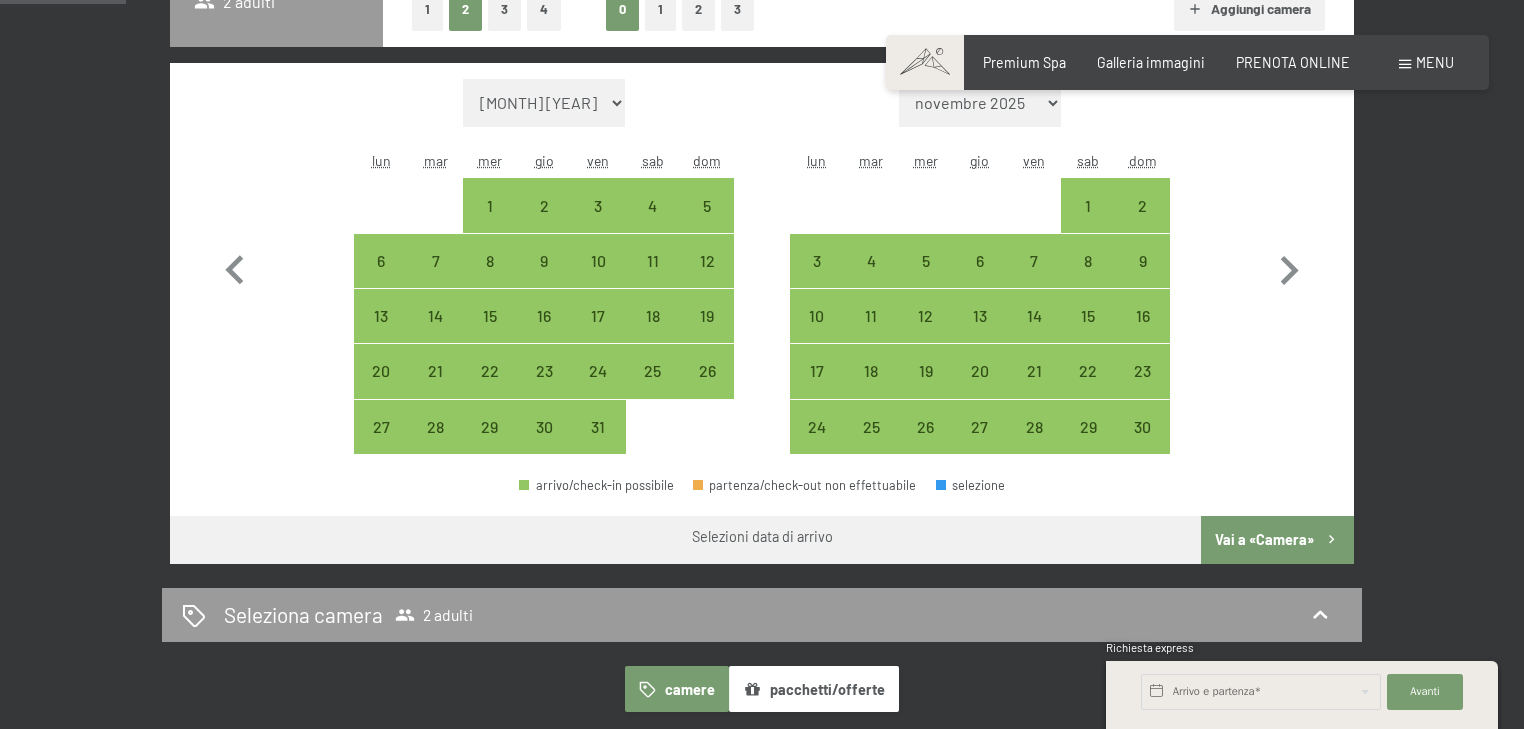 click on "[MONTH] [YEAR] [MONTH] [YEAR] [MONTH] [YEAR] [MONTH] [YEAR] [MONTH] [YEAR] [MONTH] [YEAR] [MONTH] [YEAR] [MONTH] [YEAR] [MONTH] [YEAR] [MONTH] [YEAR] [MONTH] [YEAR] [MONTH] [YEAR] [MONTH] [YEAR] [MONTH] [YEAR] [MONTH] [YEAR] [MONTH] [YEAR] [MONTH] [YEAR] [MONTH] [YEAR] [MONTH] [YEAR] [MONTH] [YEAR] [MONTH] [YEAR] [MONTH] [YEAR] [MONTH] [YEAR] [MONTH] [YEAR] [MONTH] [YEAR] [MONTH] [YEAR] [MONTH] [YEAR] [MONTH] [YEAR]" at bounding box center (544, 103) 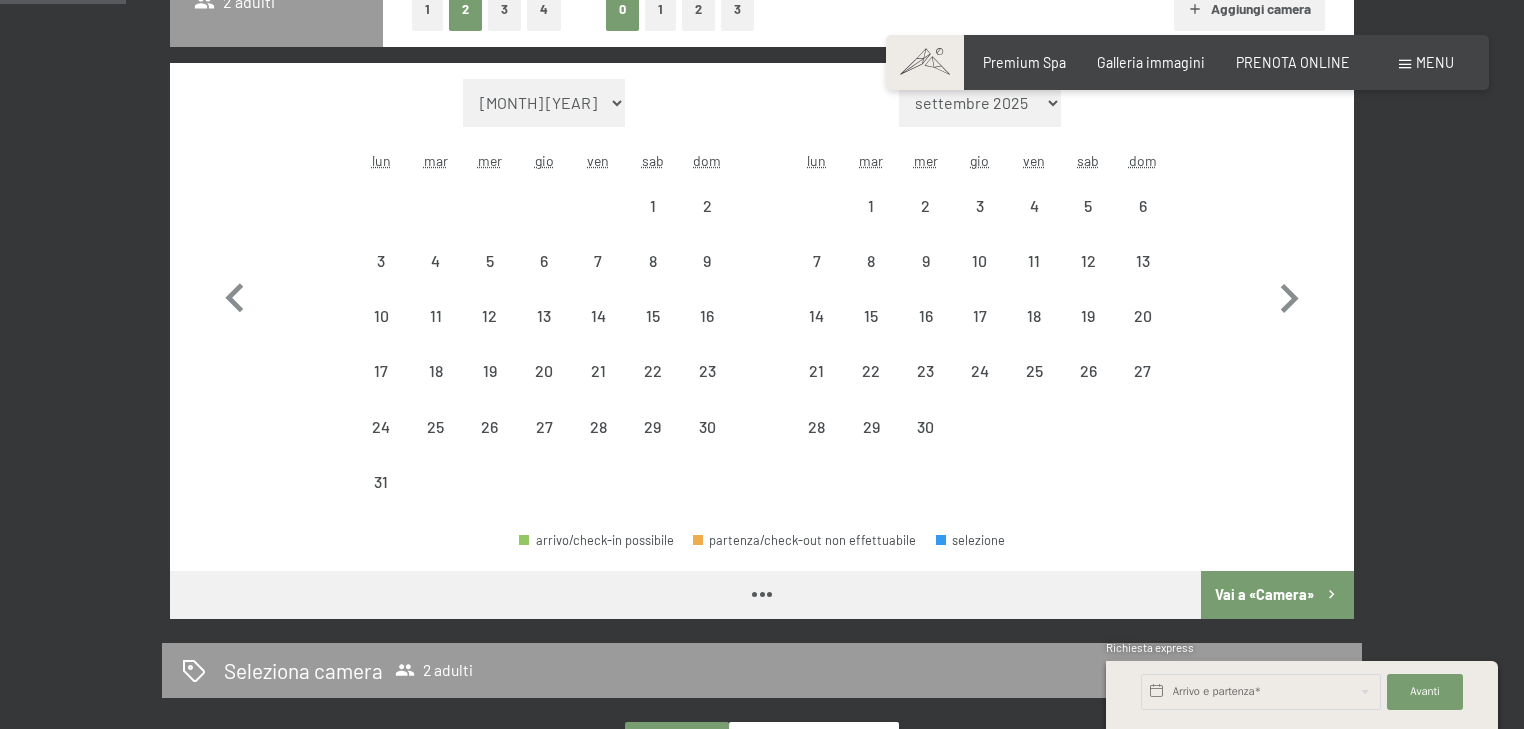 select on "[DATE]" 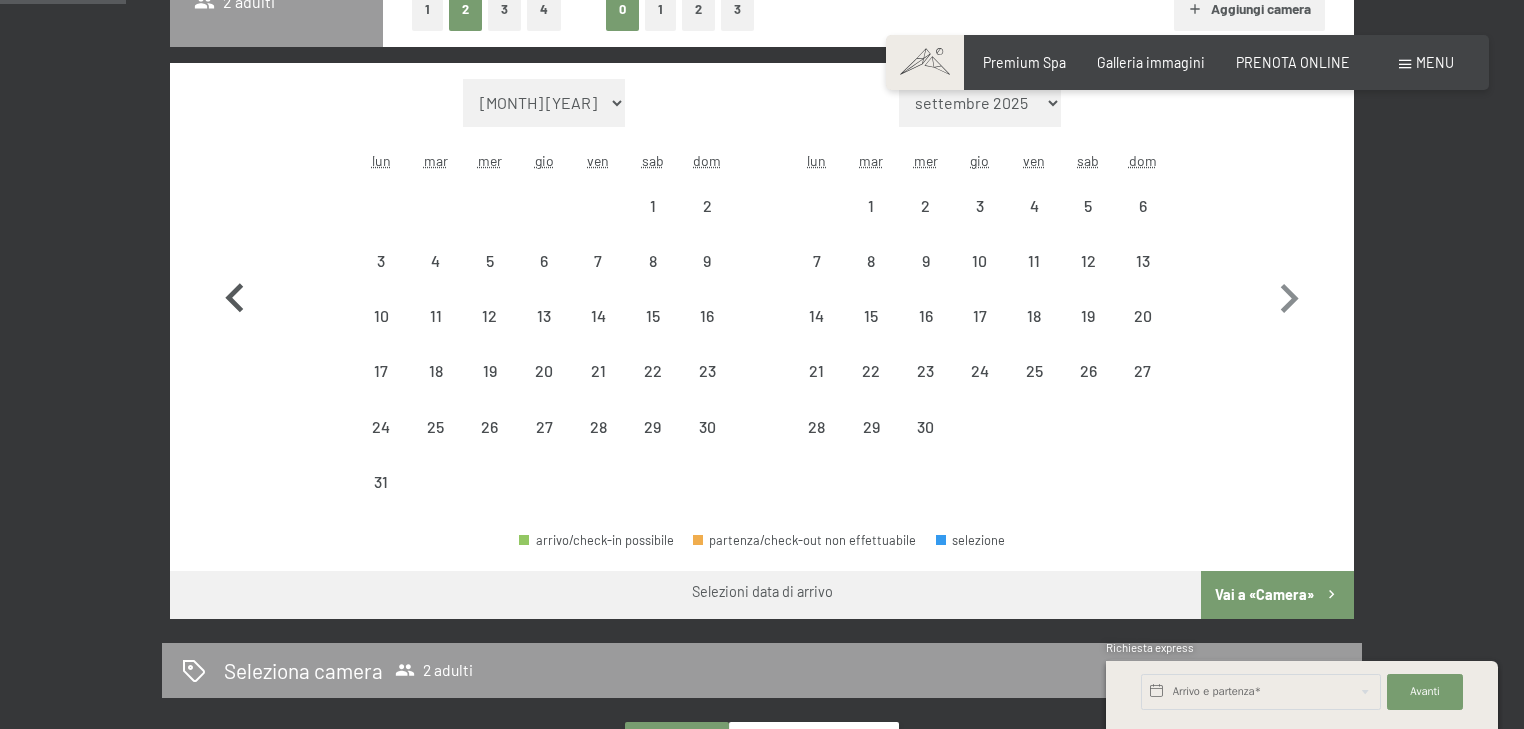 click 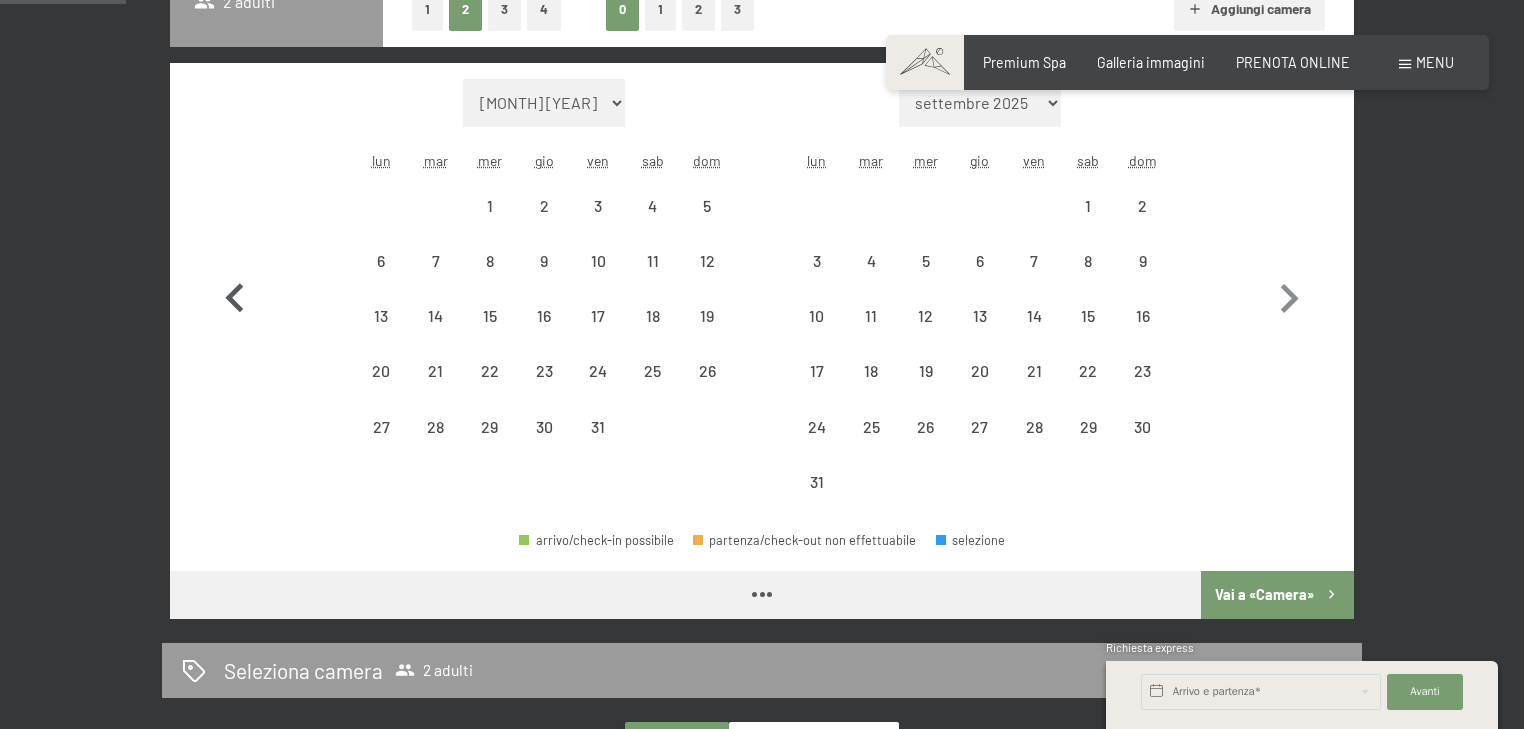 click 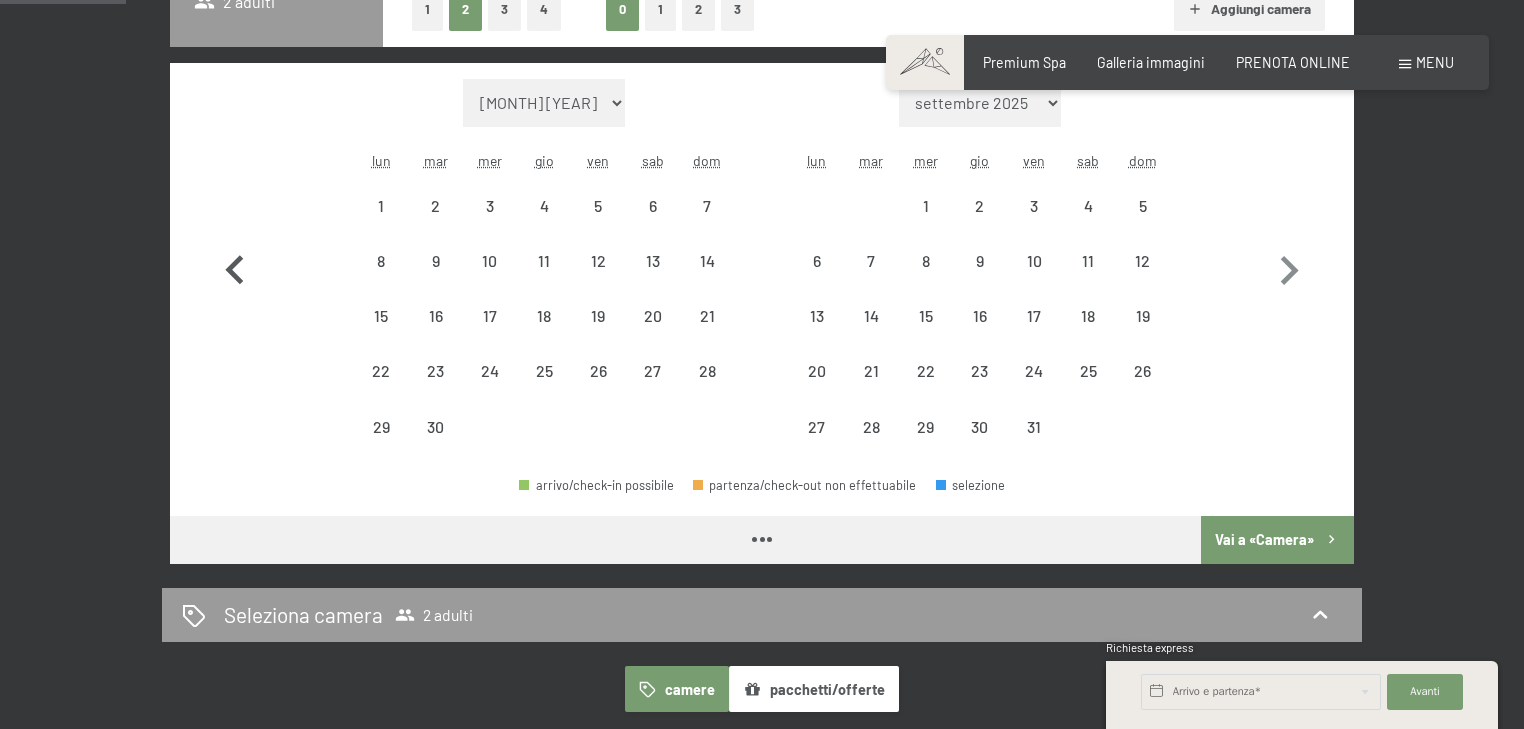 click at bounding box center [235, 267] 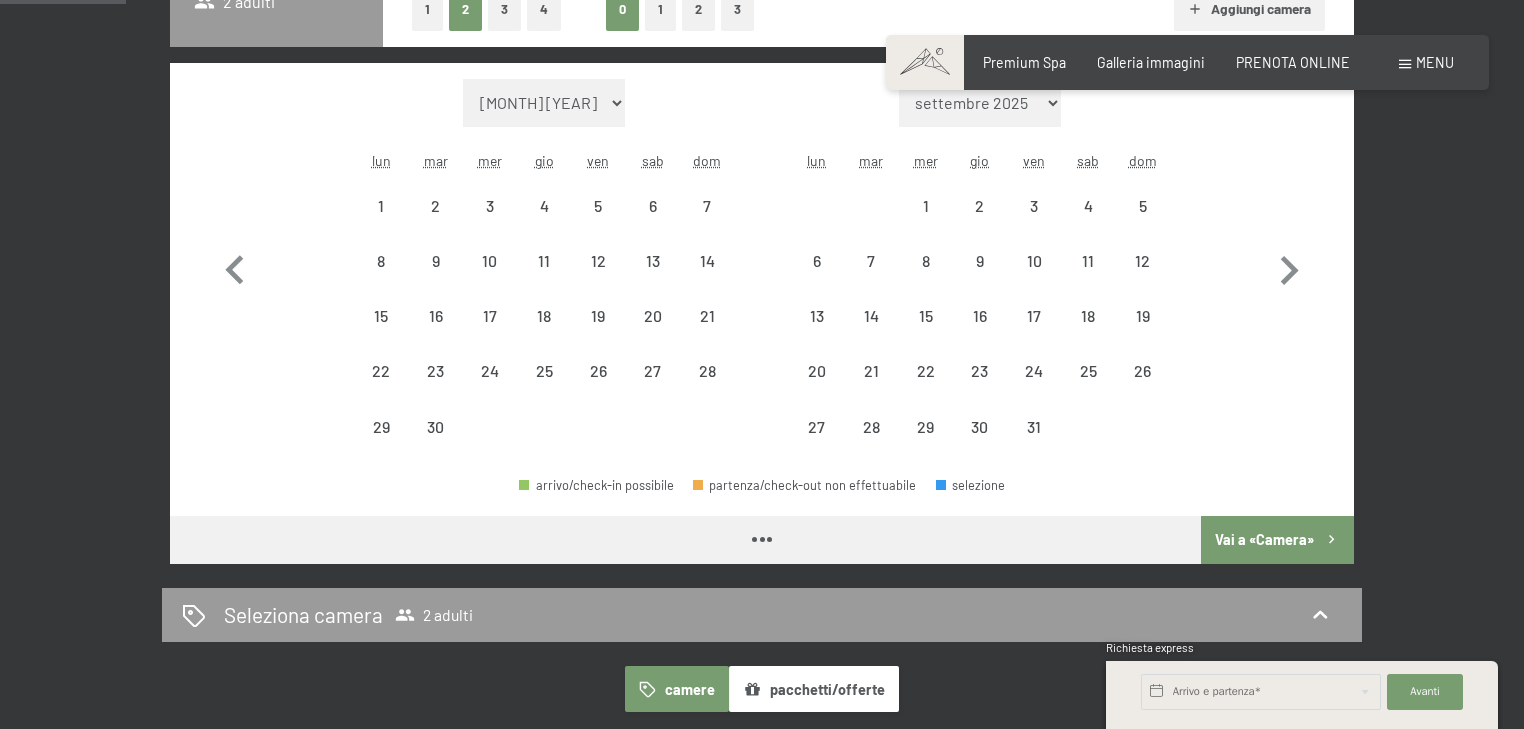 select on "[DATE]" 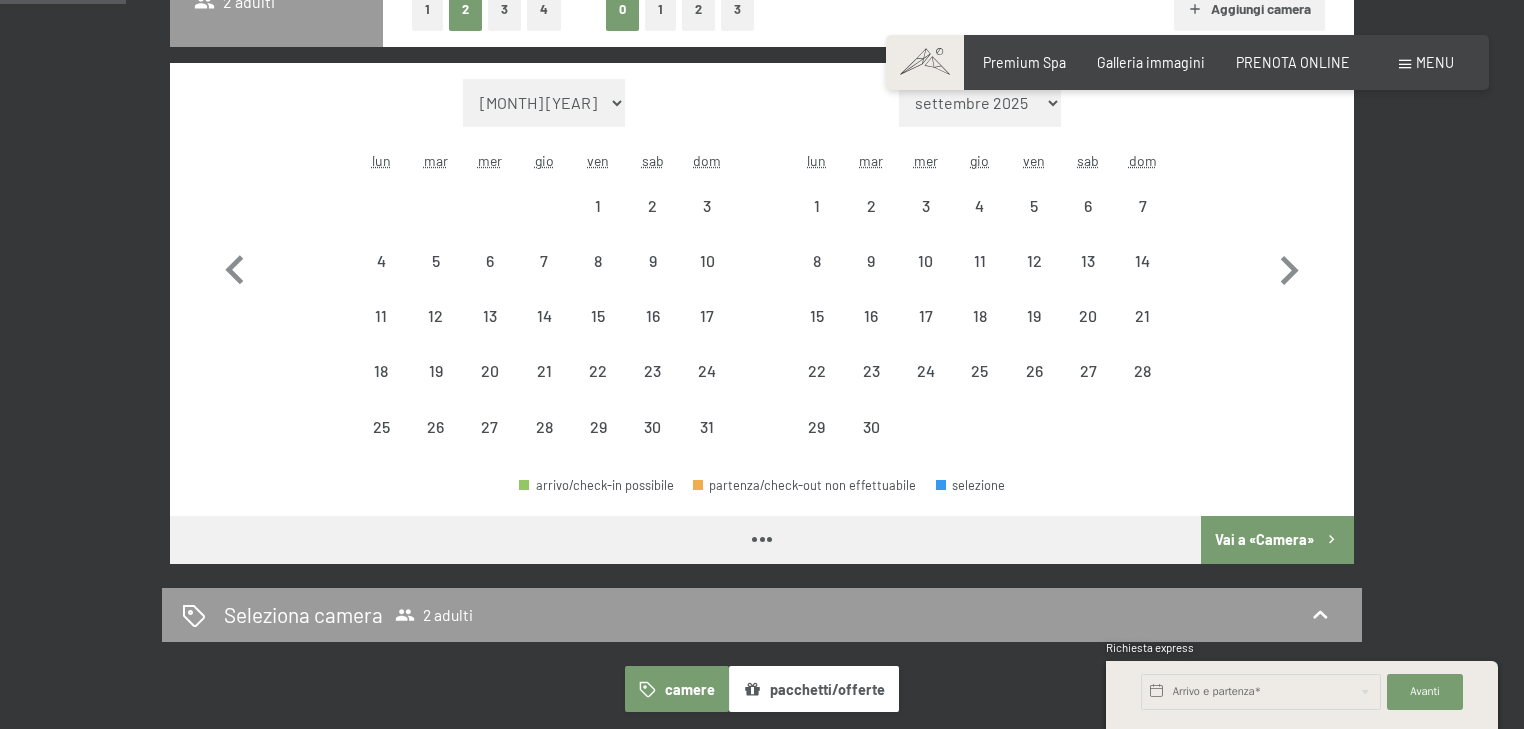 select on "[DATE]" 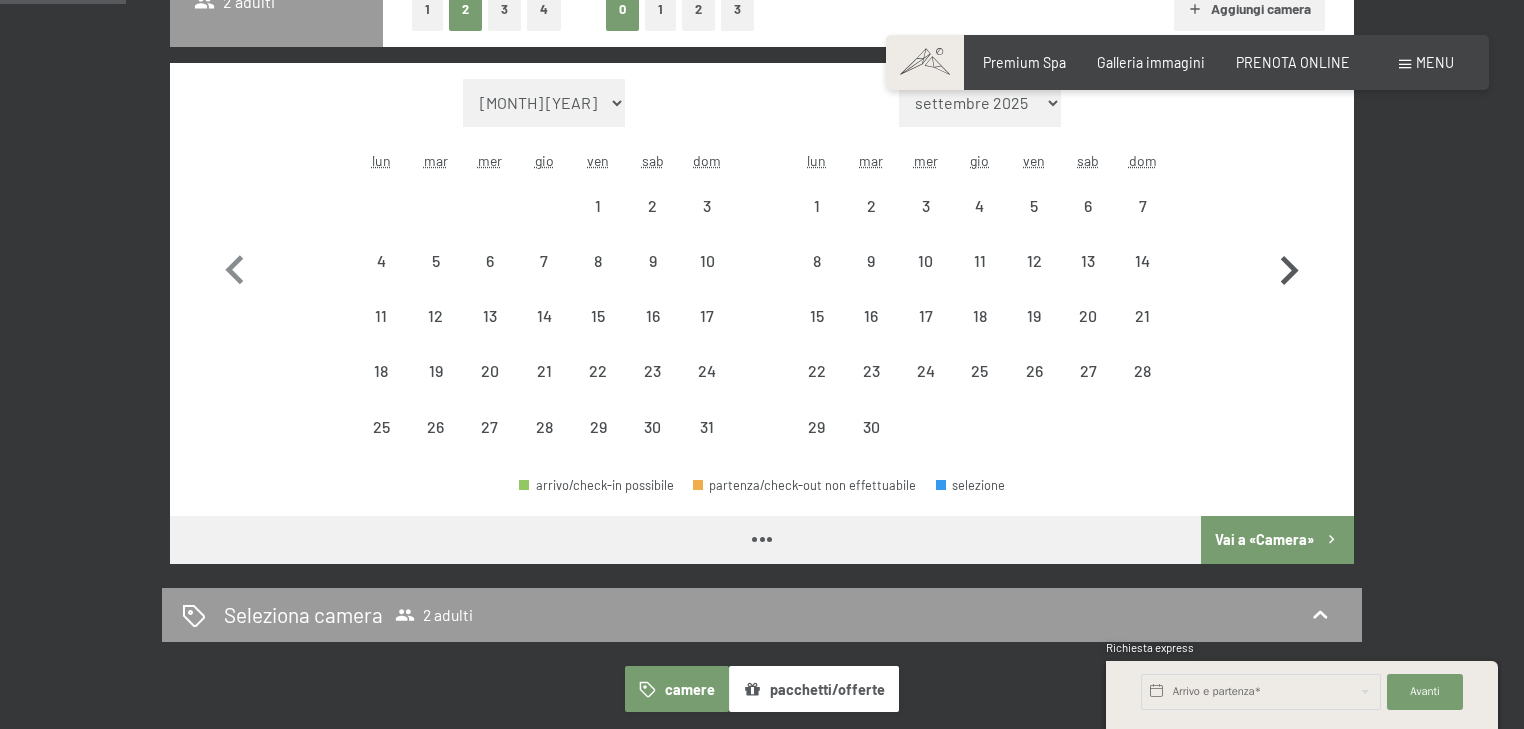 select on "[DATE]" 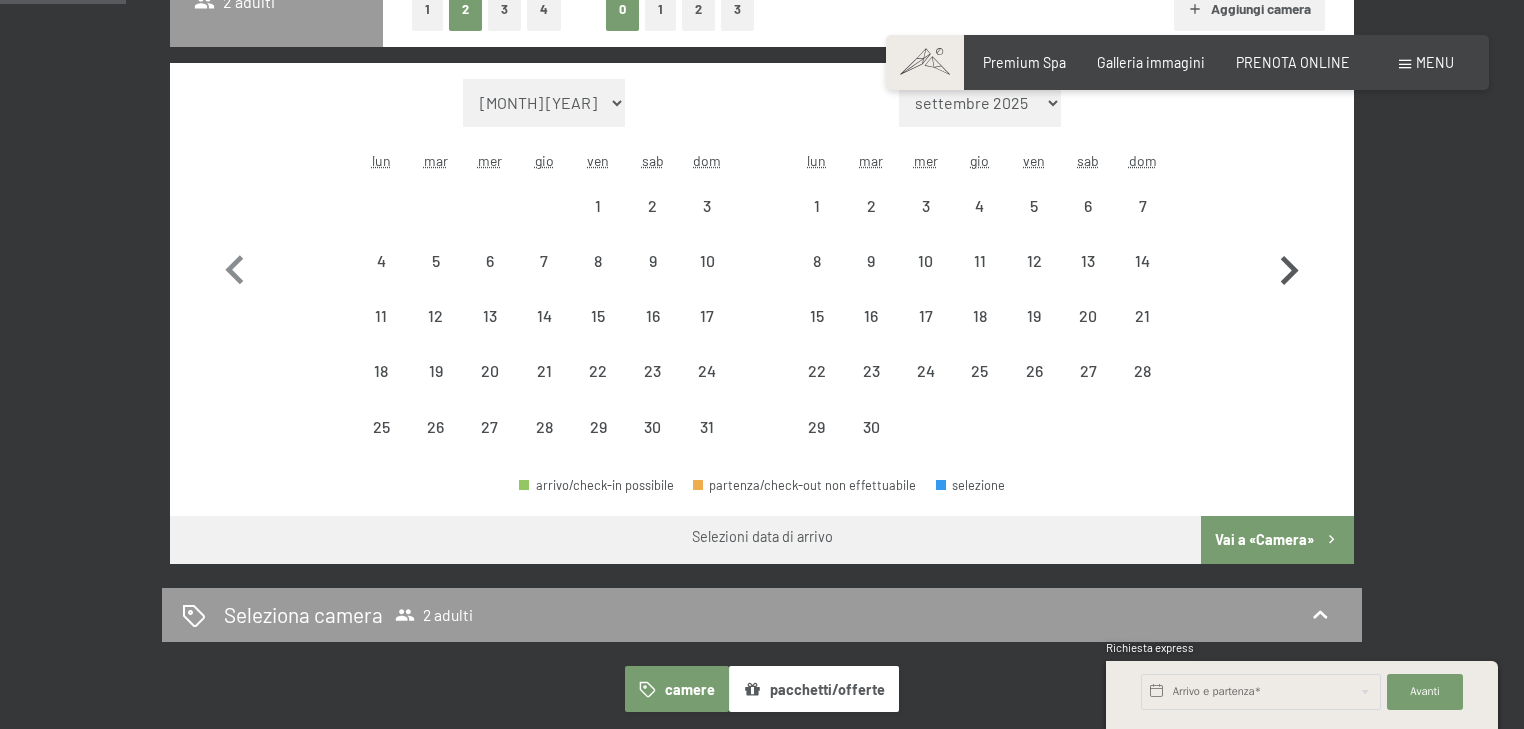 click 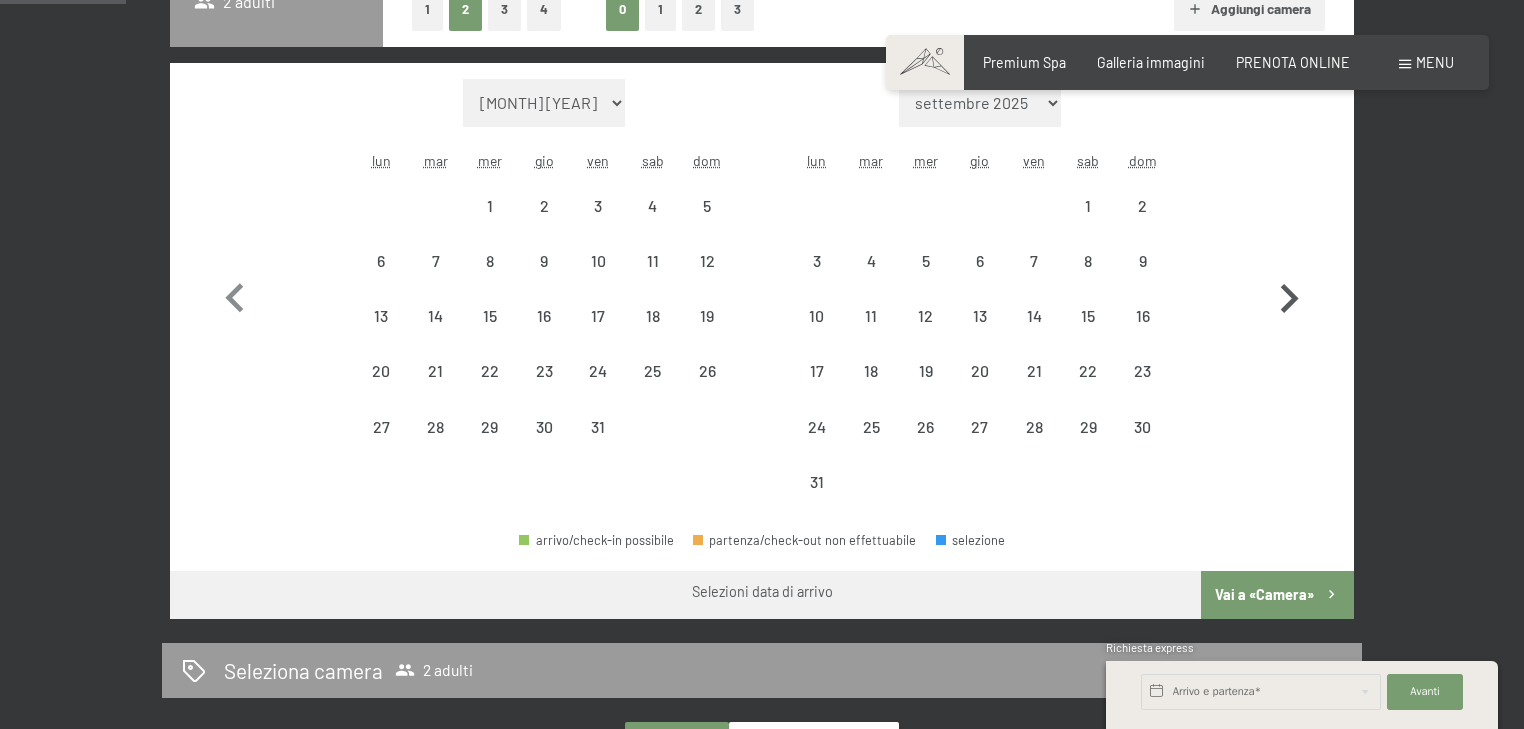 click at bounding box center (1289, 294) 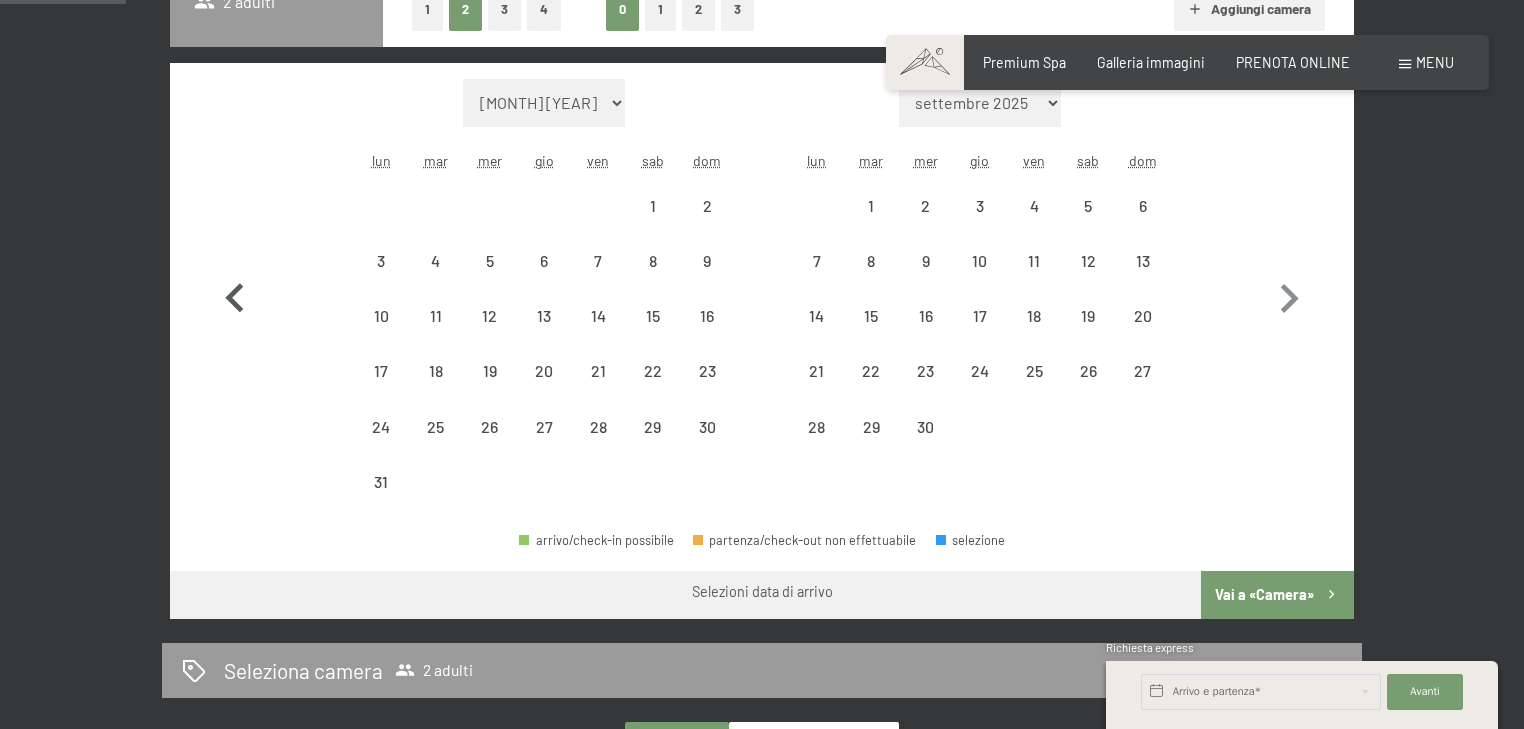 click 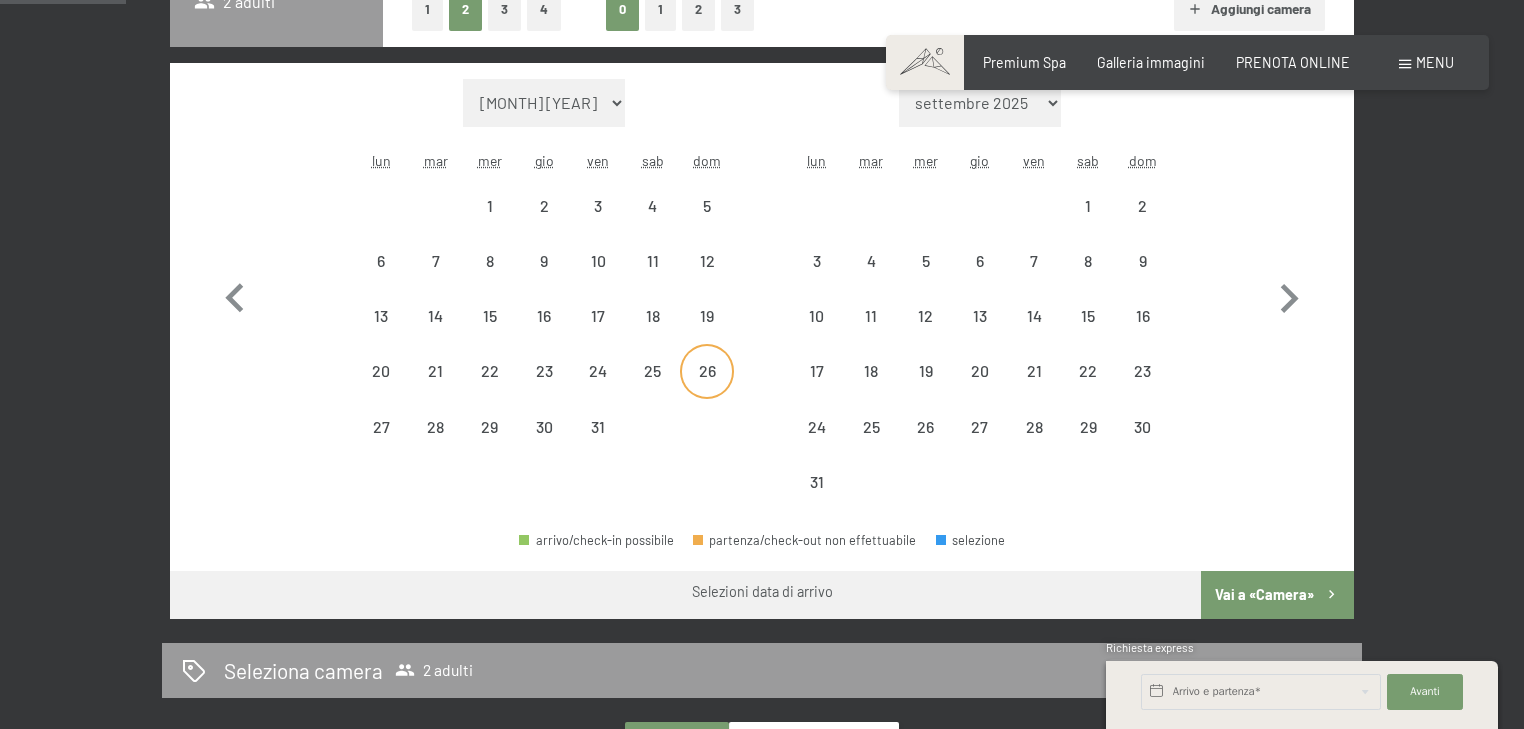 click on "26" at bounding box center (707, 388) 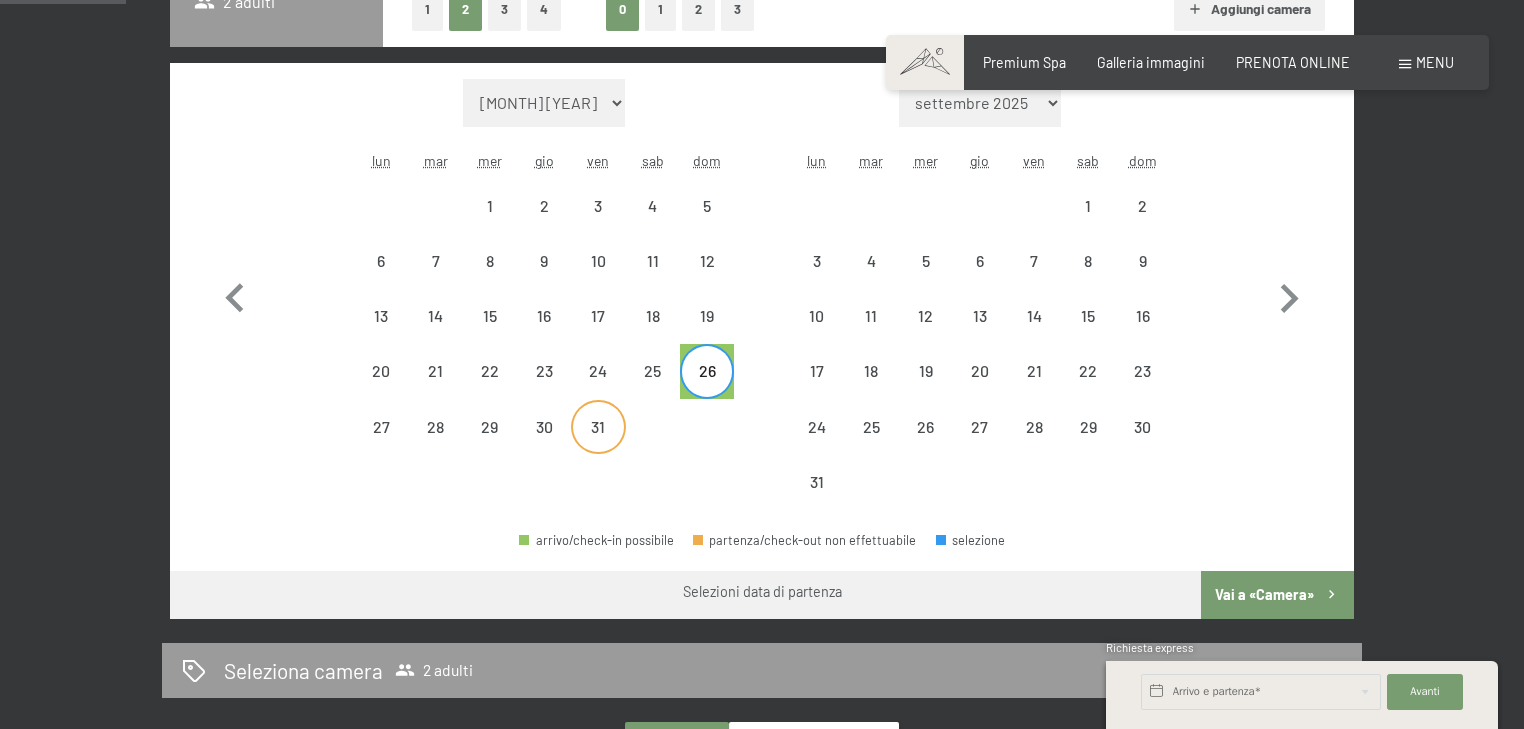 click on "31" at bounding box center (598, 444) 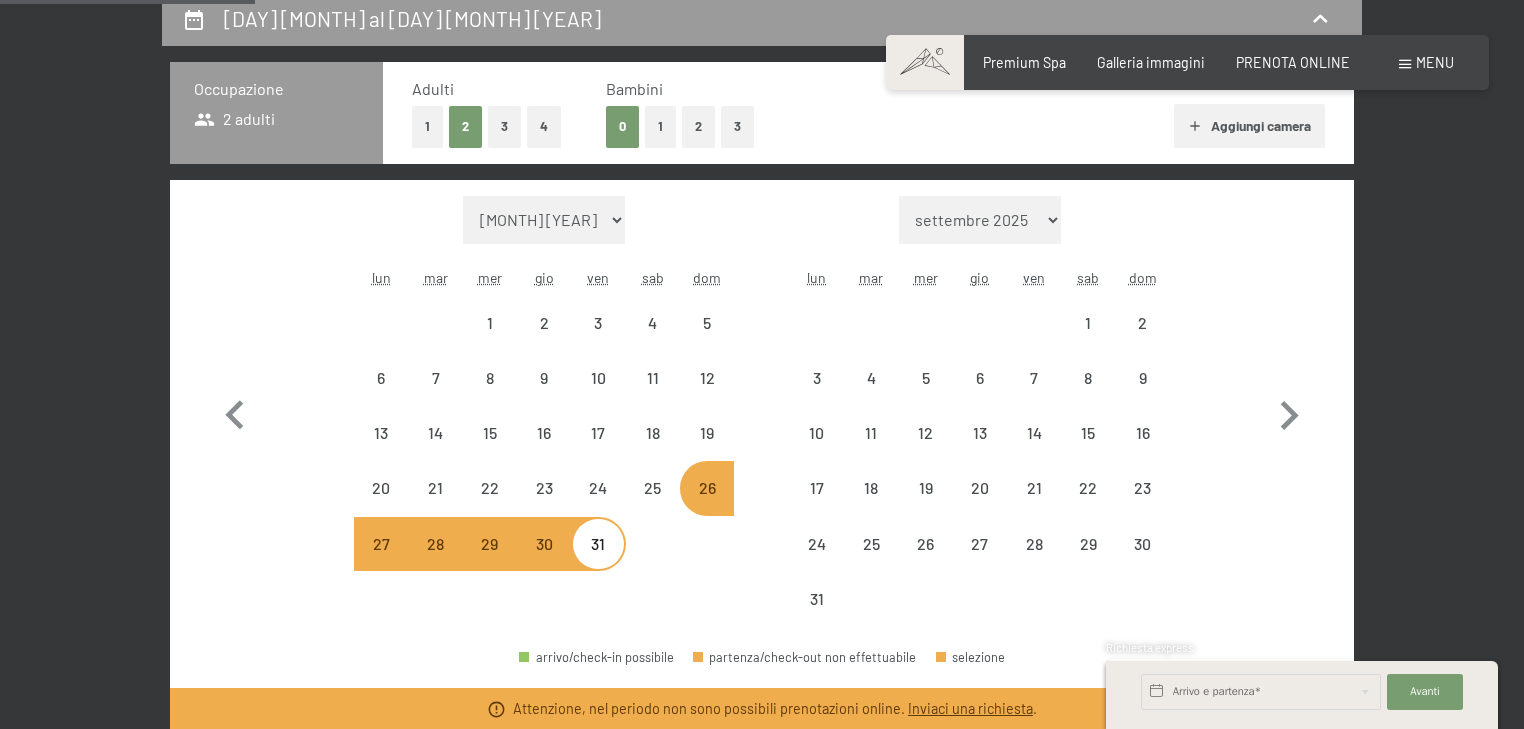 scroll, scrollTop: 320, scrollLeft: 0, axis: vertical 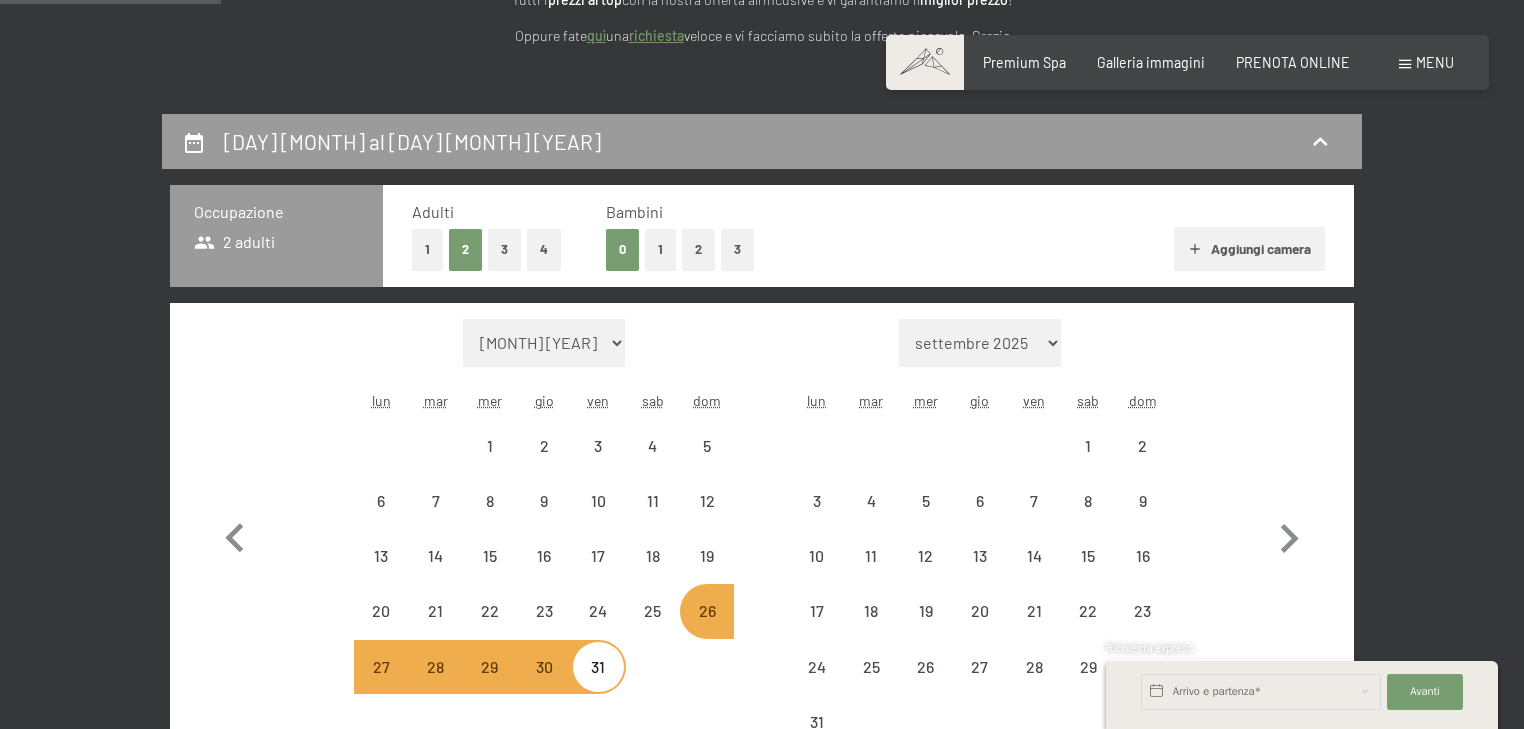 click on "[MONTH] [YEAR] [MONTH] [YEAR] [MONTH] [YEAR] [MONTH] [YEAR] [MONTH] [YEAR] [MONTH] [YEAR] [MONTH] [YEAR] [MONTH] [YEAR] [MONTH] [YEAR] [MONTH] [YEAR] [MONTH] [YEAR] [MONTH] [YEAR] [MONTH] [YEAR] [MONTH] [YEAR] [MONTH] [YEAR] [MONTH] [YEAR] [MONTH] [YEAR] [MONTH] [YEAR] [MONTH] [YEAR] [MONTH] [YEAR] [MONTH] [YEAR] [MONTH] [YEAR] [MONTH] [YEAR] [MONTH] [YEAR] [MONTH] [YEAR] [MONTH] [YEAR] [MONTH] [YEAR] [MONTH] [YEAR]" at bounding box center (544, 343) 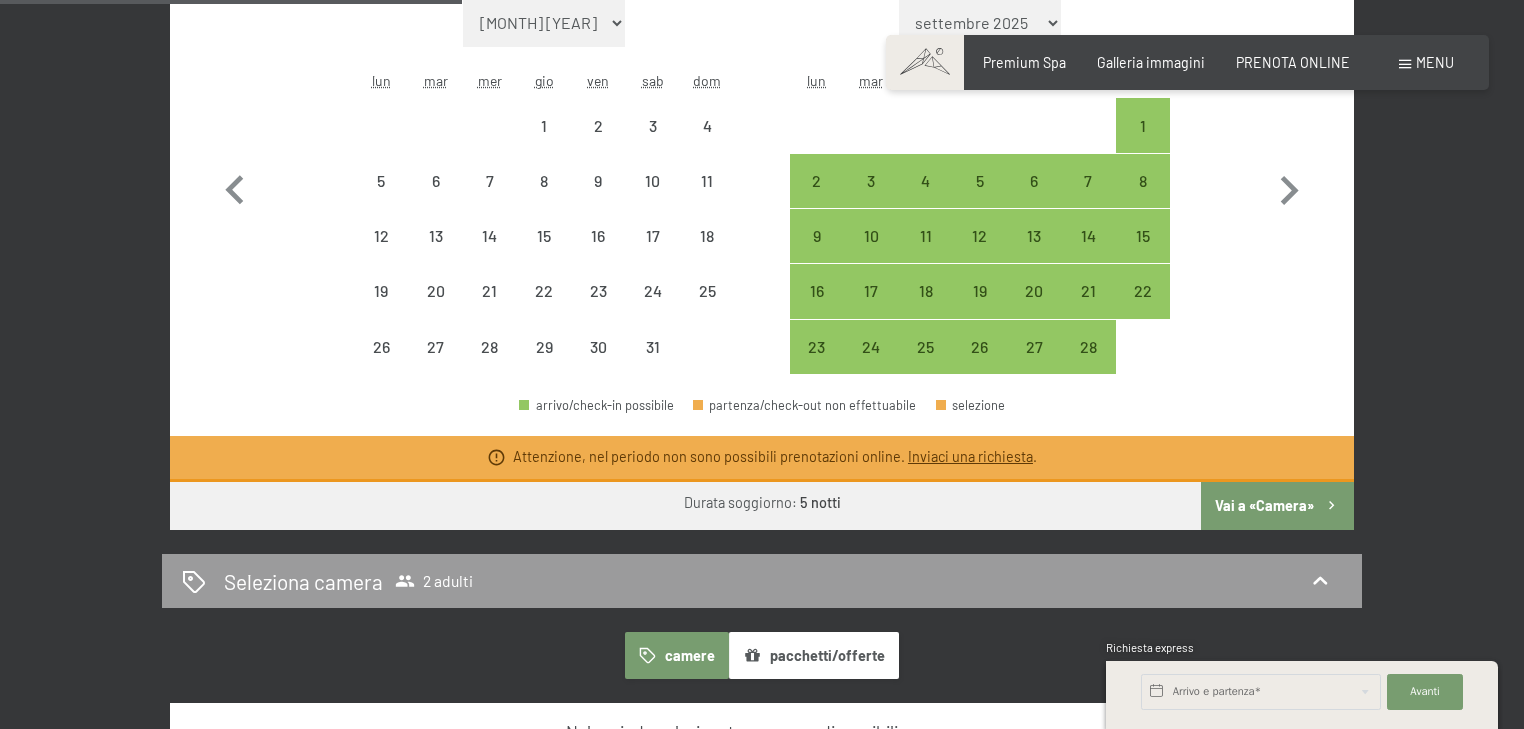 select on "[DATE]" 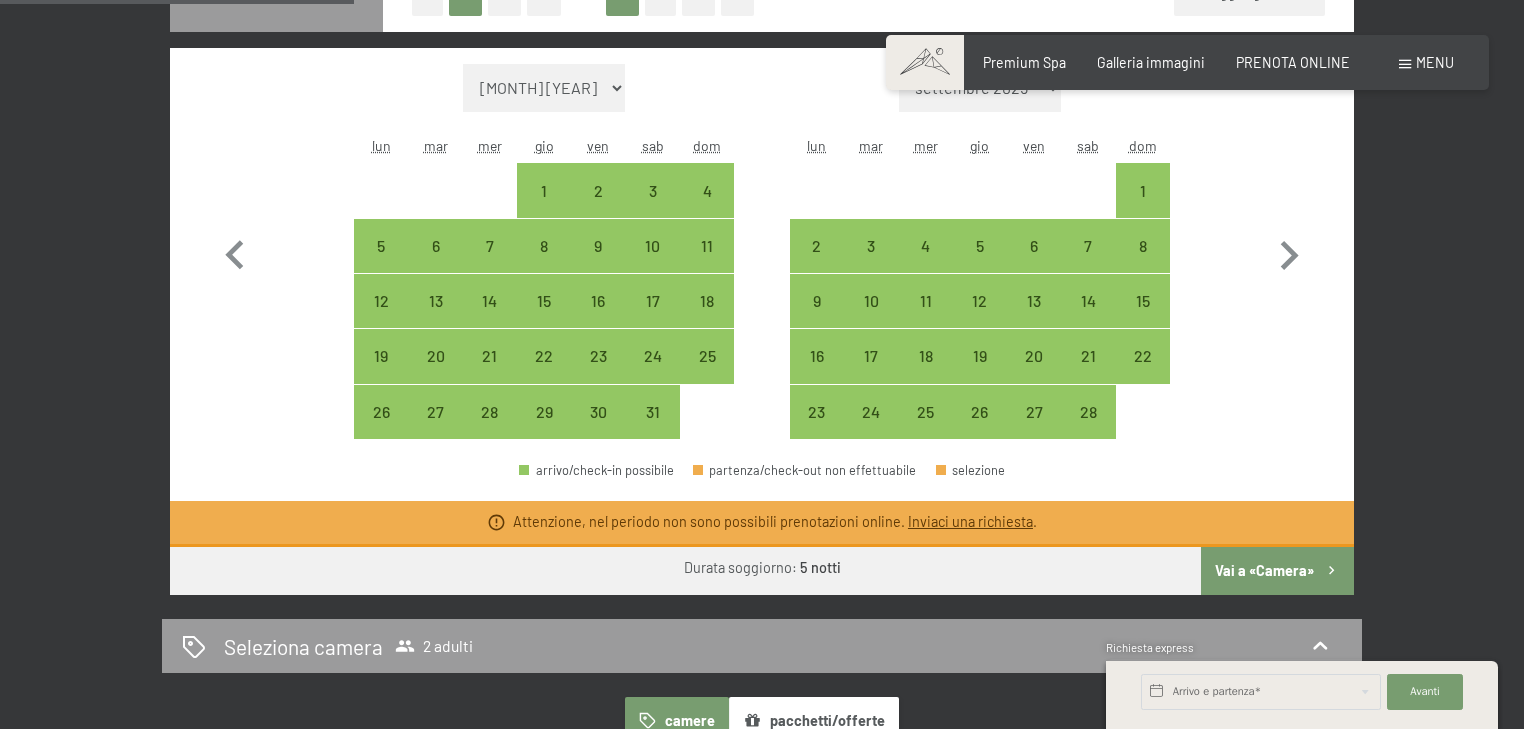 scroll, scrollTop: 480, scrollLeft: 0, axis: vertical 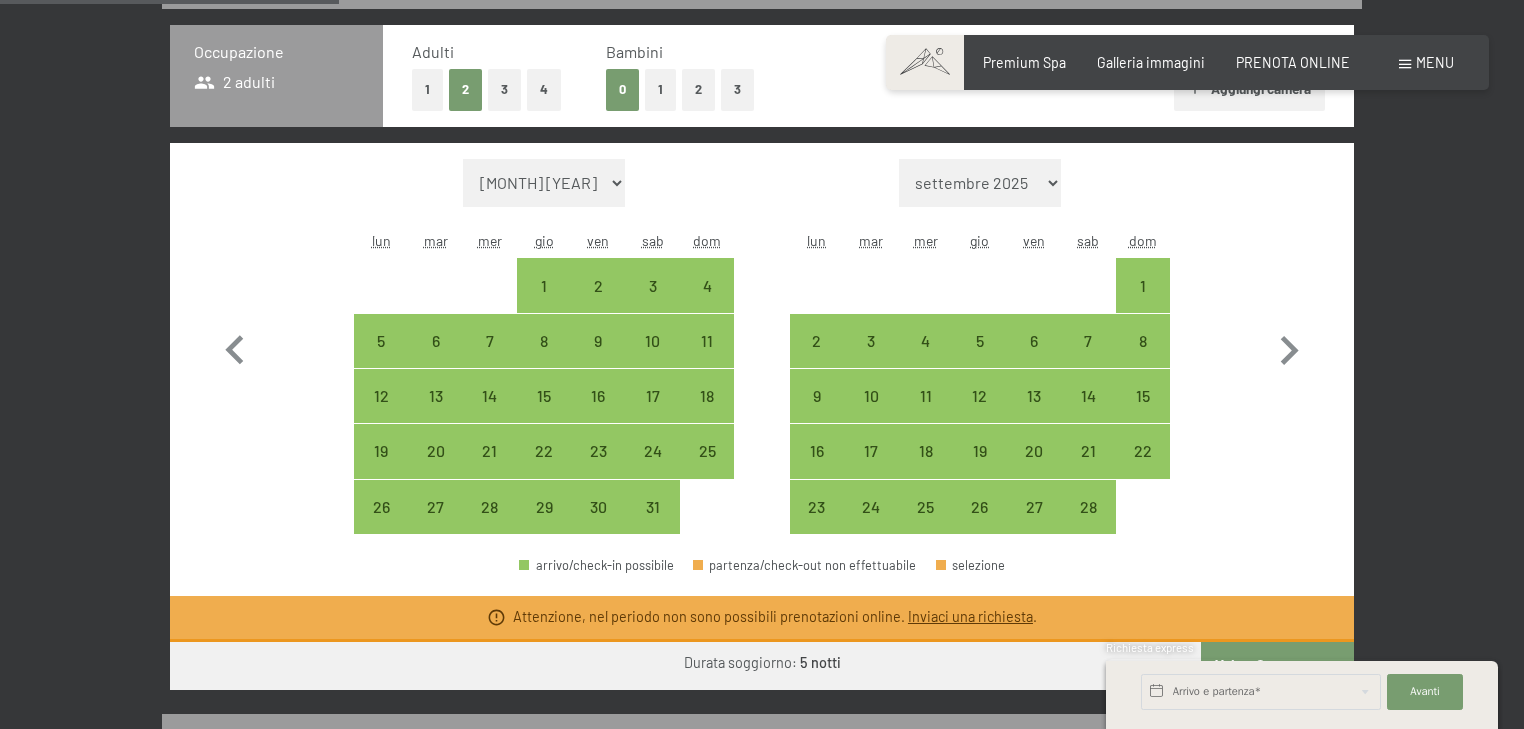 click on "1" at bounding box center [660, 89] 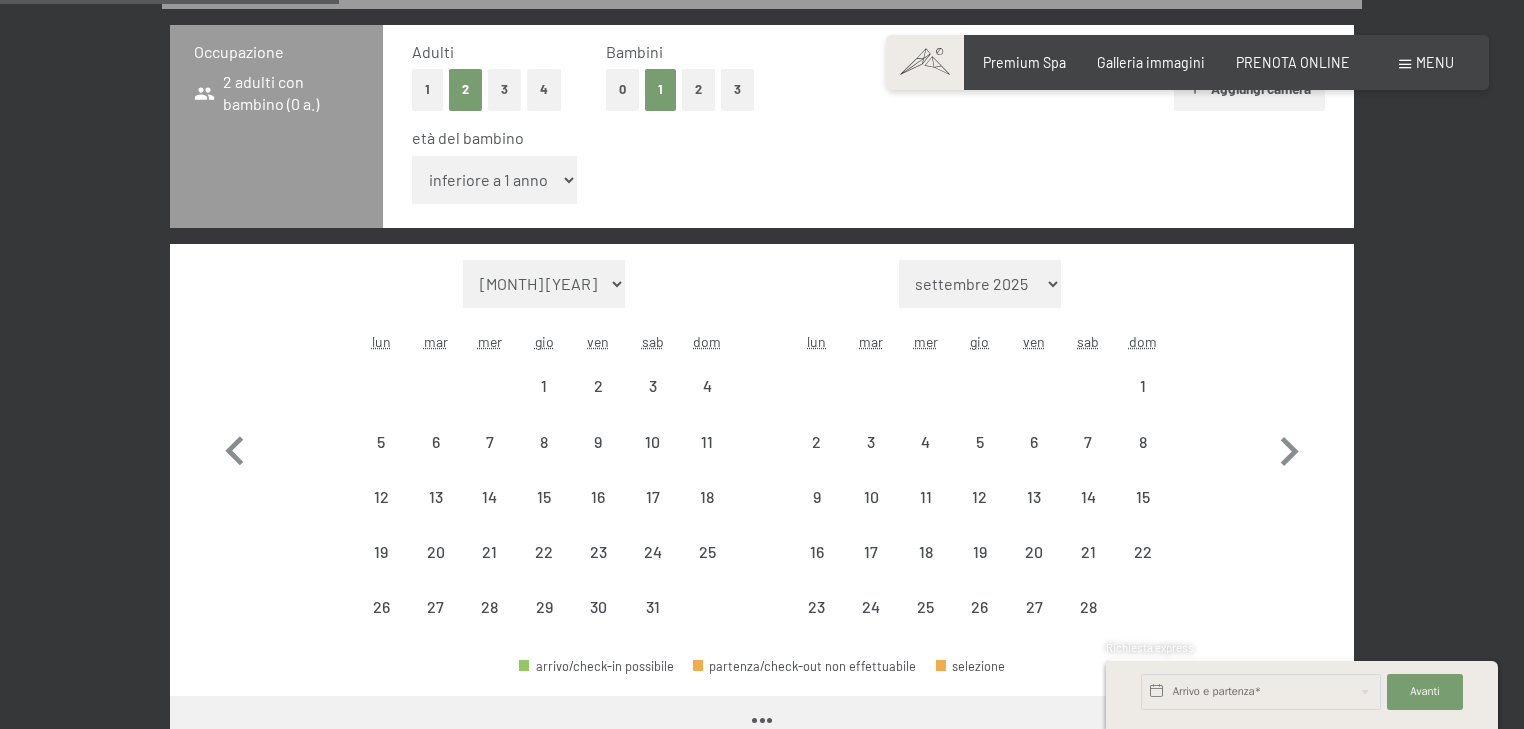 click on "inferiore a 1 anno 1 anno 2 anni 3 anni 4 anni 5 anni 6 anni 7 anni 8 anni 9 anni 10 anni 11 anni 12 anni 13 anni 14 anni 15 anni 16 anni 17 anni" at bounding box center (494, 180) 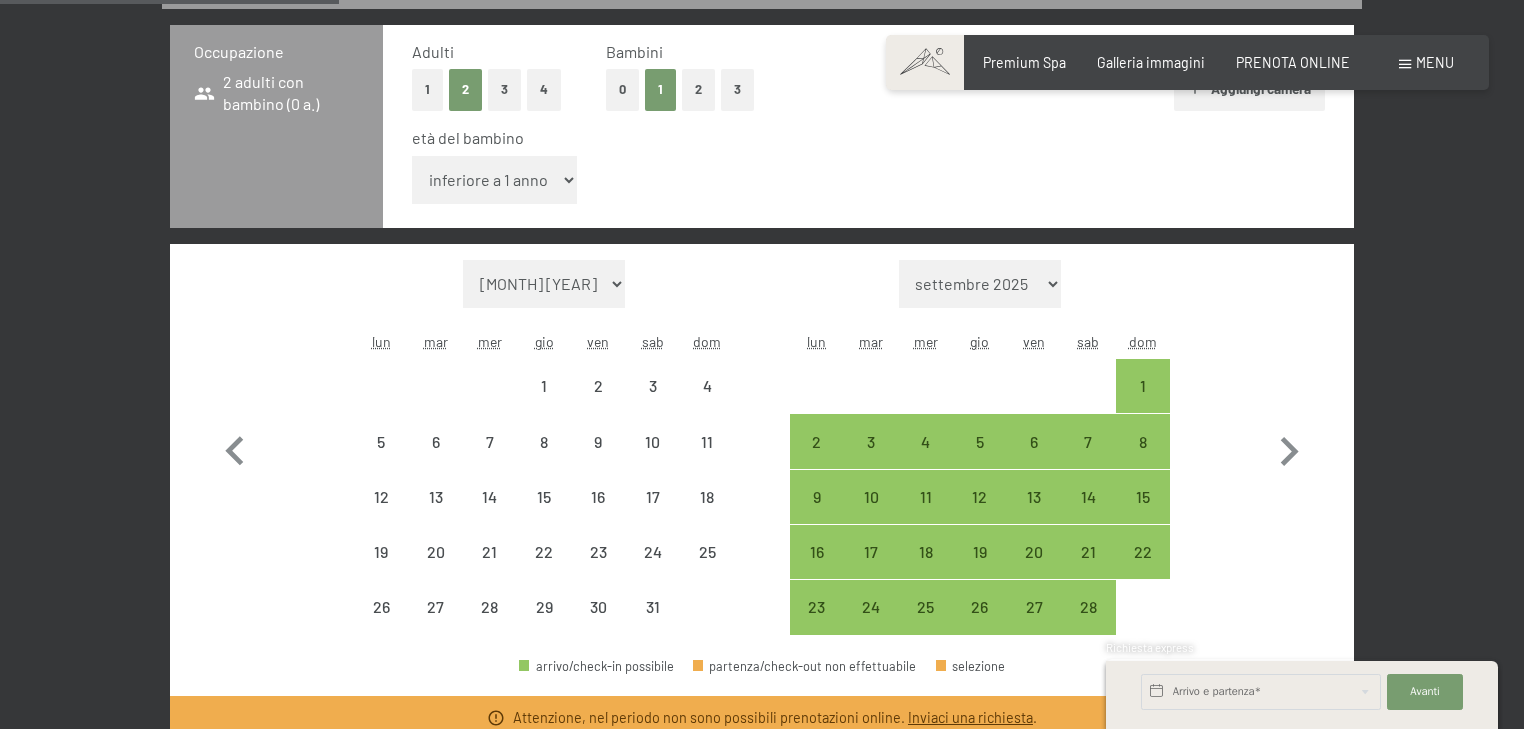 select on "[DATE]" 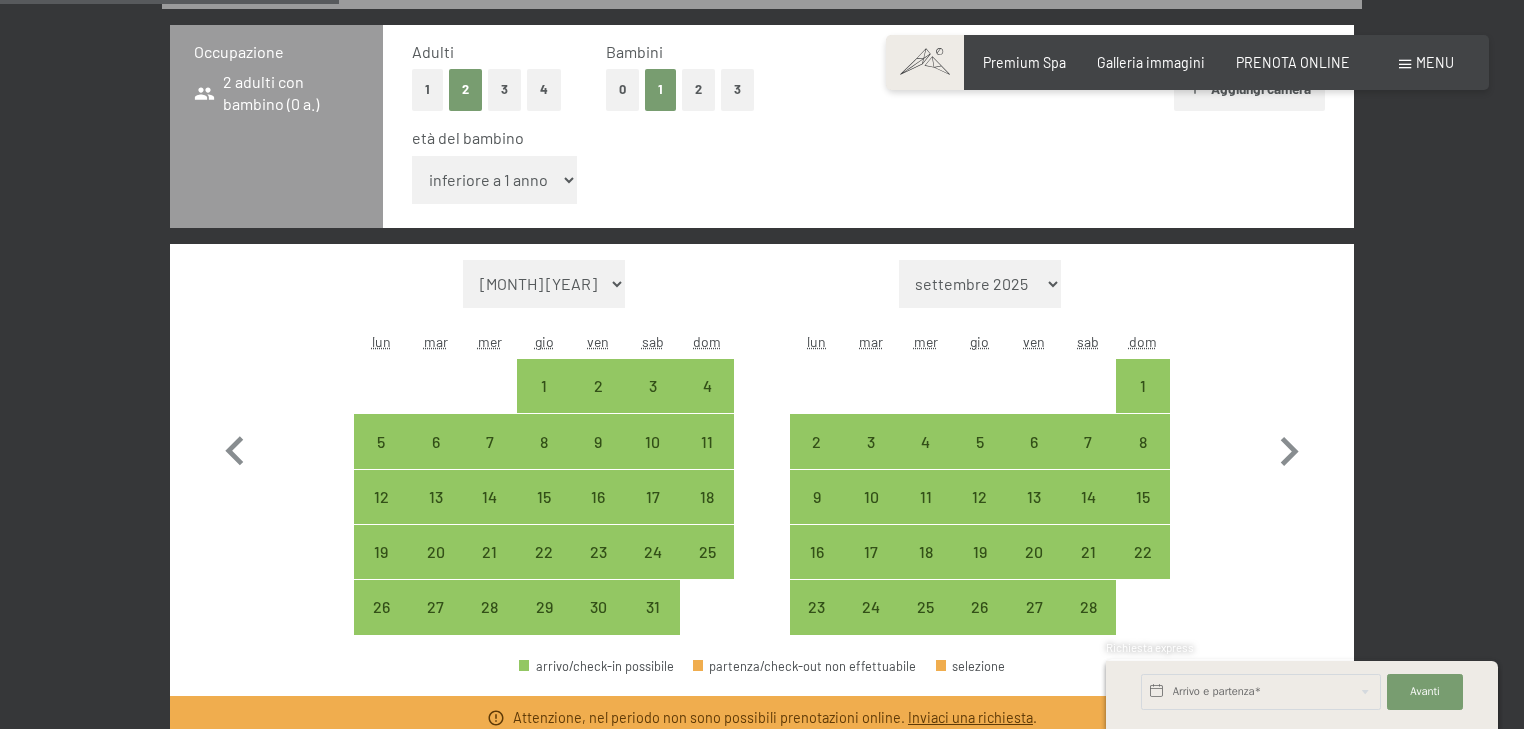 select on "3" 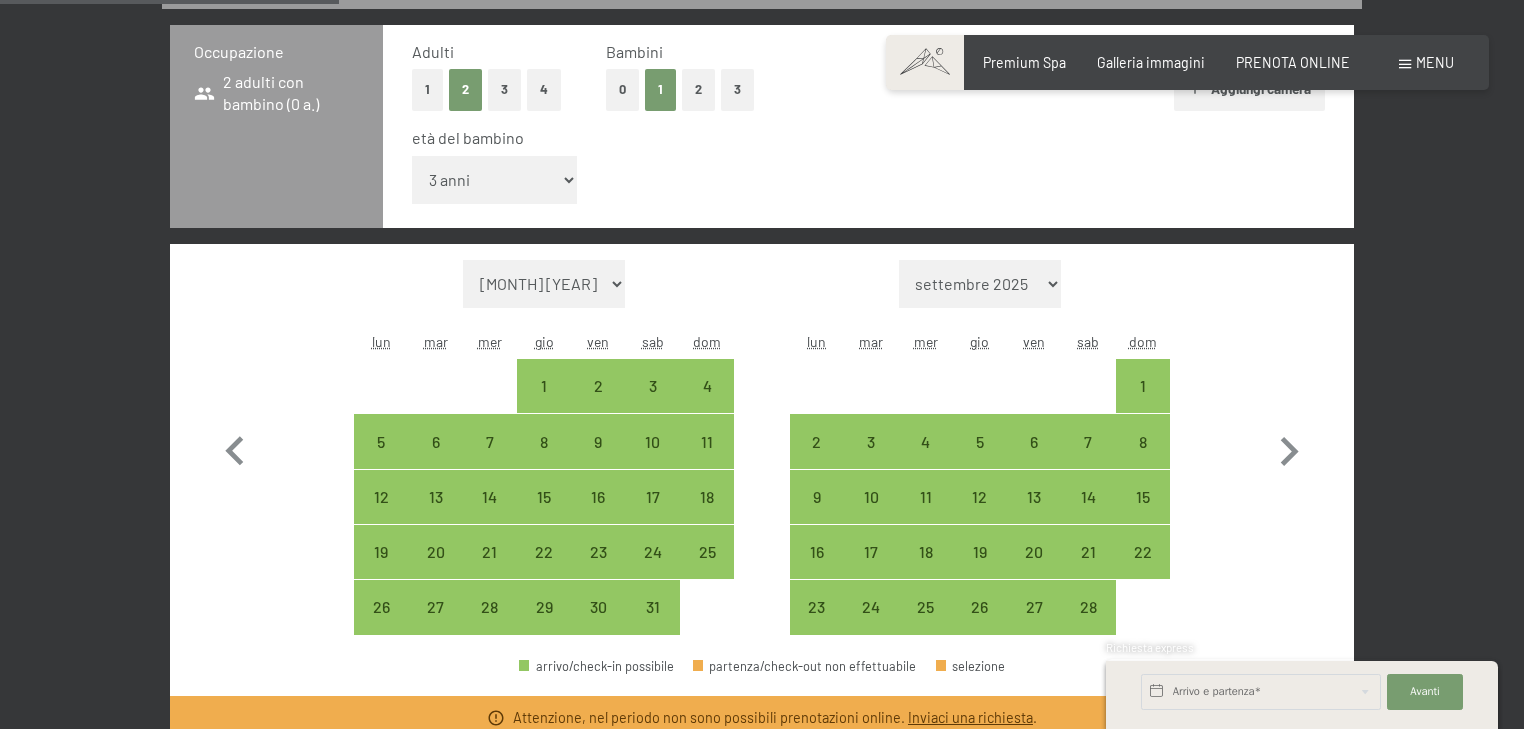 click on "inferiore a 1 anno 1 anno 2 anni 3 anni 4 anni 5 anni 6 anni 7 anni 8 anni 9 anni 10 anni 11 anni 12 anni 13 anni 14 anni 15 anni 16 anni 17 anni" at bounding box center [494, 180] 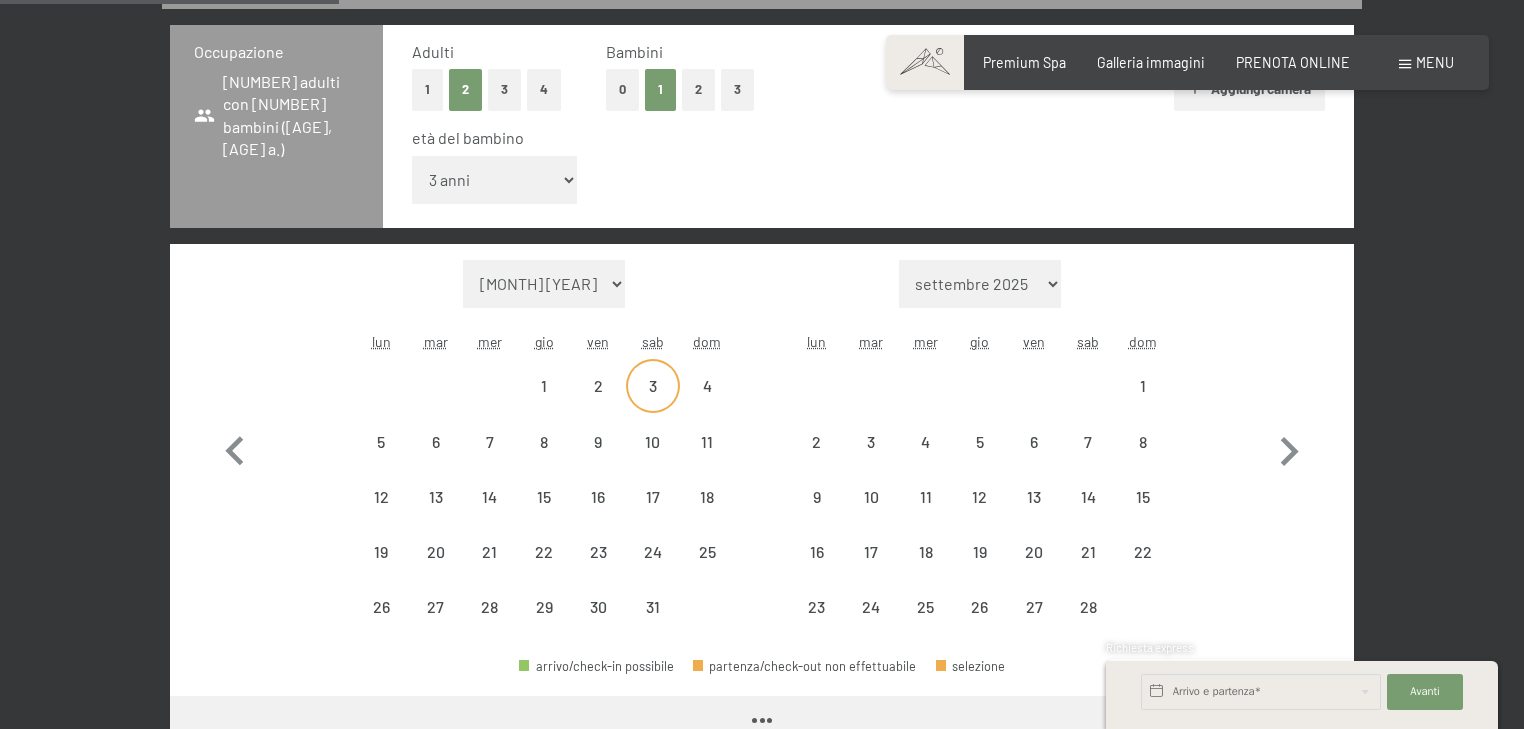 select on "[DATE]" 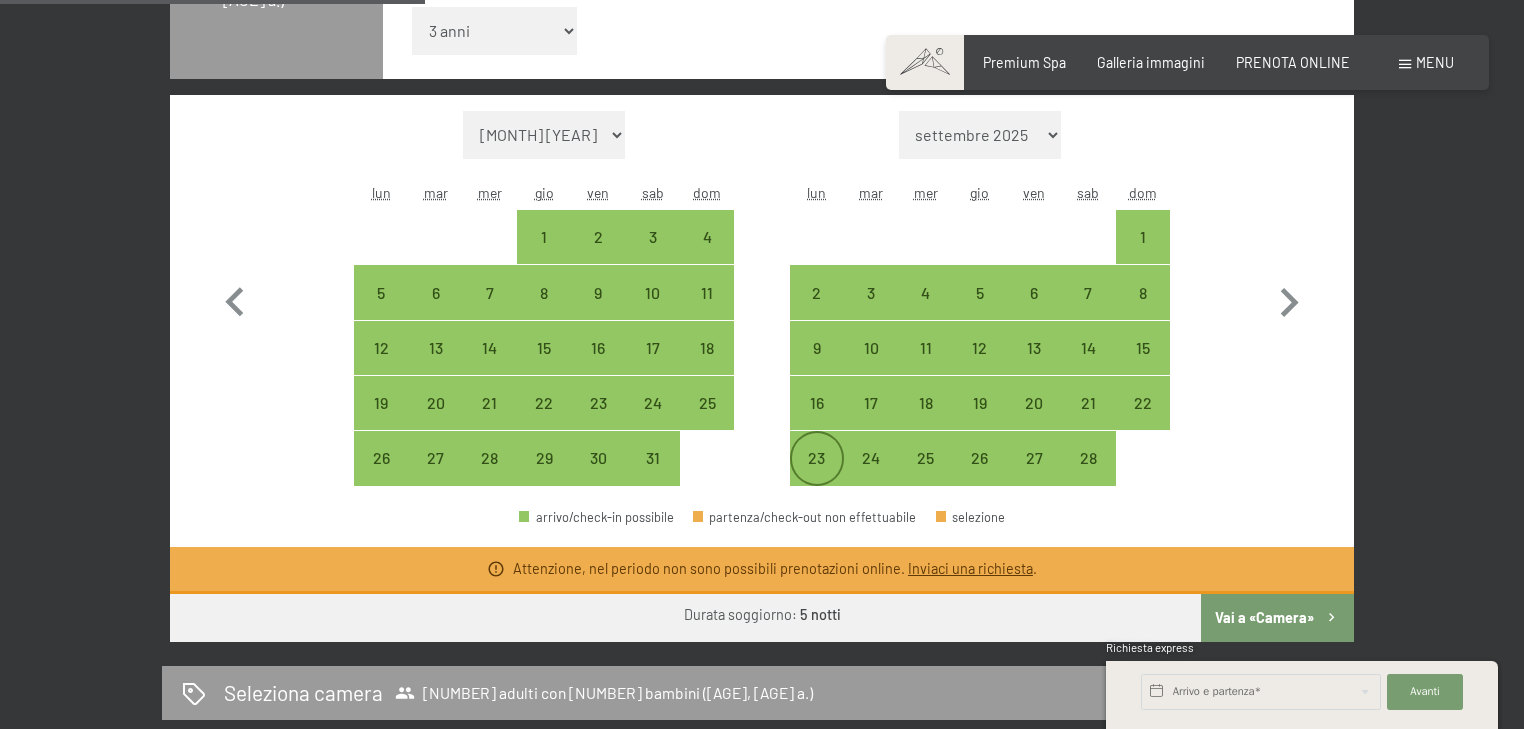 scroll, scrollTop: 640, scrollLeft: 0, axis: vertical 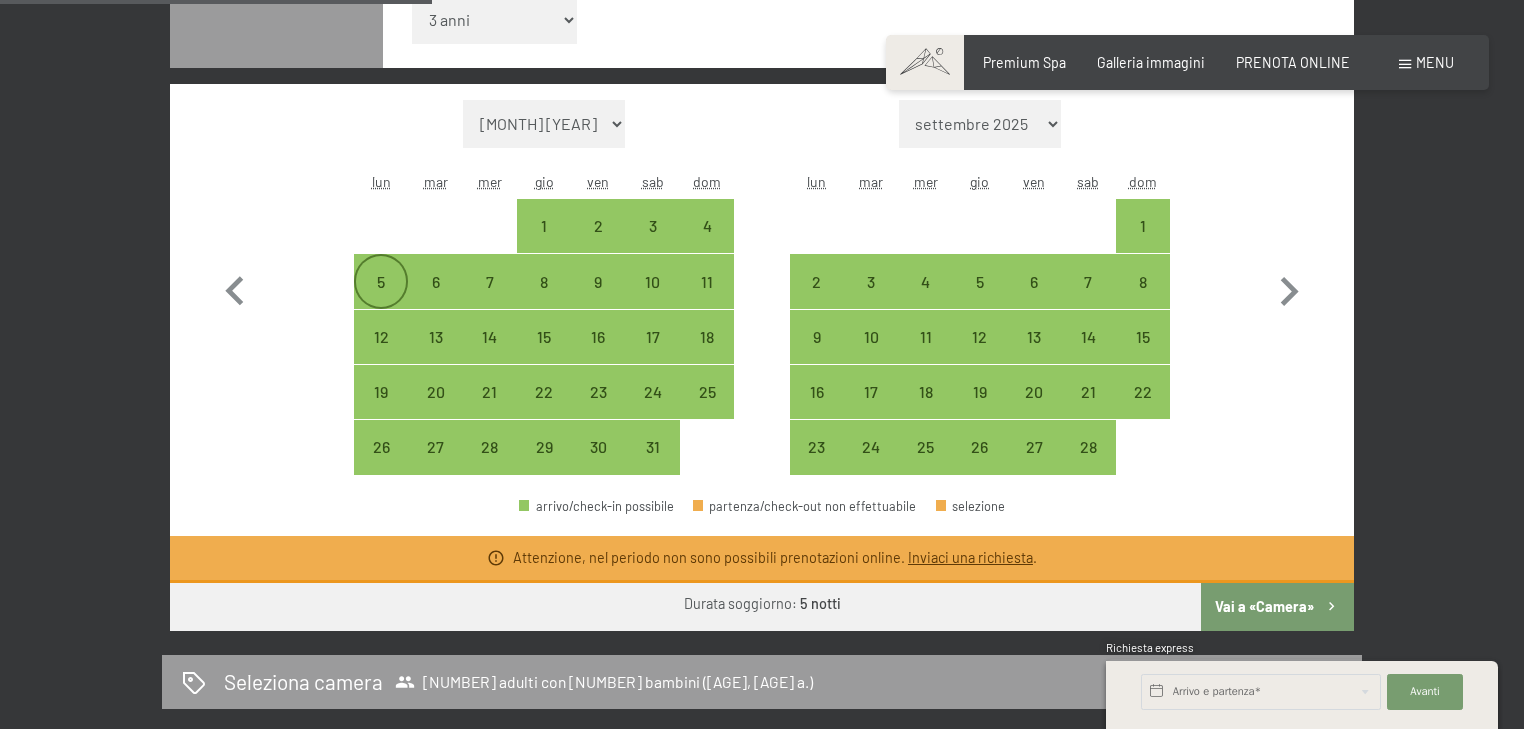click on "5" at bounding box center [381, 299] 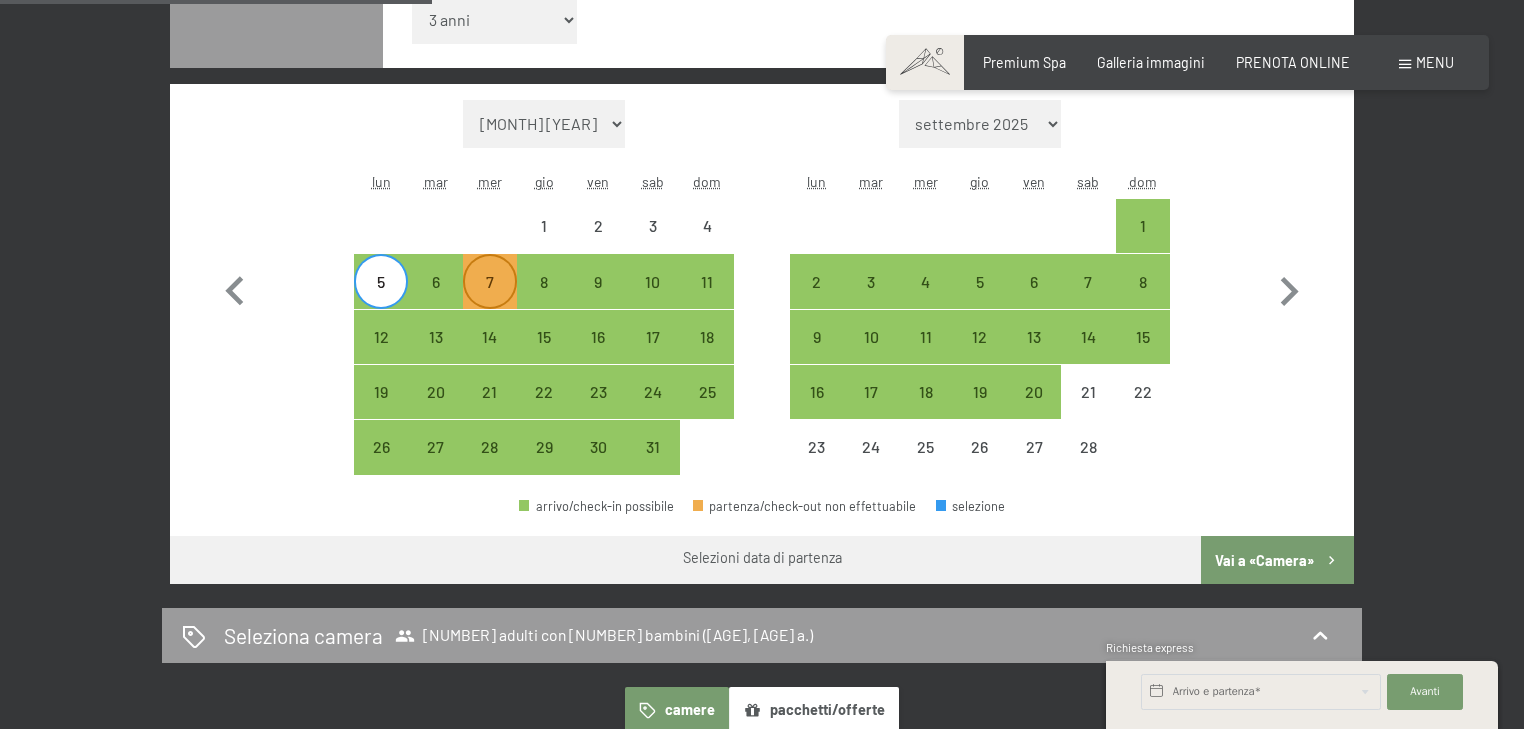 click on "7" at bounding box center [490, 299] 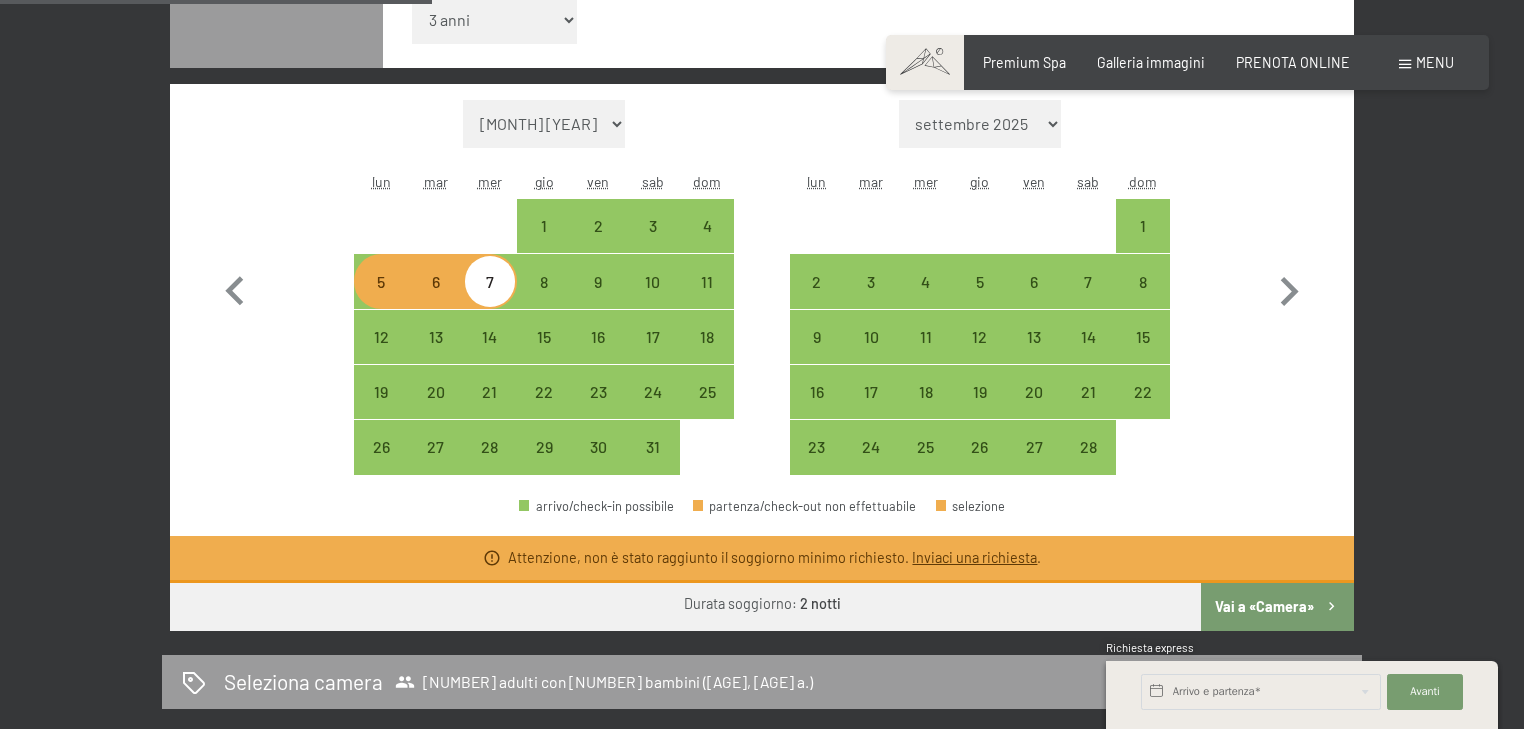 click on "5" at bounding box center (381, 299) 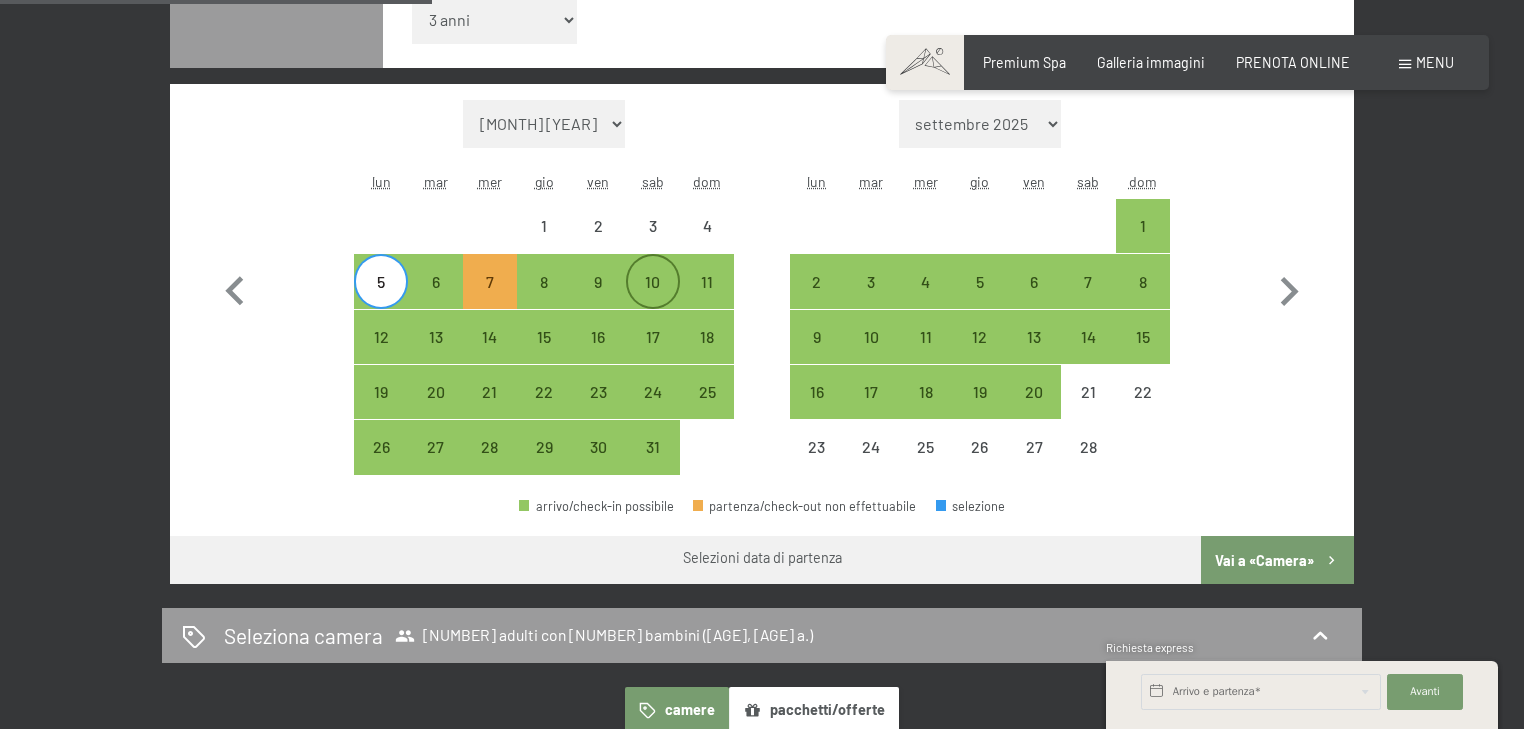 click on "10" at bounding box center [653, 299] 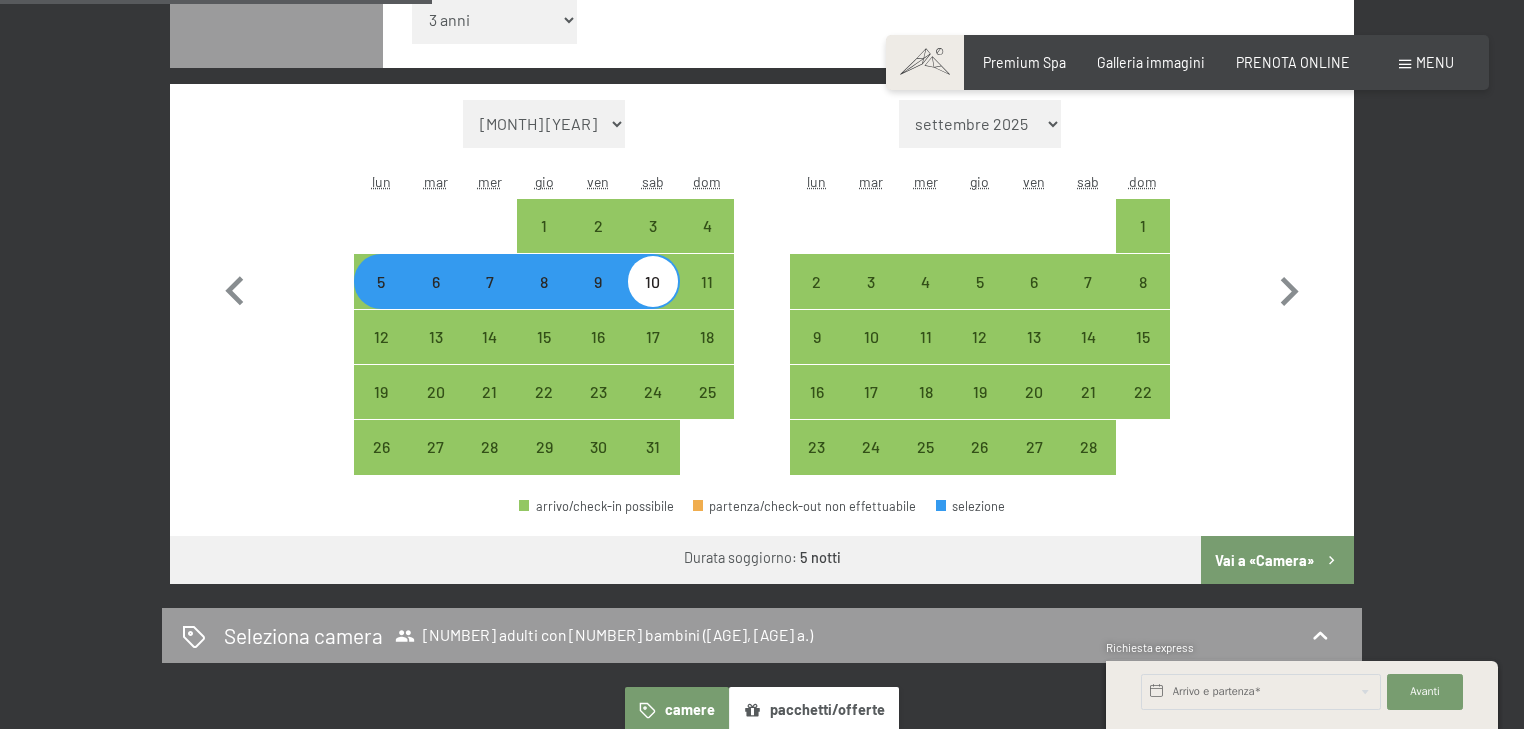 click on "Vai a «Camera»" at bounding box center [1277, 560] 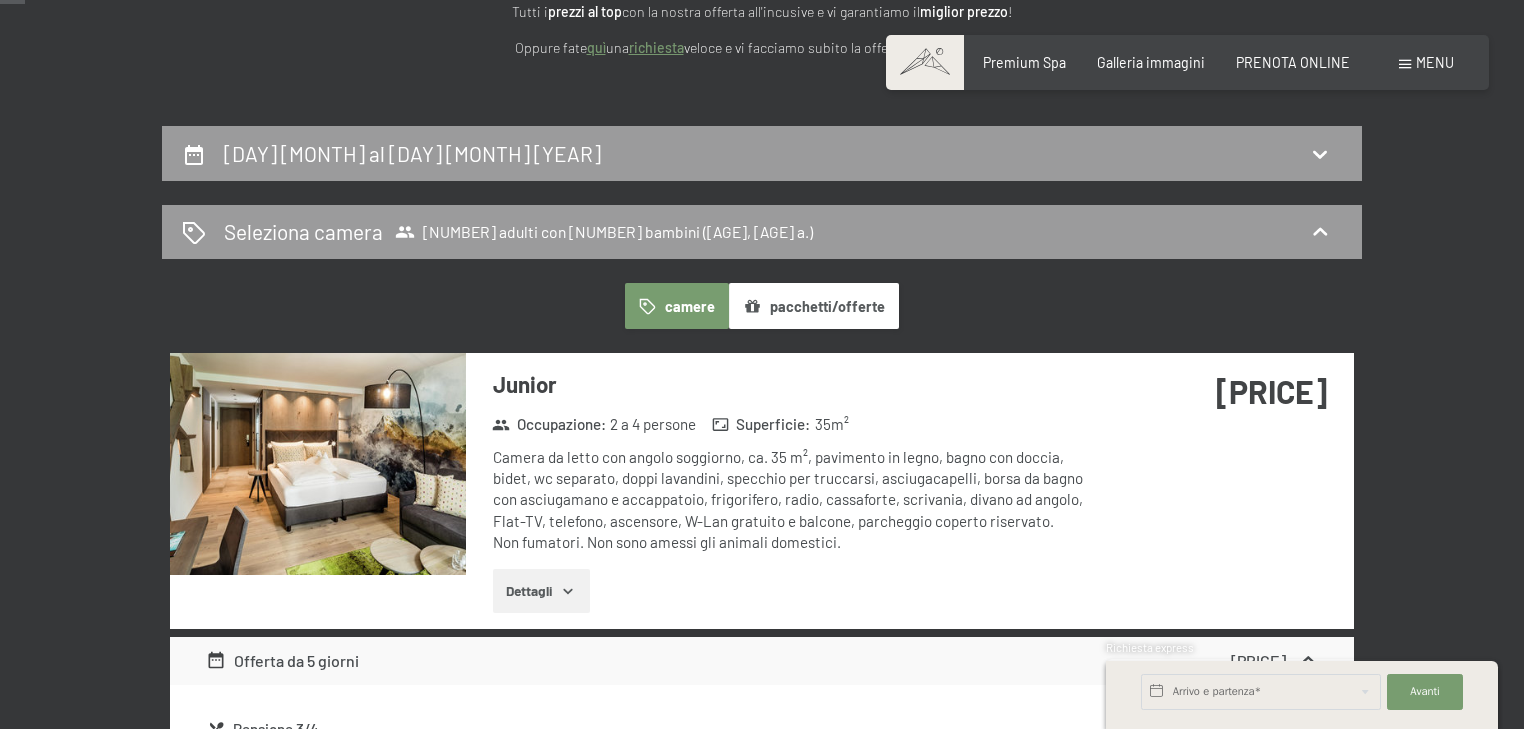 scroll, scrollTop: 113, scrollLeft: 0, axis: vertical 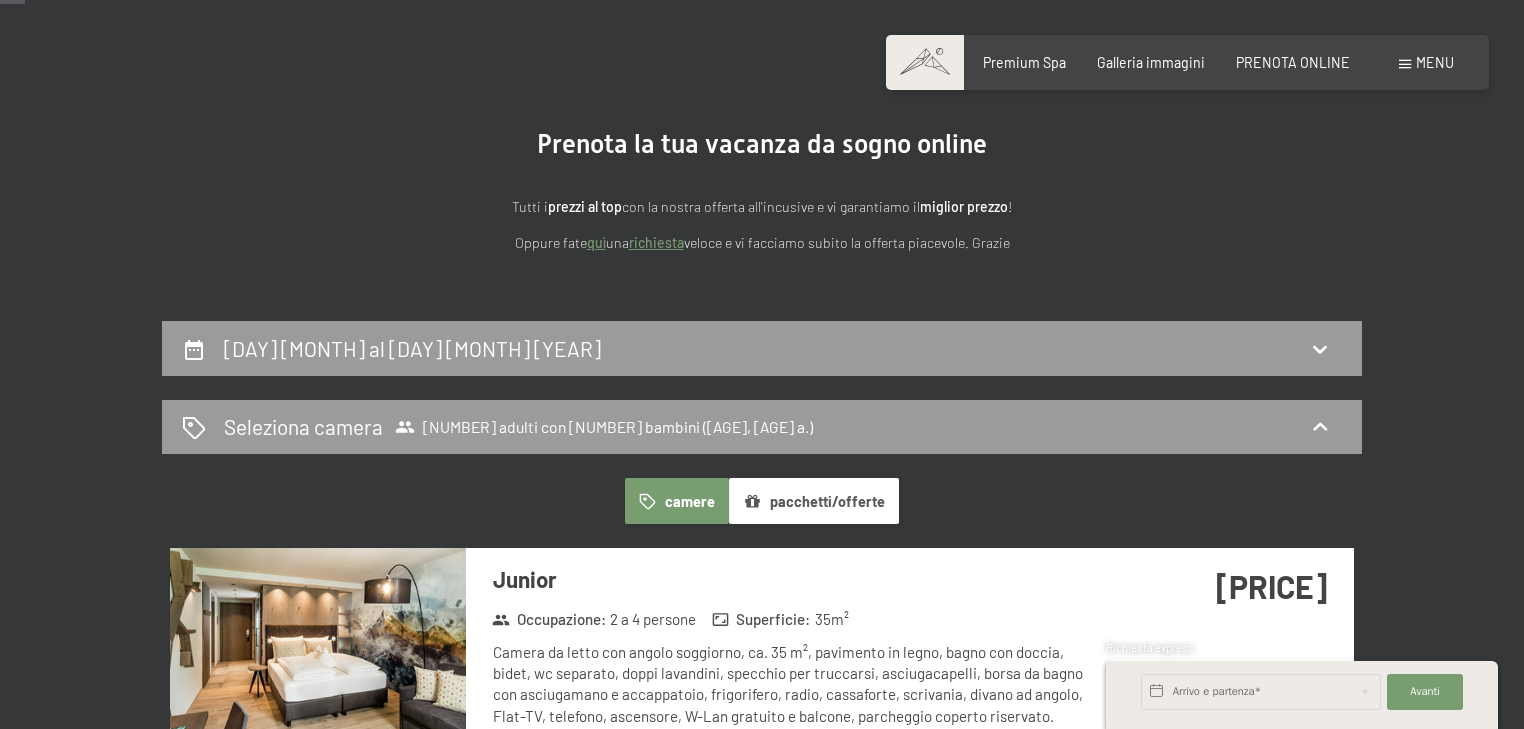 click on "[DAY] [MONTH] al [DAY] [MONTH] [YEAR]" at bounding box center [412, 348] 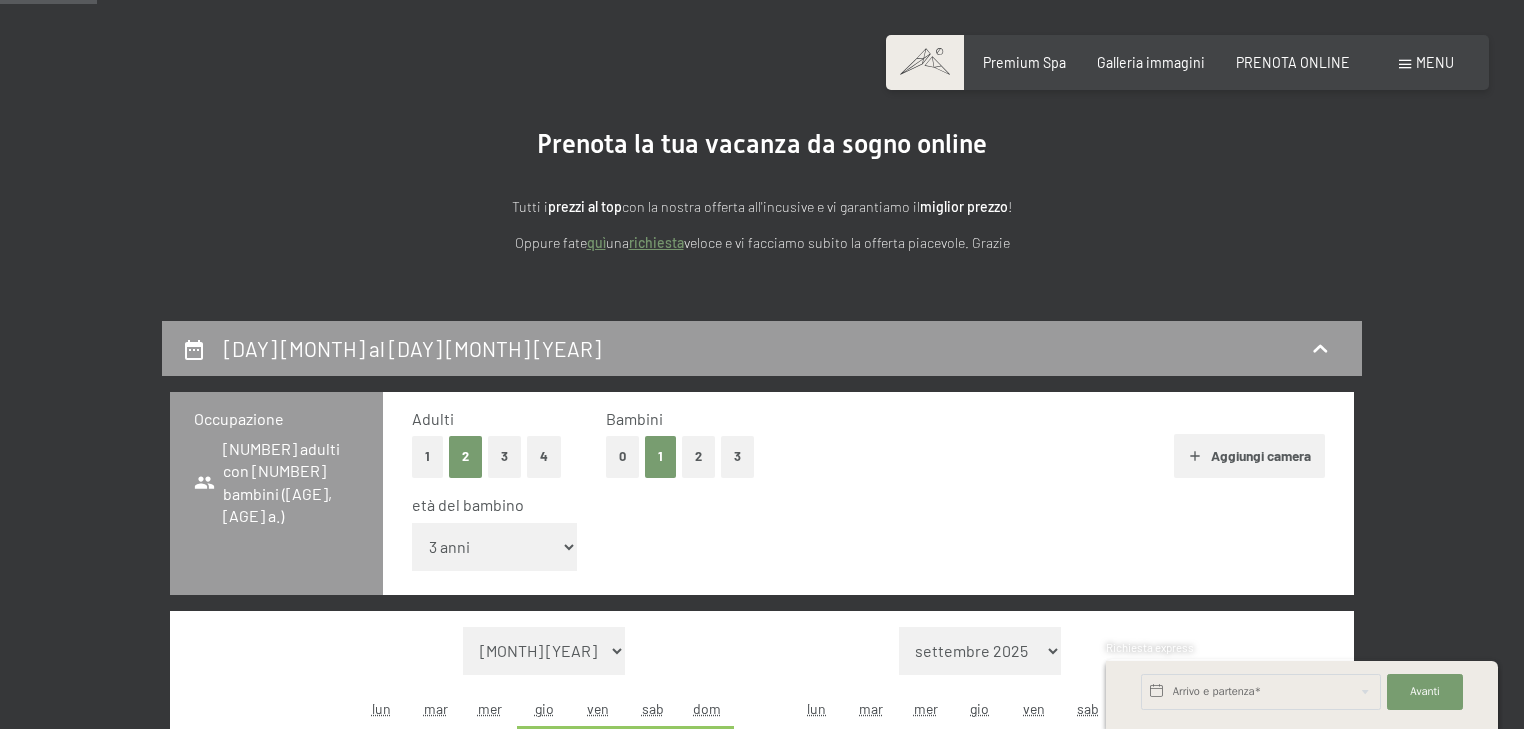 scroll, scrollTop: 433, scrollLeft: 0, axis: vertical 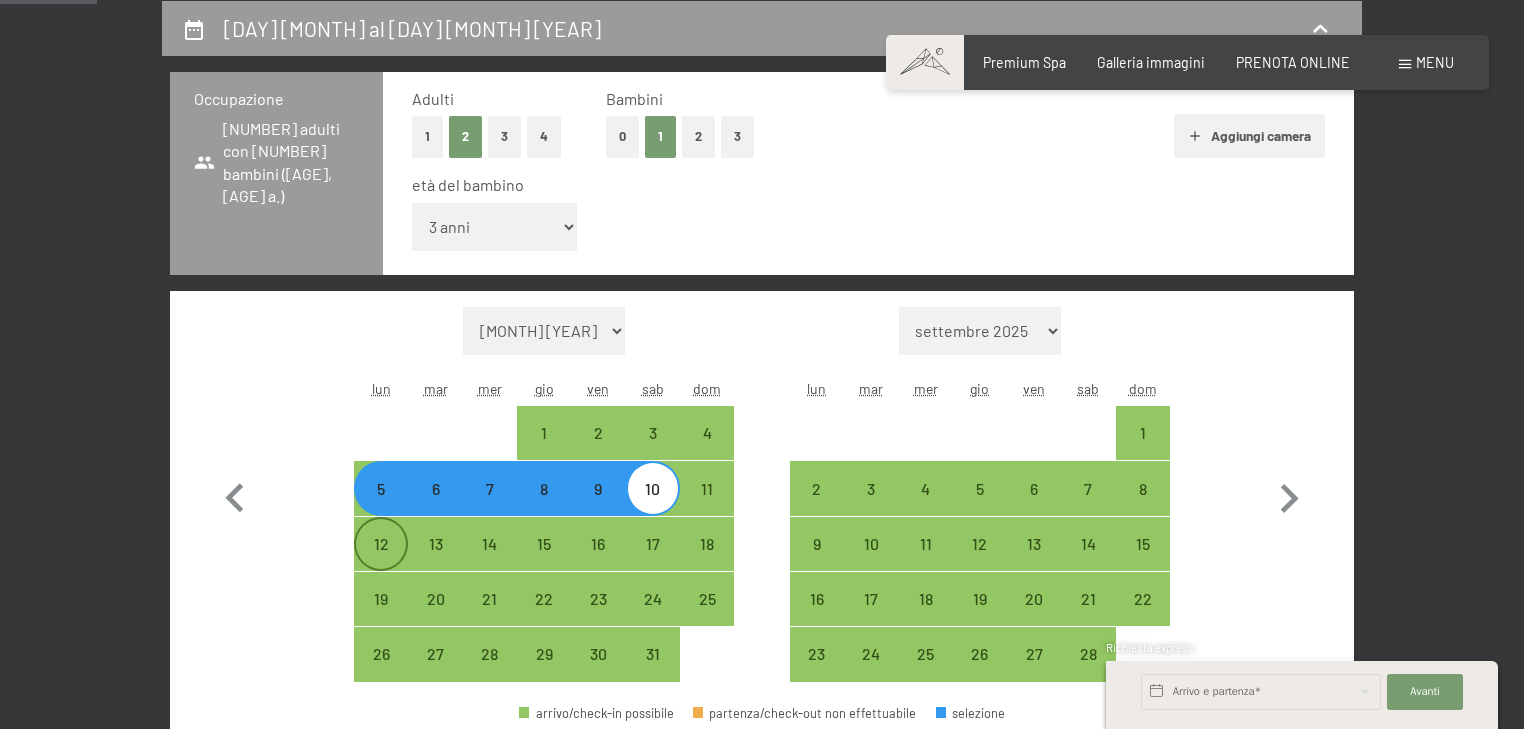 click on "12" at bounding box center (381, 561) 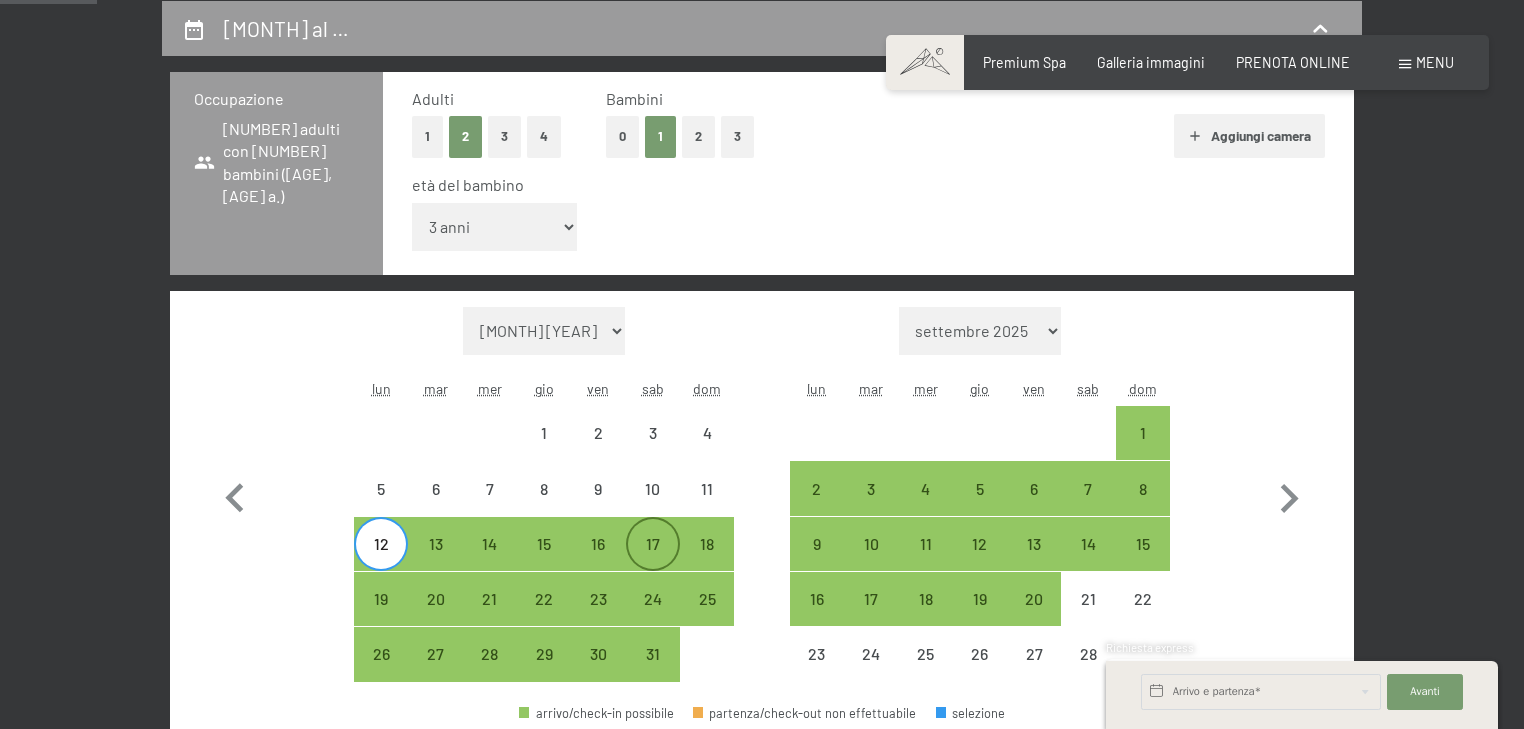 click on "17" at bounding box center [653, 561] 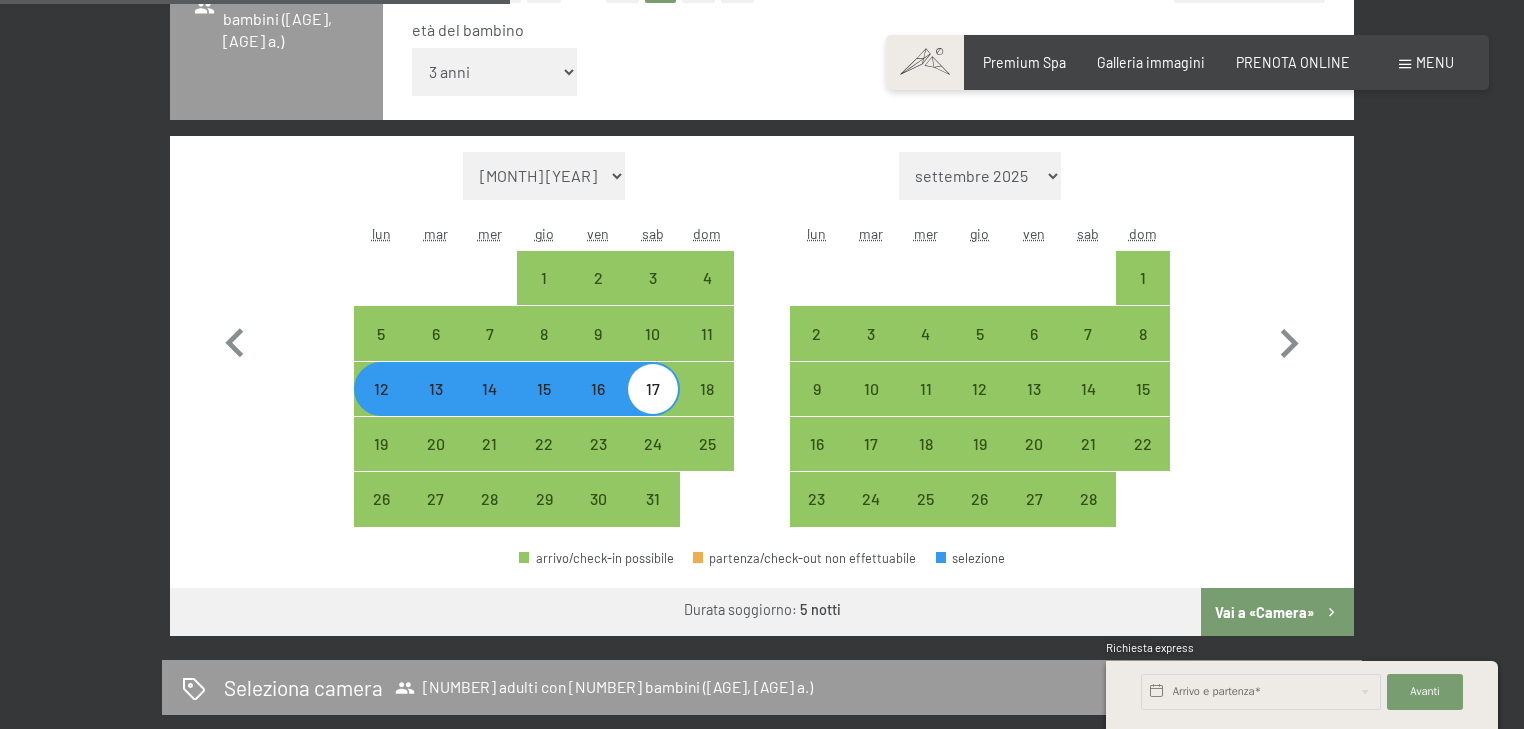 scroll, scrollTop: 753, scrollLeft: 0, axis: vertical 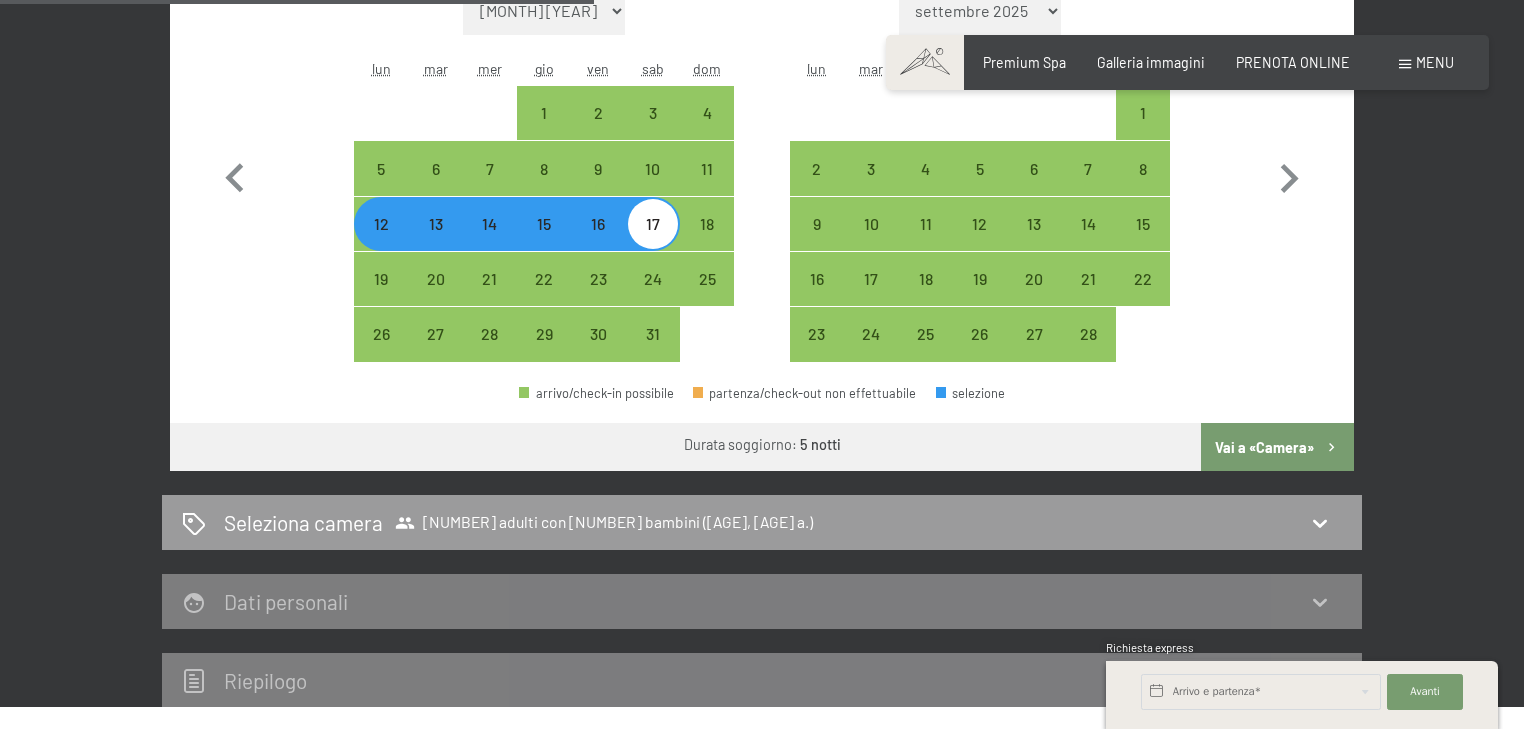 click on "Vai a «Camera»" at bounding box center [1277, 447] 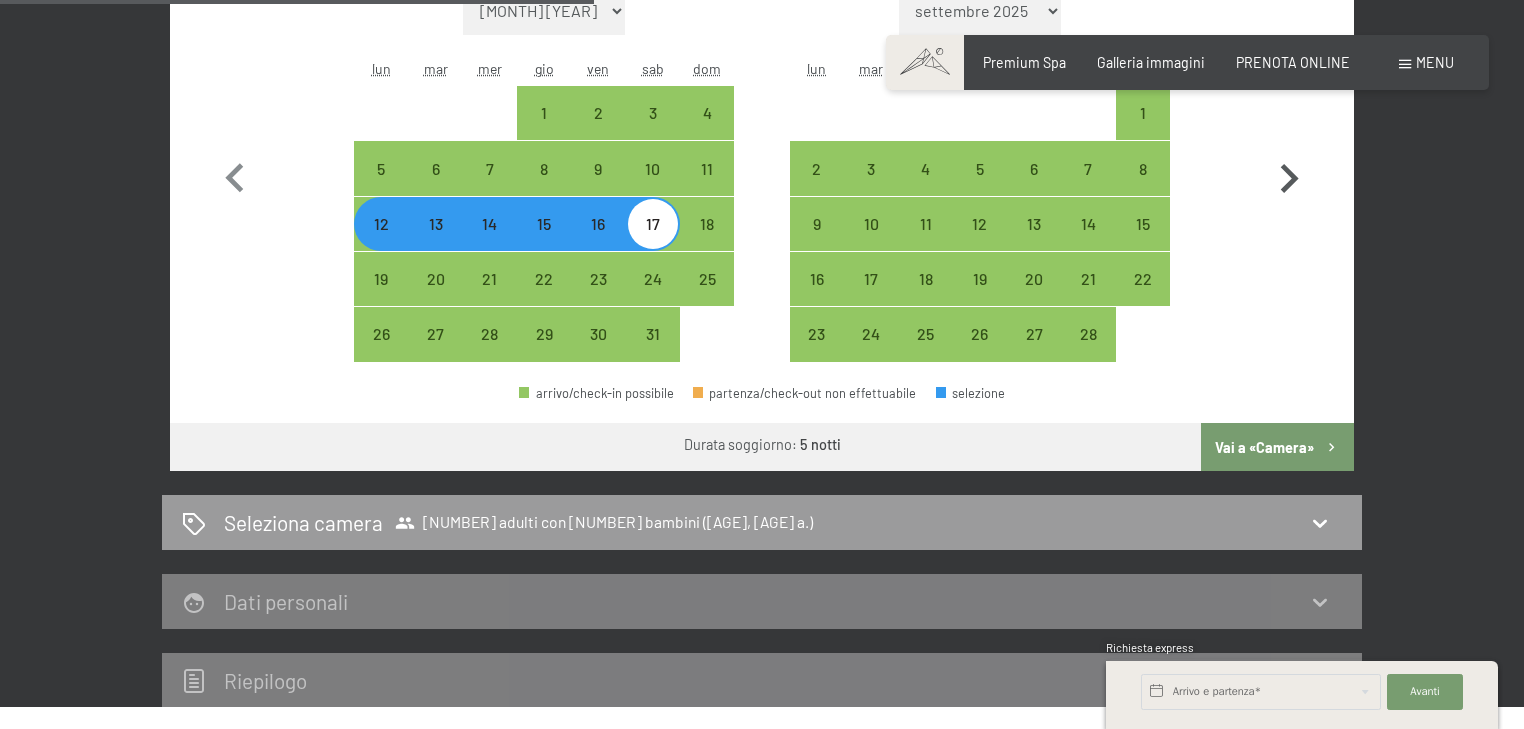scroll, scrollTop: 433, scrollLeft: 0, axis: vertical 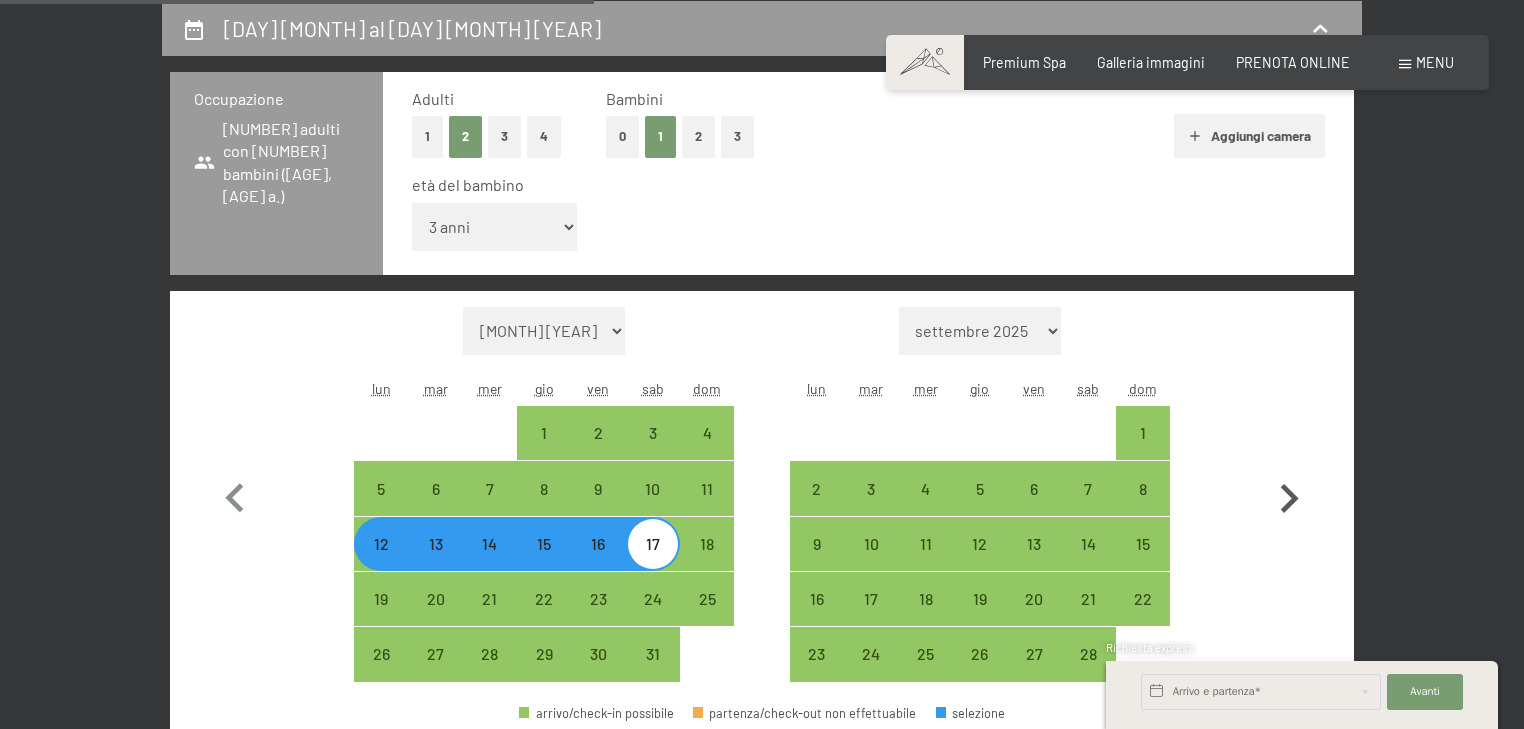 select on "[DATE]" 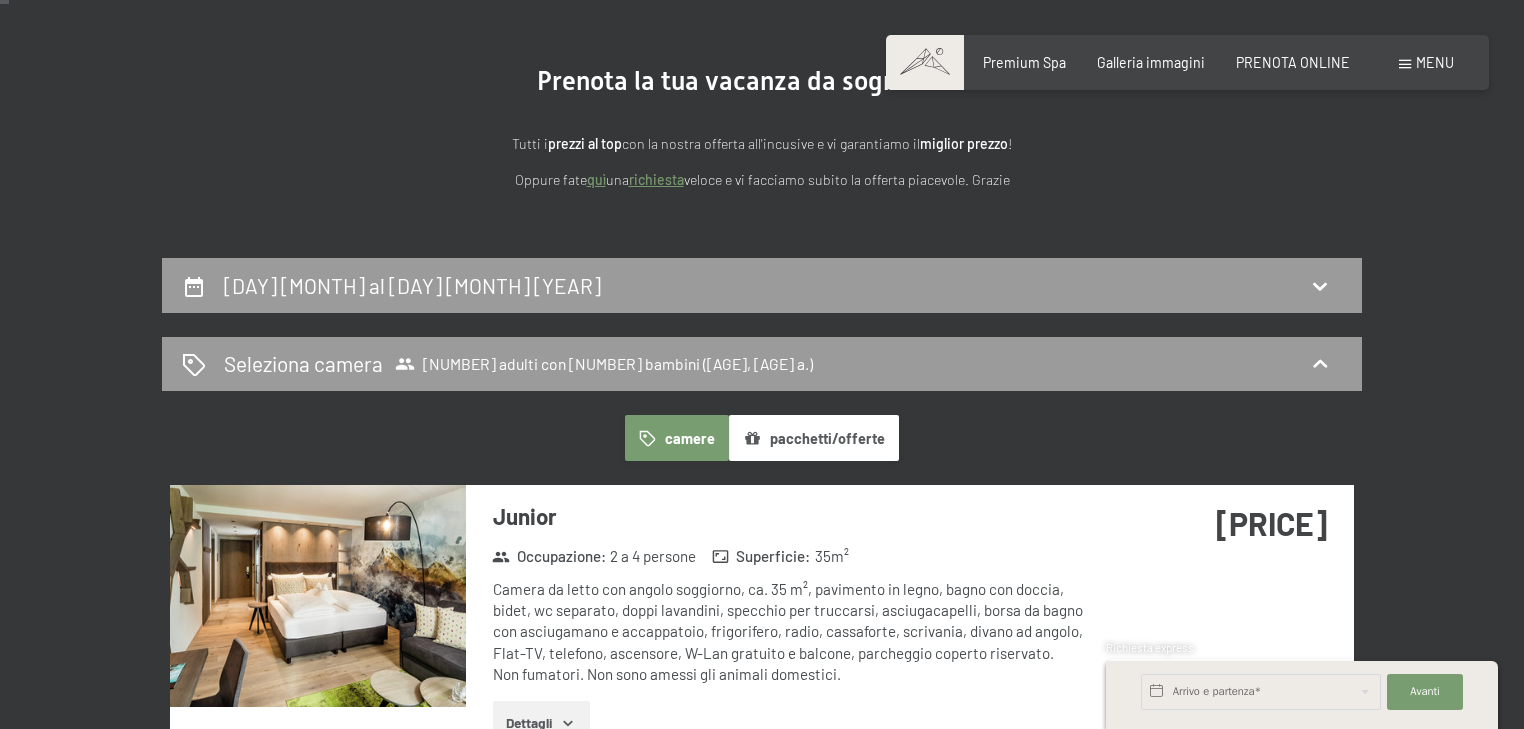 scroll, scrollTop: 33, scrollLeft: 0, axis: vertical 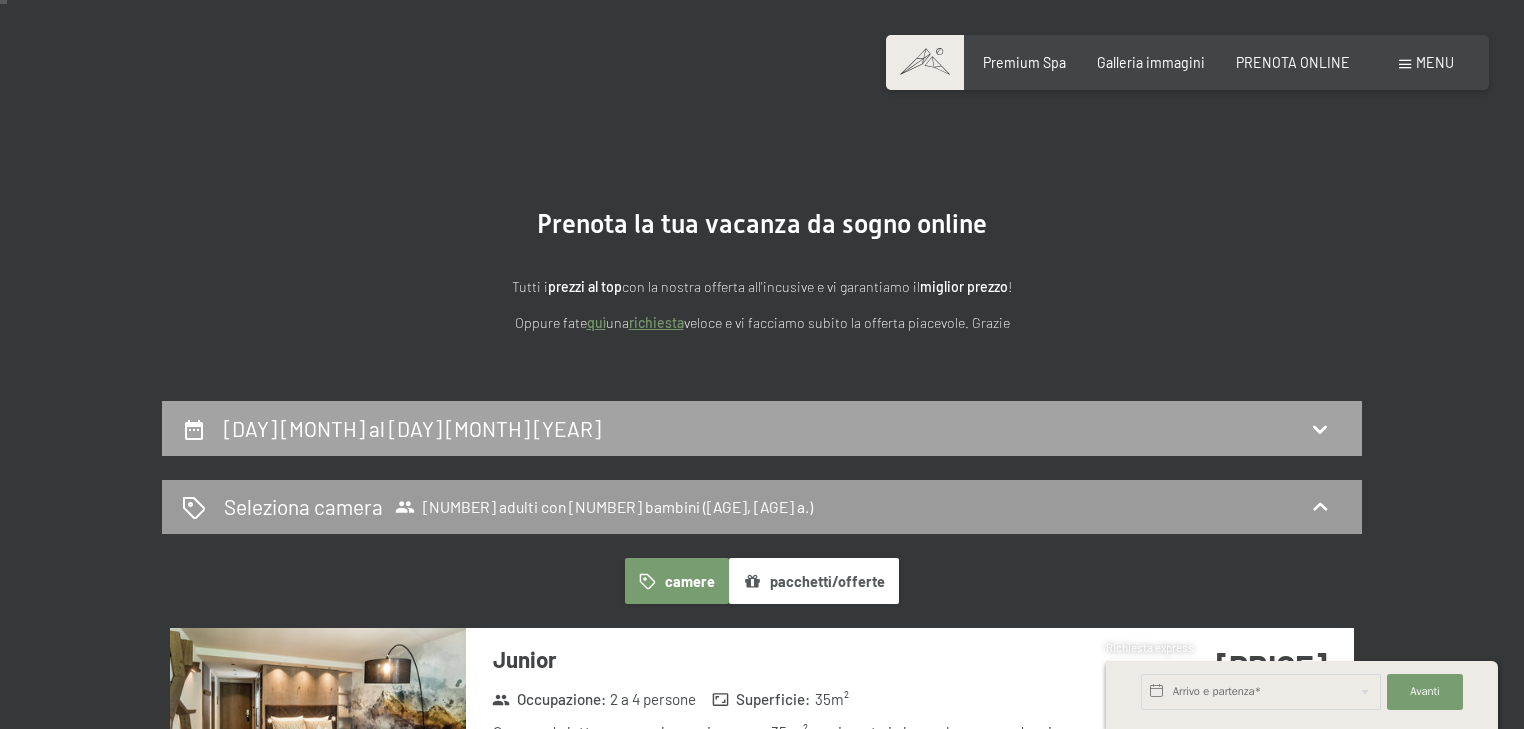 click on "[DAY] [MONTH] al [DAY] [MONTH] [YEAR]" at bounding box center [762, 428] 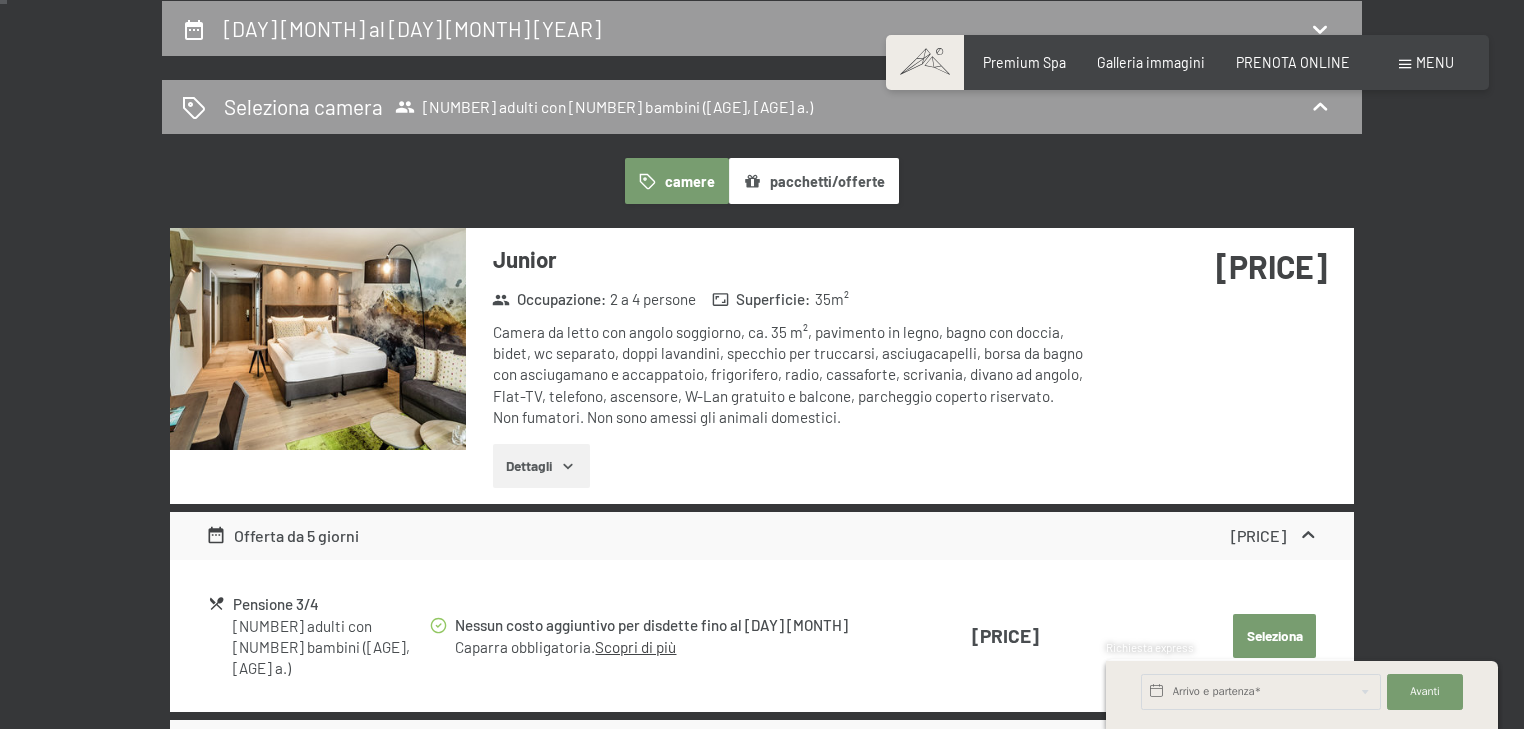 select on "3" 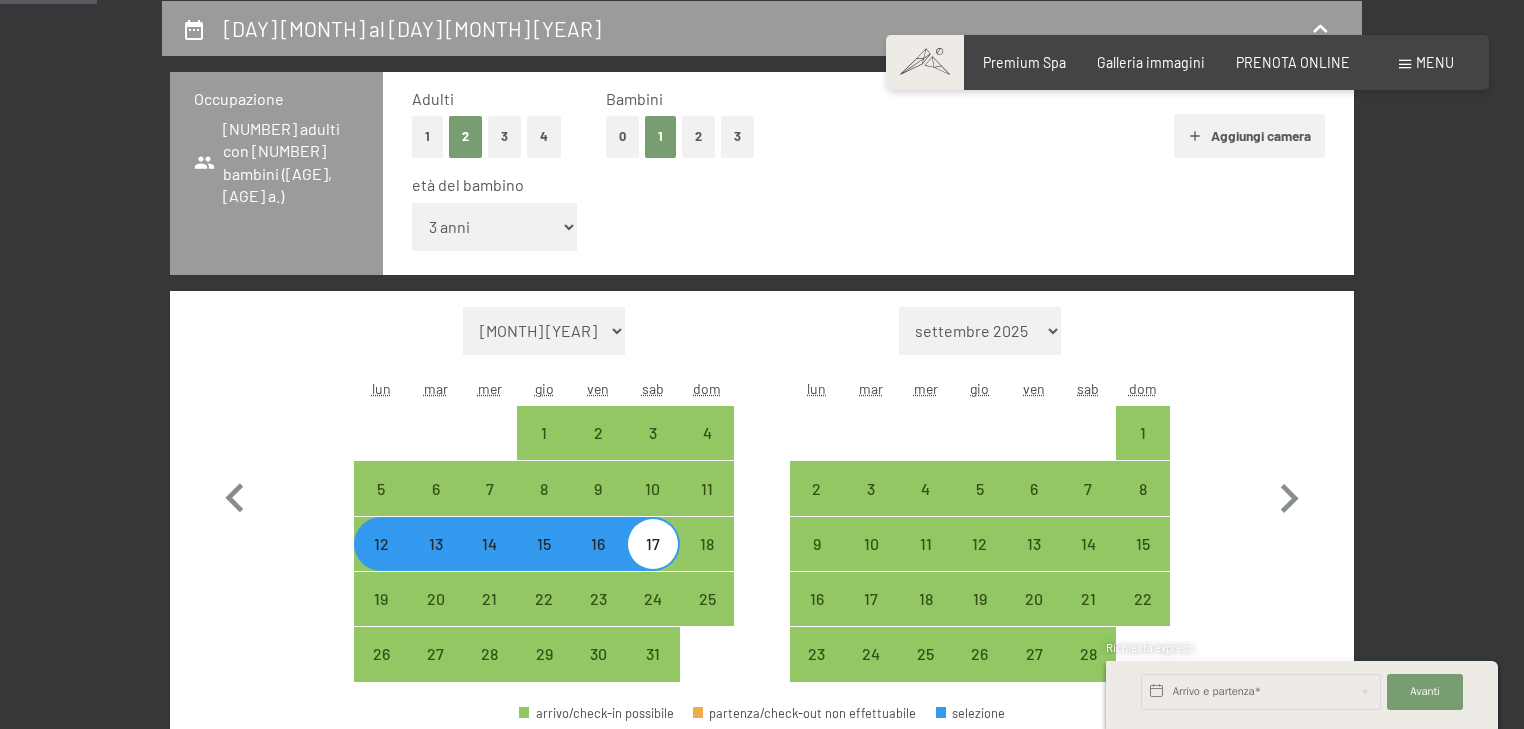 click on "inferiore a 1 anno 1 anno 2 anni 3 anni 4 anni 5 anni 6 anni 7 anni 8 anni 9 anni 10 anni 11 anni 12 anni 13 anni 14 anni 15 anni 16 anni 17 anni" at bounding box center (494, 227) 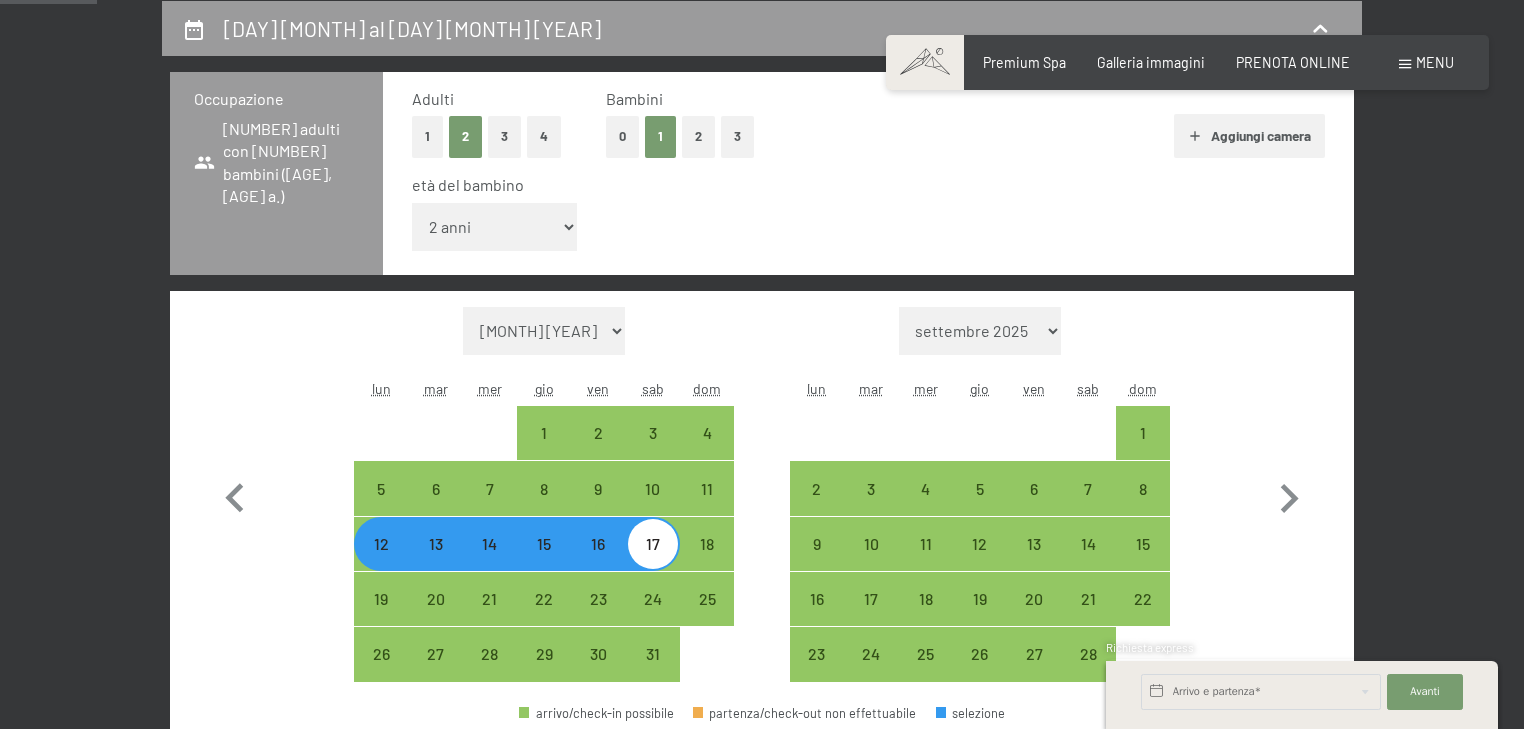 click on "inferiore a 1 anno 1 anno 2 anni 3 anni 4 anni 5 anni 6 anni 7 anni 8 anni 9 anni 10 anni 11 anni 12 anni 13 anni 14 anni 15 anni 16 anni 17 anni" at bounding box center [494, 227] 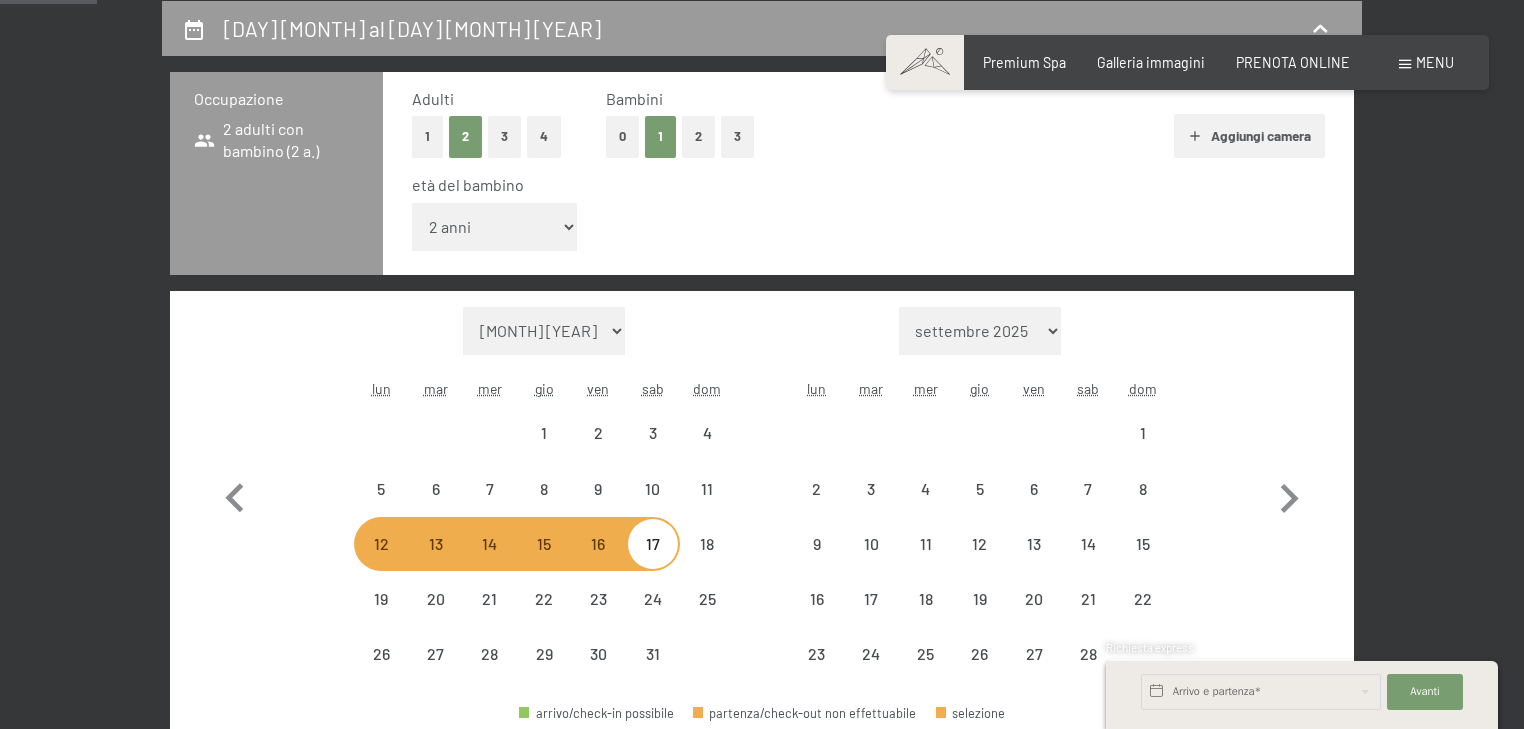 select on "[DATE]" 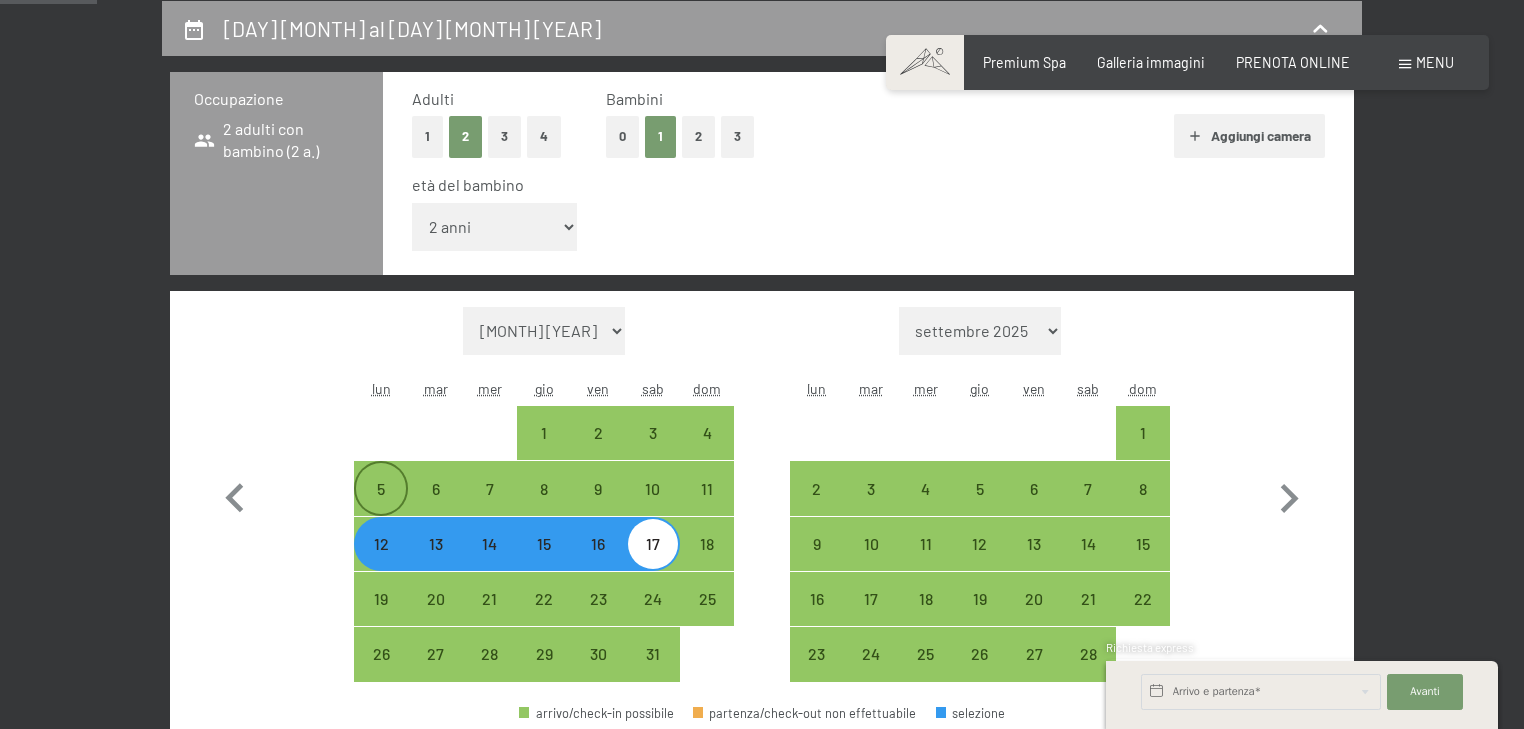 click on "5" at bounding box center (381, 506) 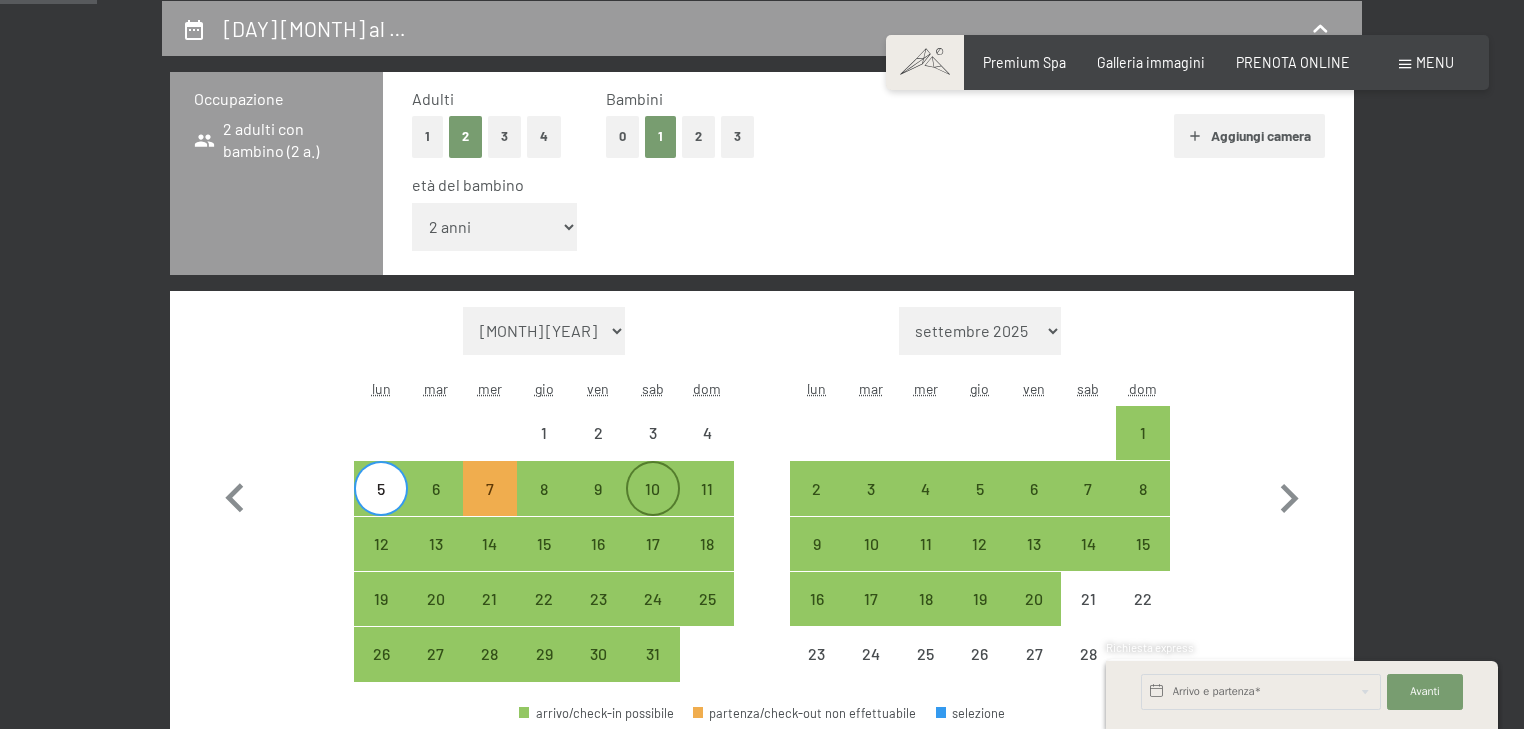 click on "10" at bounding box center [653, 488] 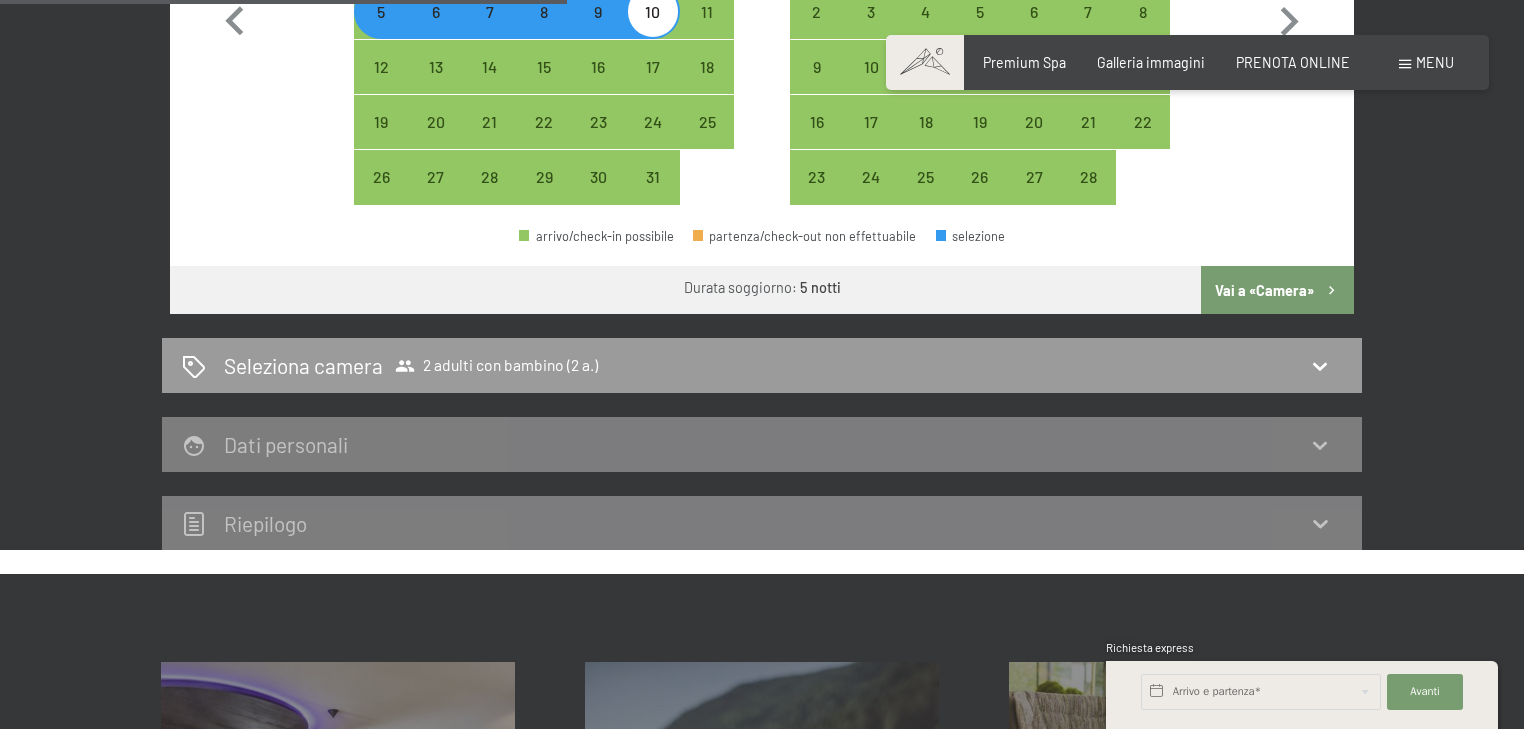 scroll, scrollTop: 913, scrollLeft: 0, axis: vertical 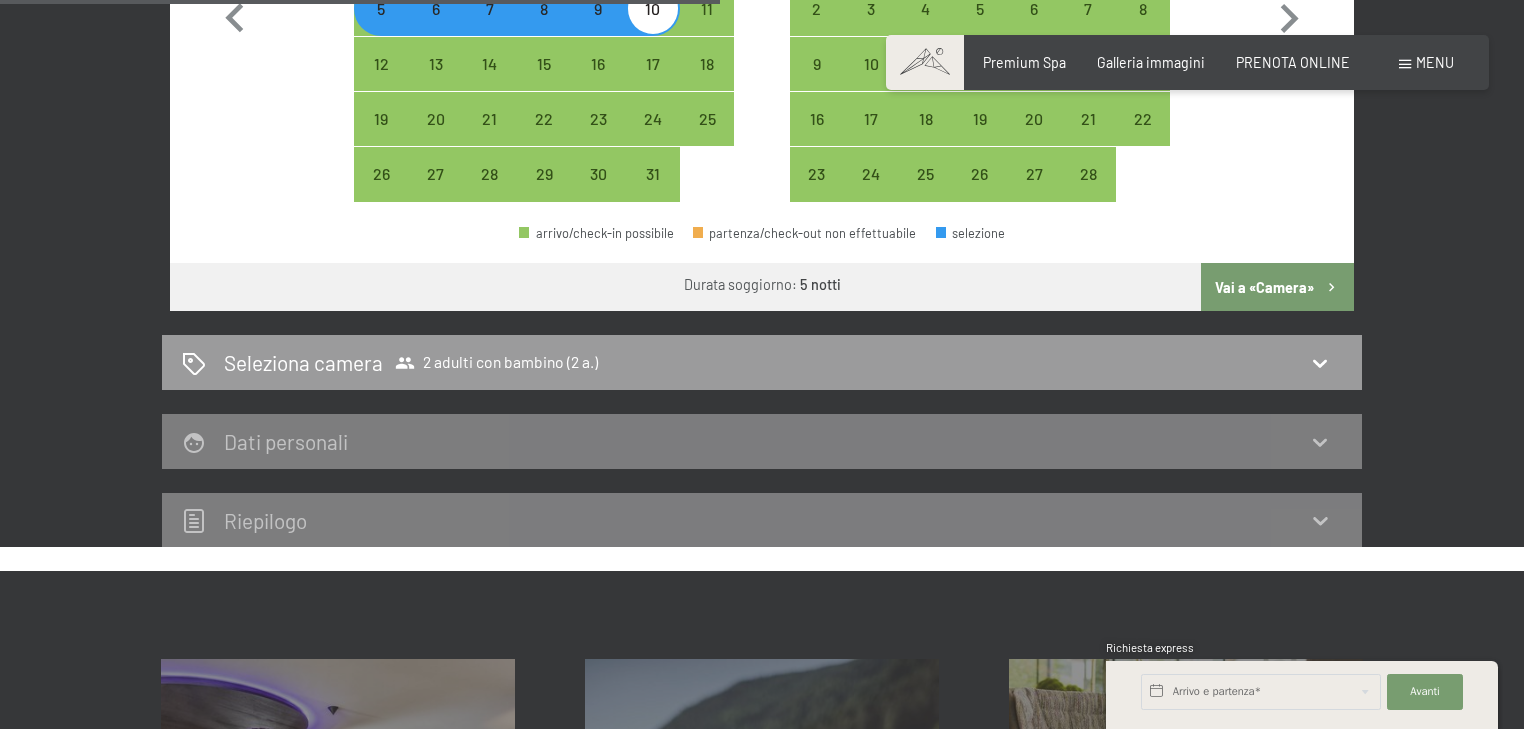 click on "Vai a «Camera»" at bounding box center [1277, 287] 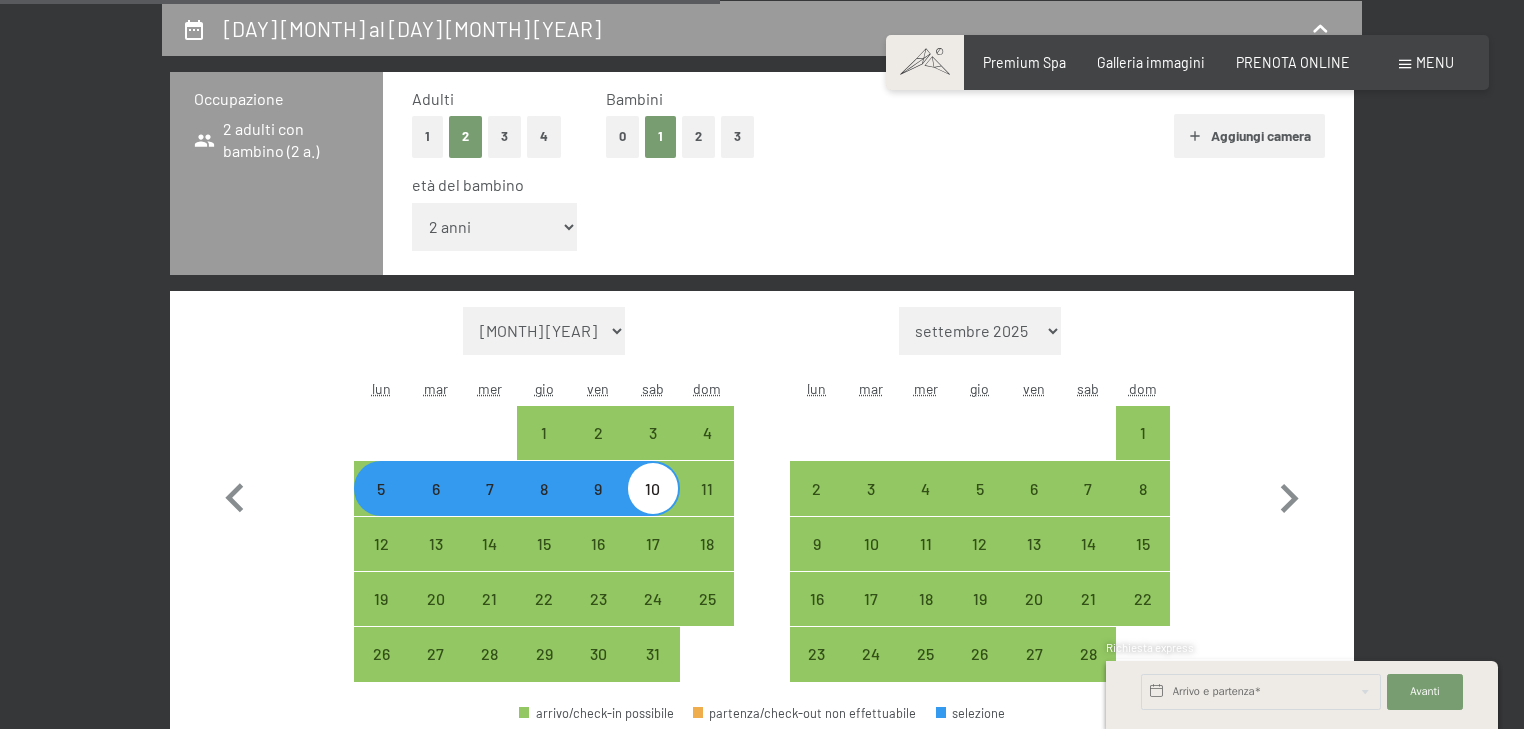 select on "[DATE]" 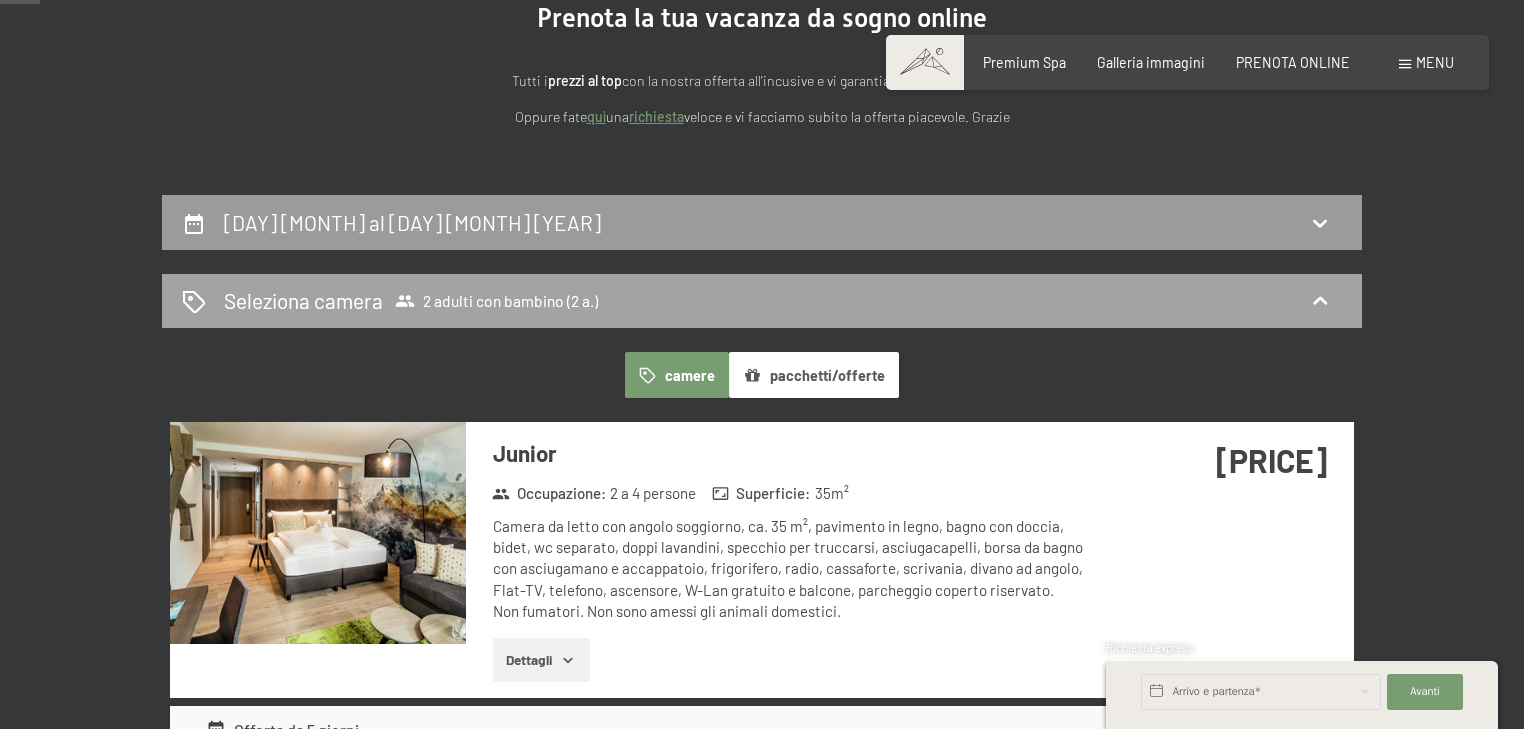 scroll, scrollTop: 240, scrollLeft: 0, axis: vertical 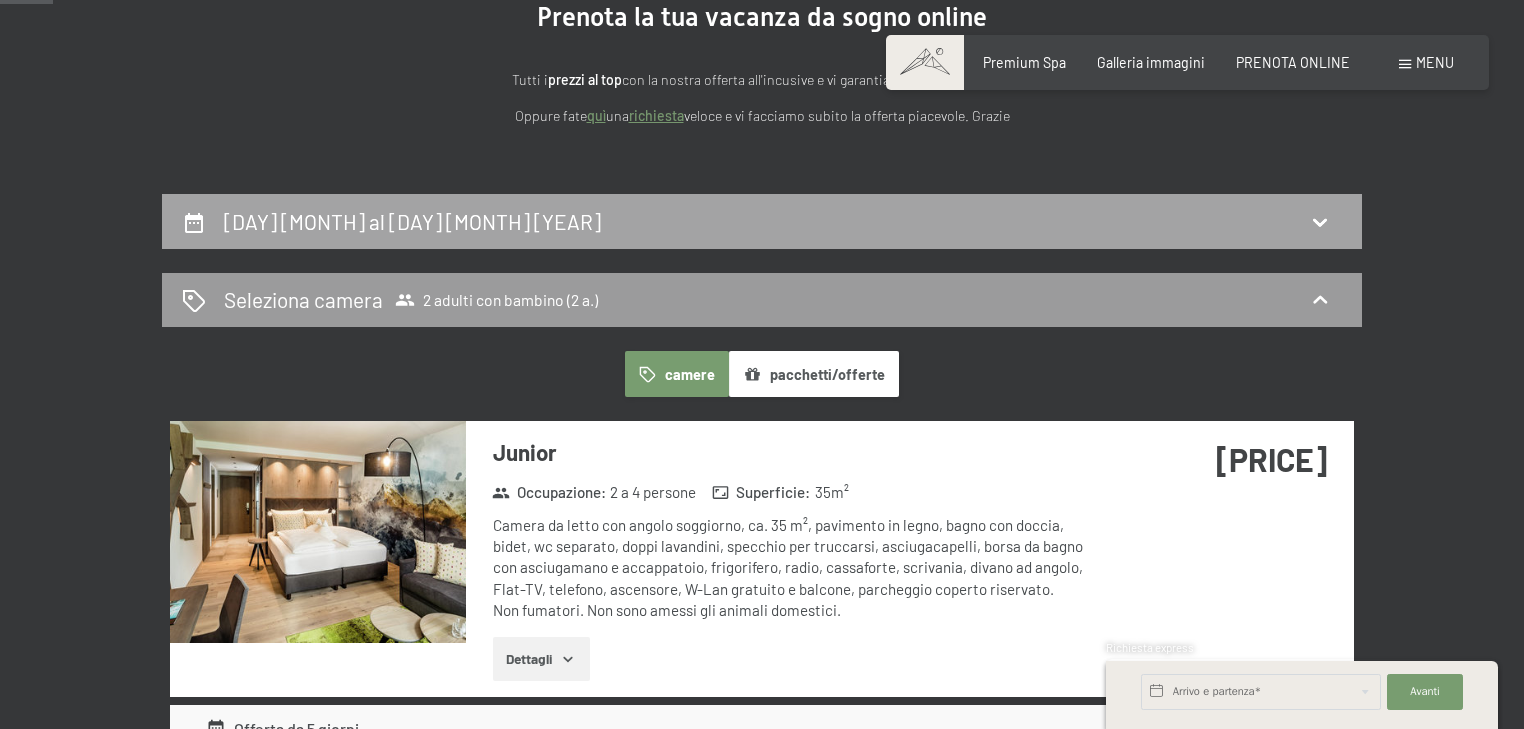 click on "[DAY] [MONTH] al [DAY] [MONTH] [YEAR]" at bounding box center (762, 221) 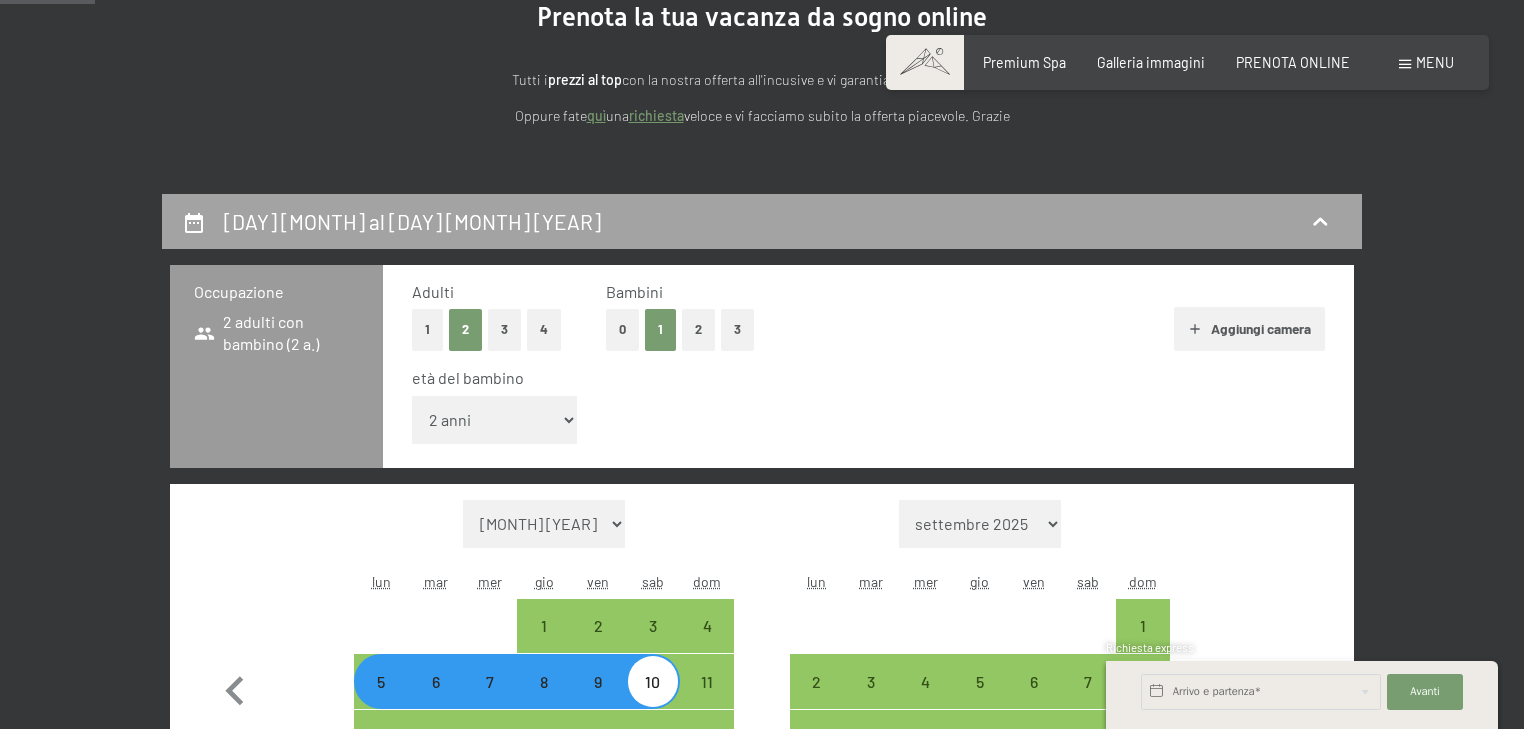 scroll, scrollTop: 433, scrollLeft: 0, axis: vertical 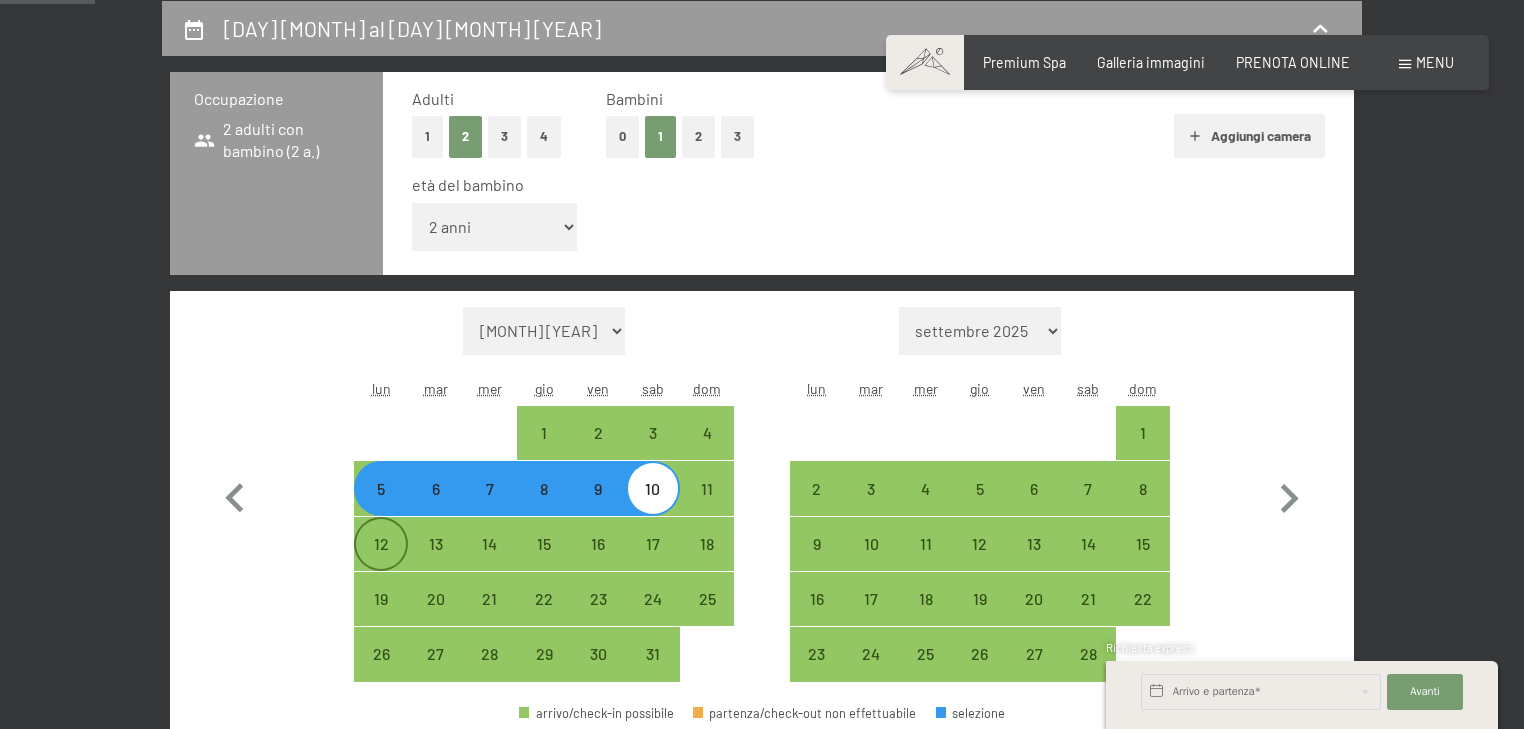 click on "12" at bounding box center (381, 561) 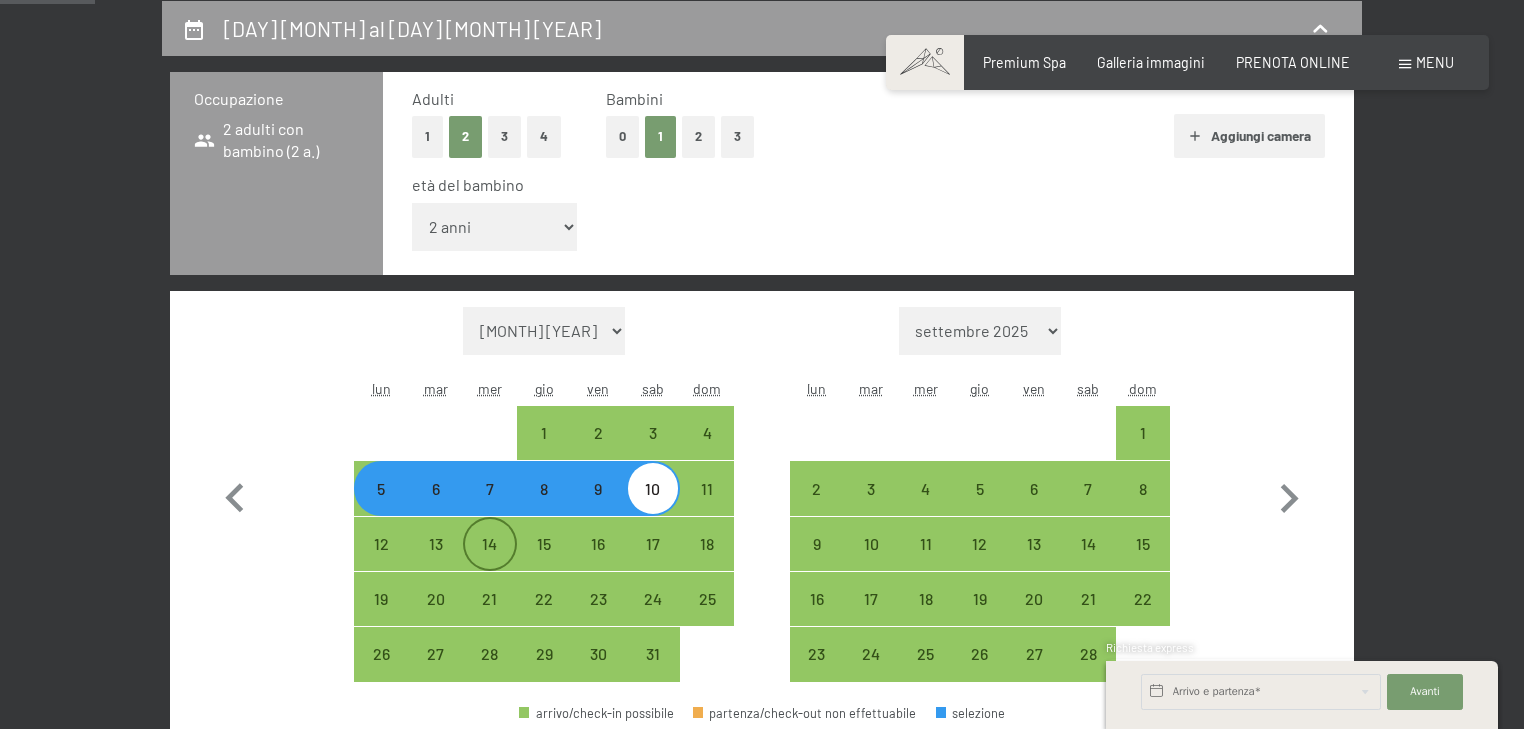 select on "[DATE]" 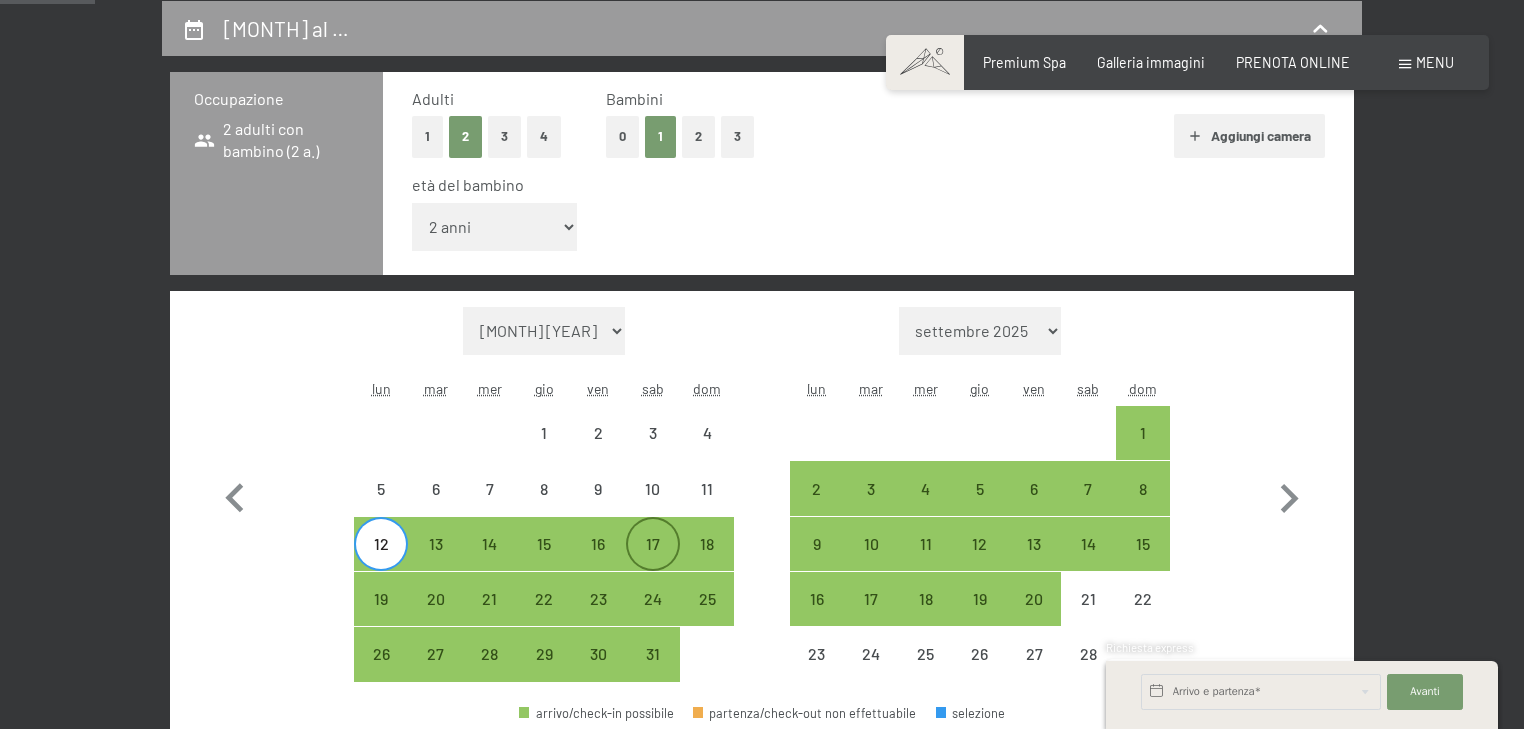 click on "17" at bounding box center [653, 561] 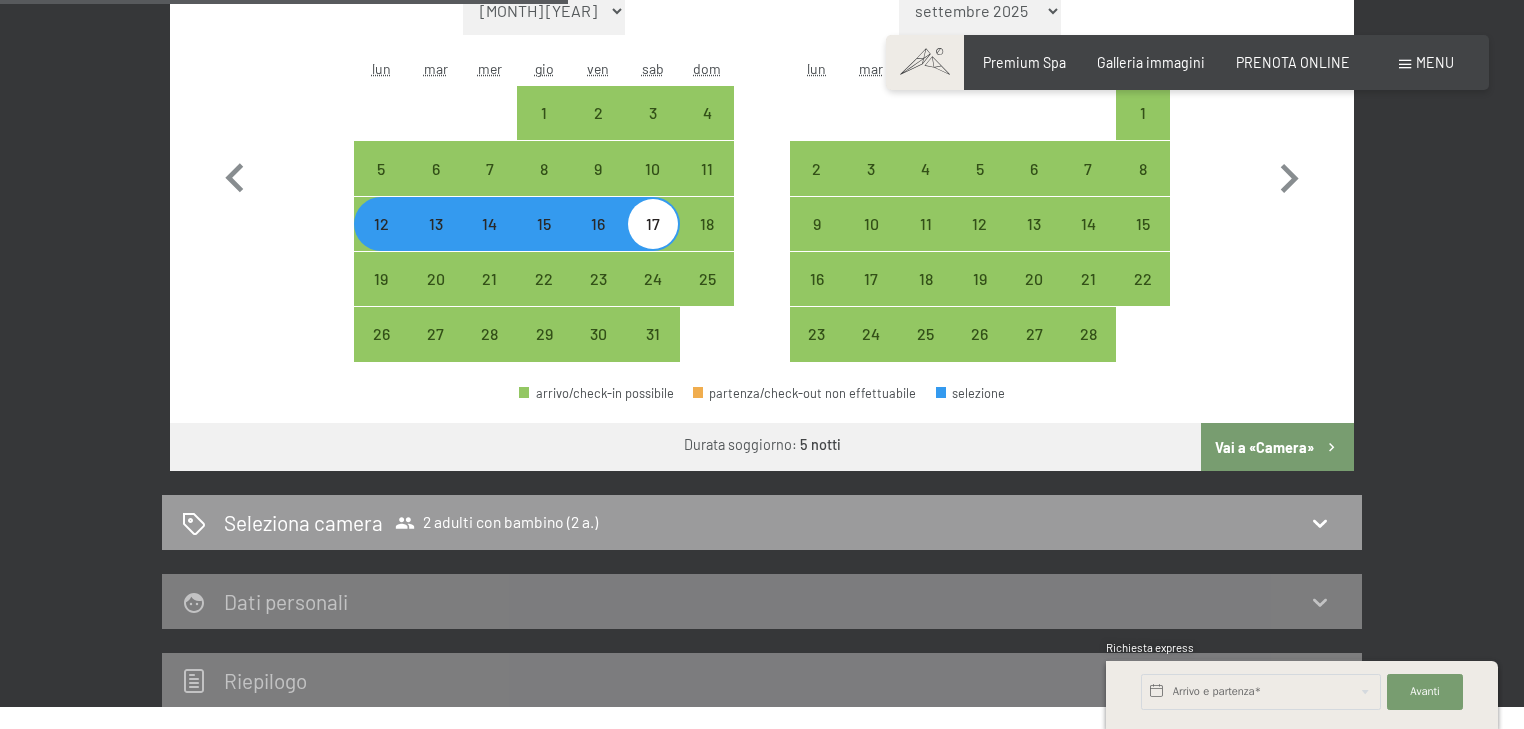 click on "Vai a «Camera»" at bounding box center [1277, 447] 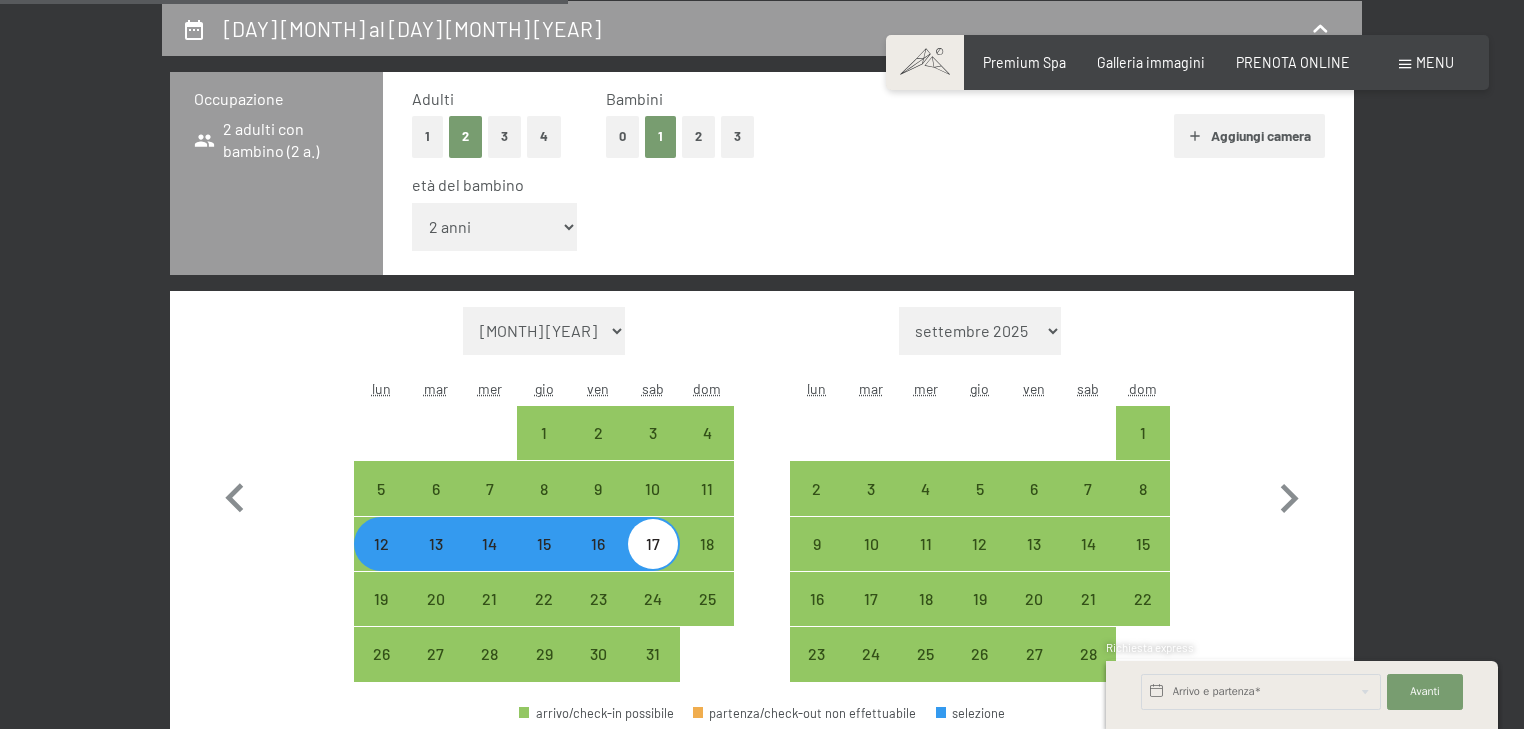 select on "[DATE]" 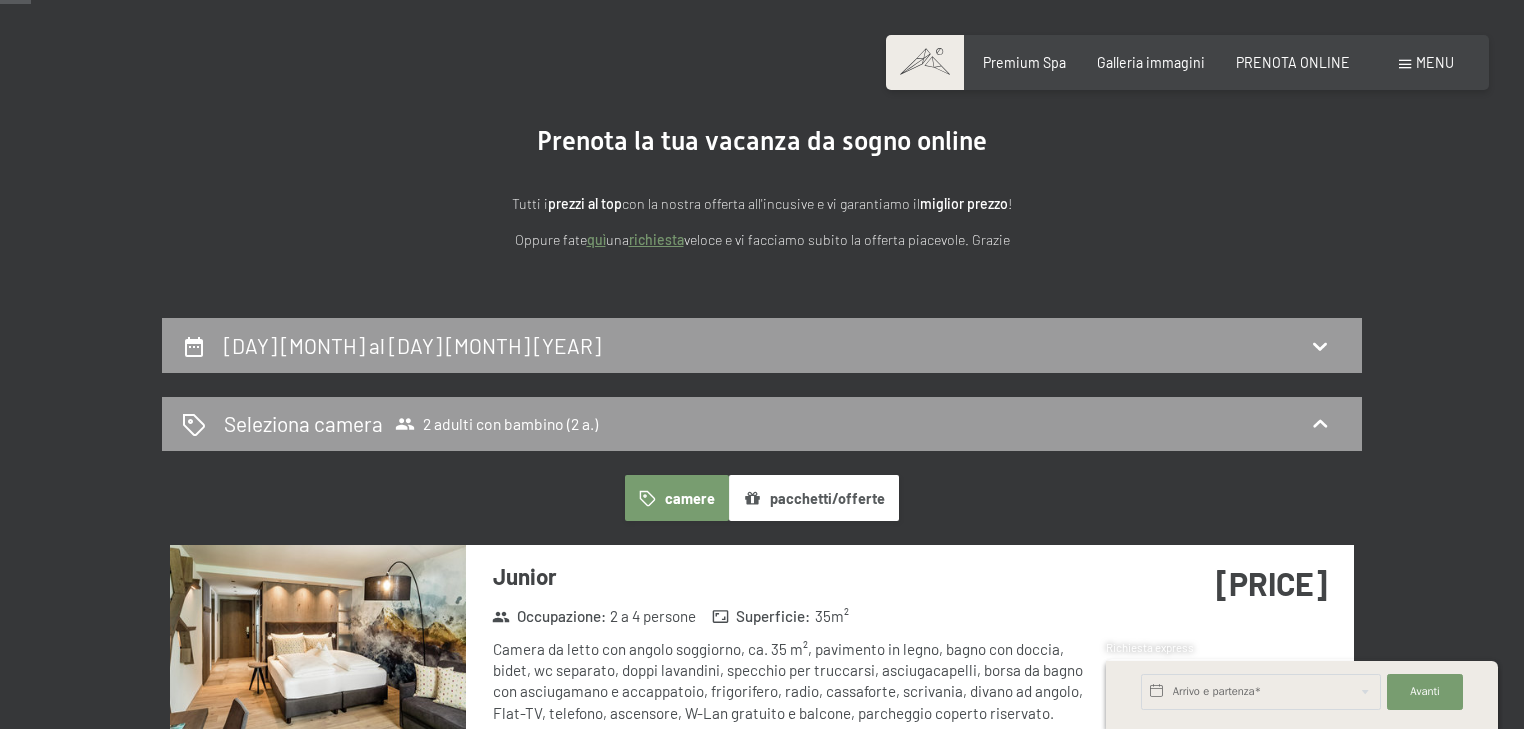 scroll, scrollTop: 113, scrollLeft: 0, axis: vertical 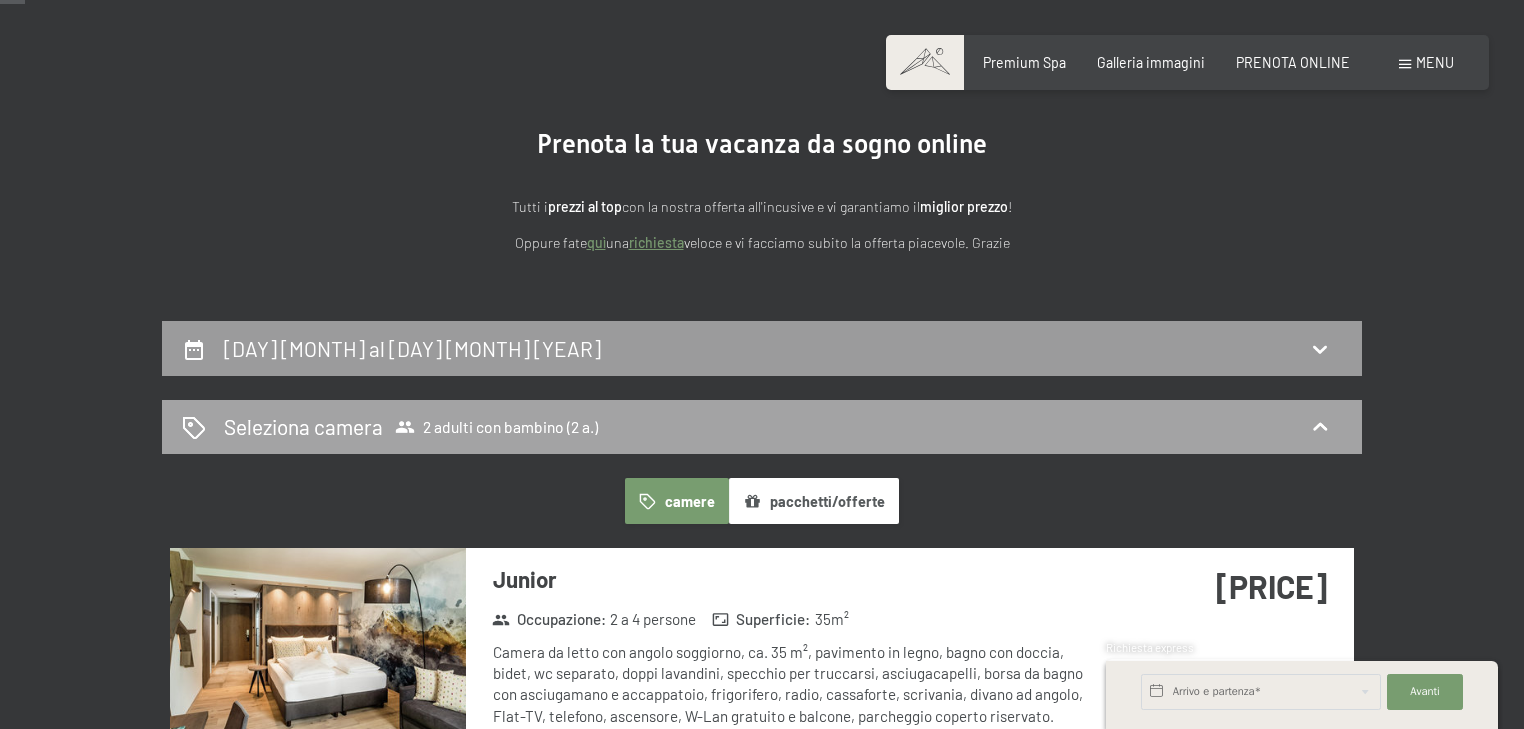 click on "2 adulti con bambino (2 a.)" at bounding box center (496, 427) 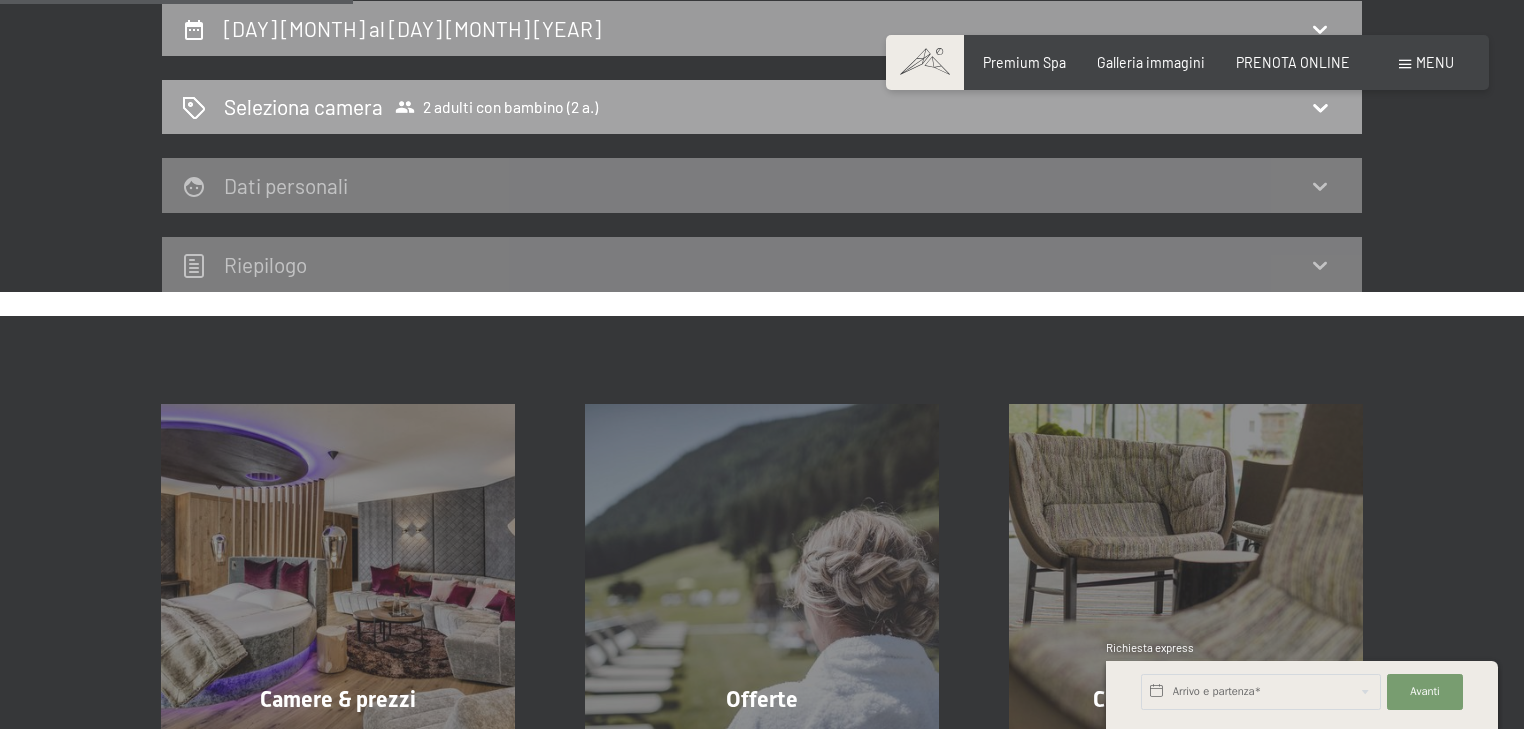 scroll, scrollTop: 113, scrollLeft: 0, axis: vertical 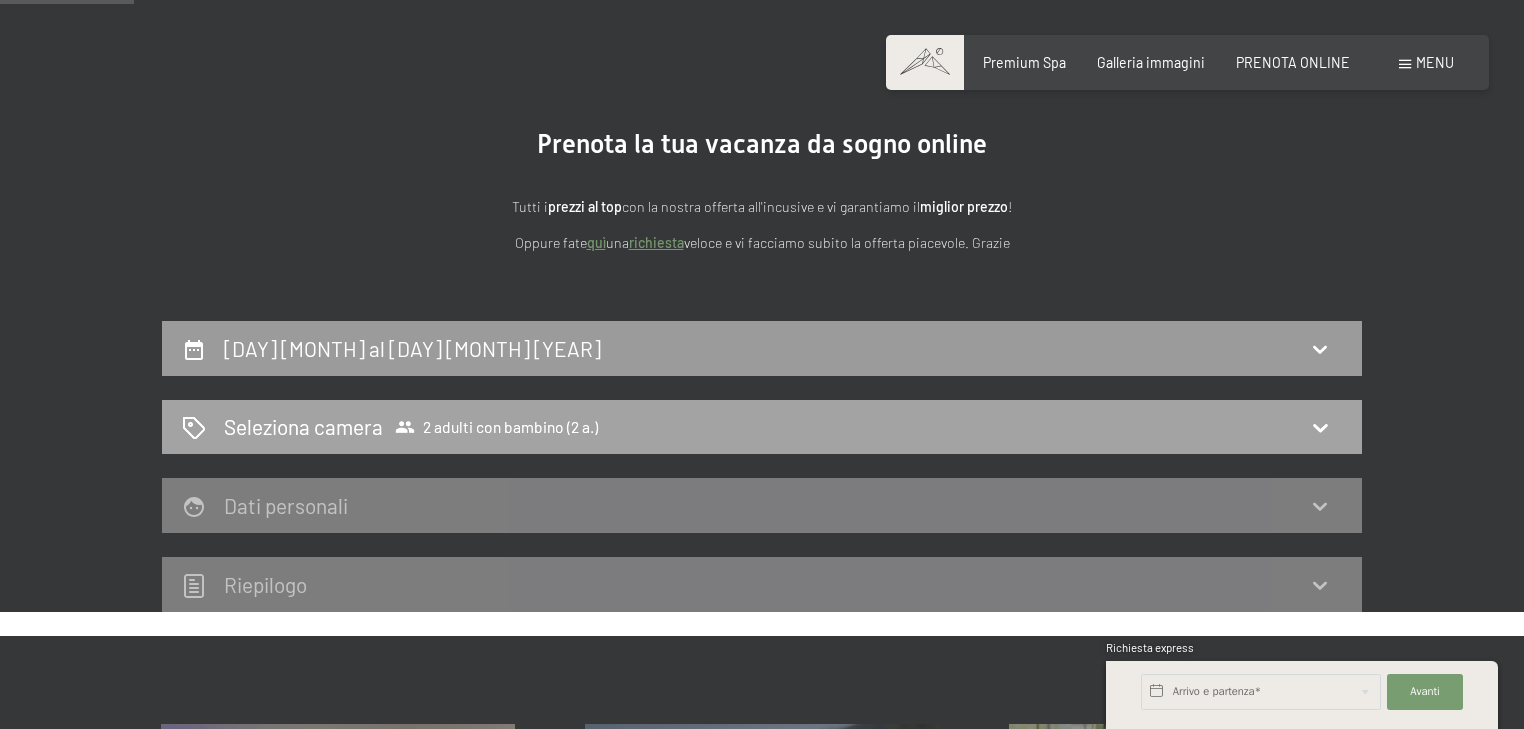 click on "2 adulti con bambino (2 a.)" at bounding box center [496, 427] 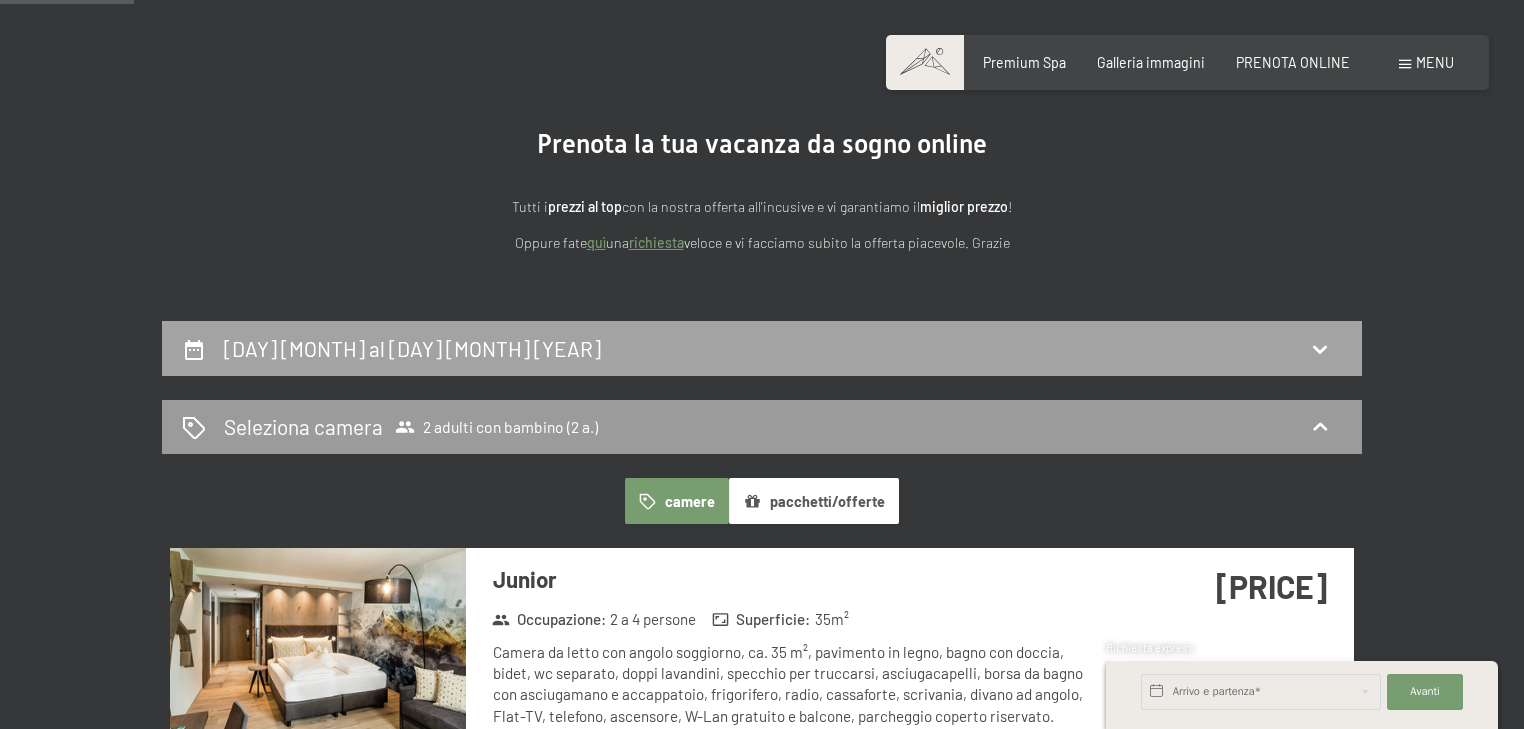 click on "[DAY] [MONTH] al [DAY] [MONTH] [YEAR]" at bounding box center (412, 348) 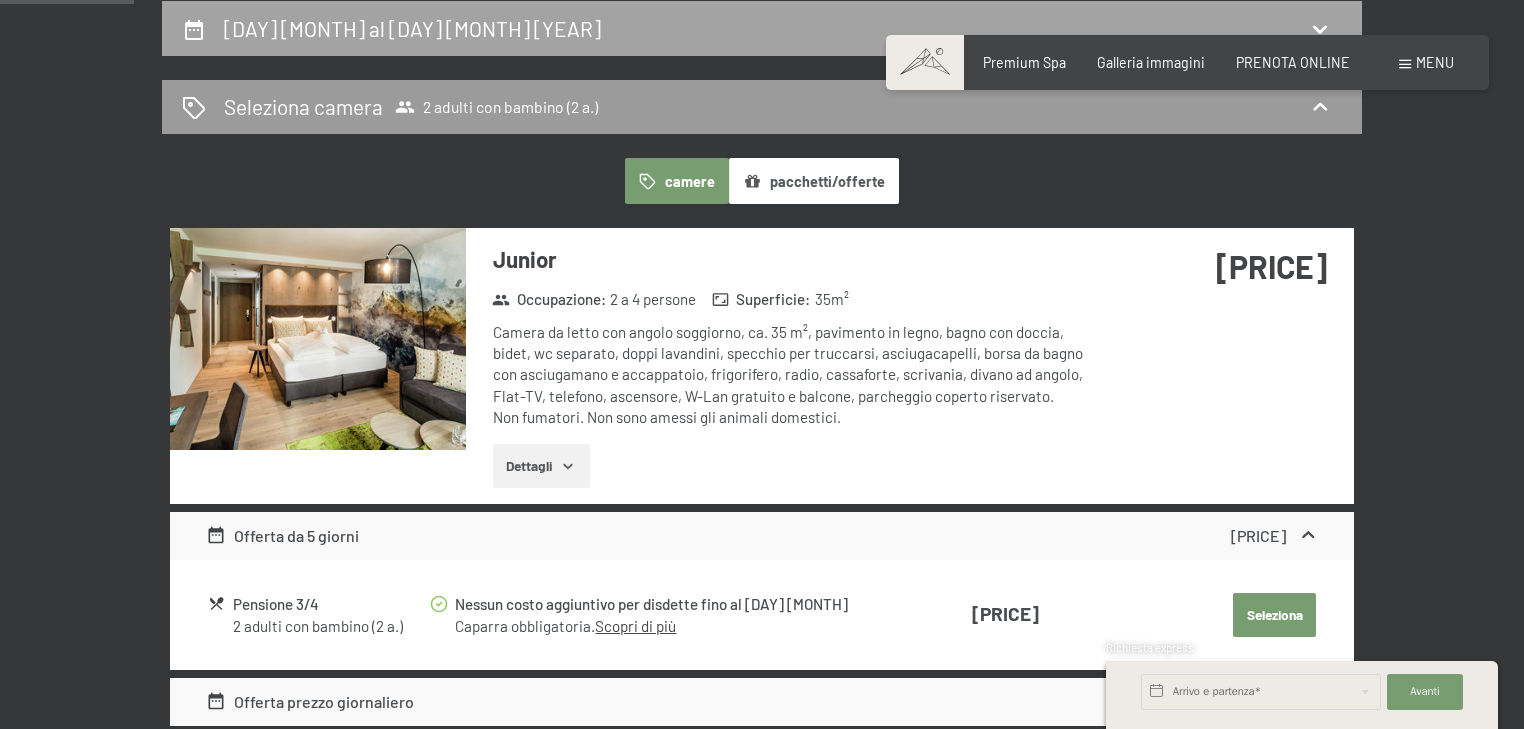 select on "2" 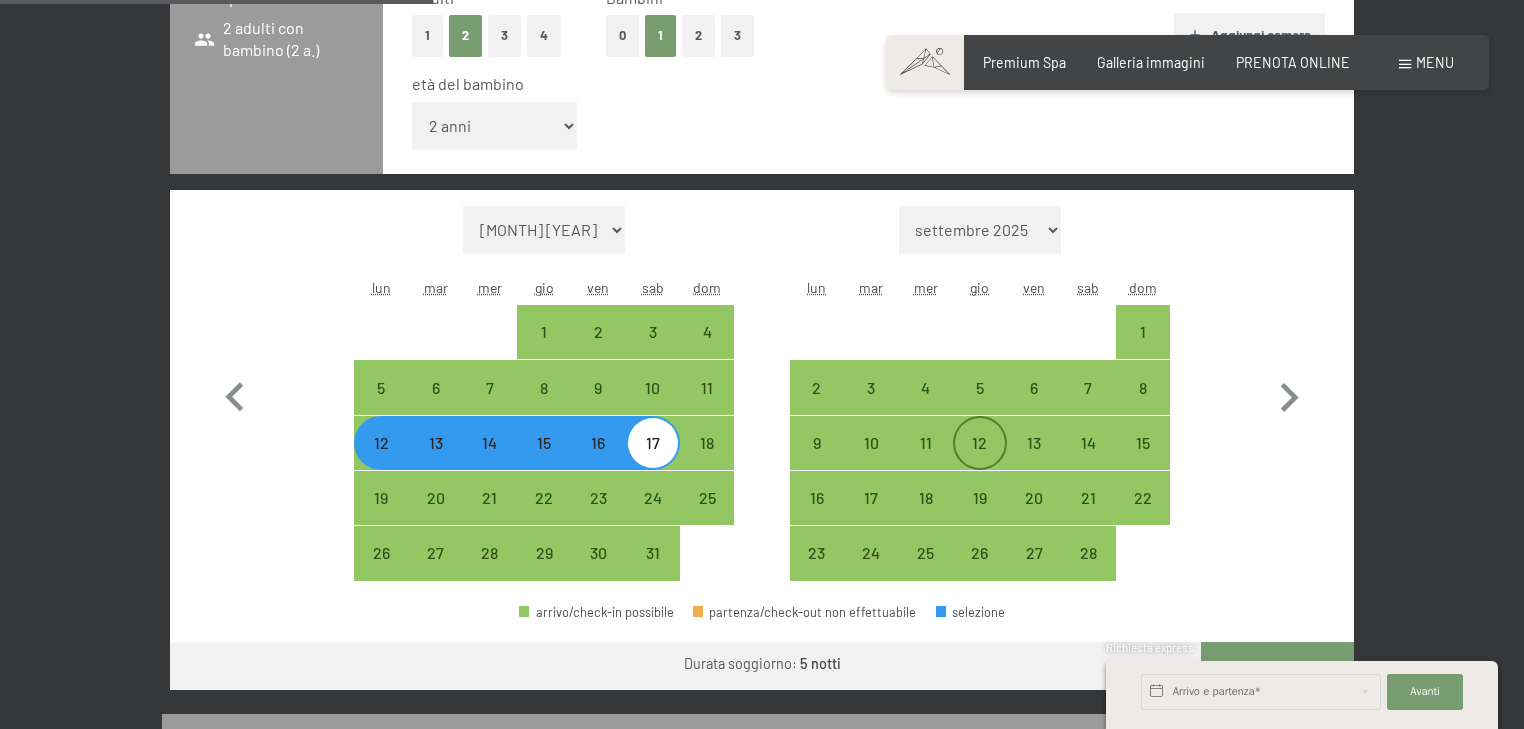 scroll, scrollTop: 593, scrollLeft: 0, axis: vertical 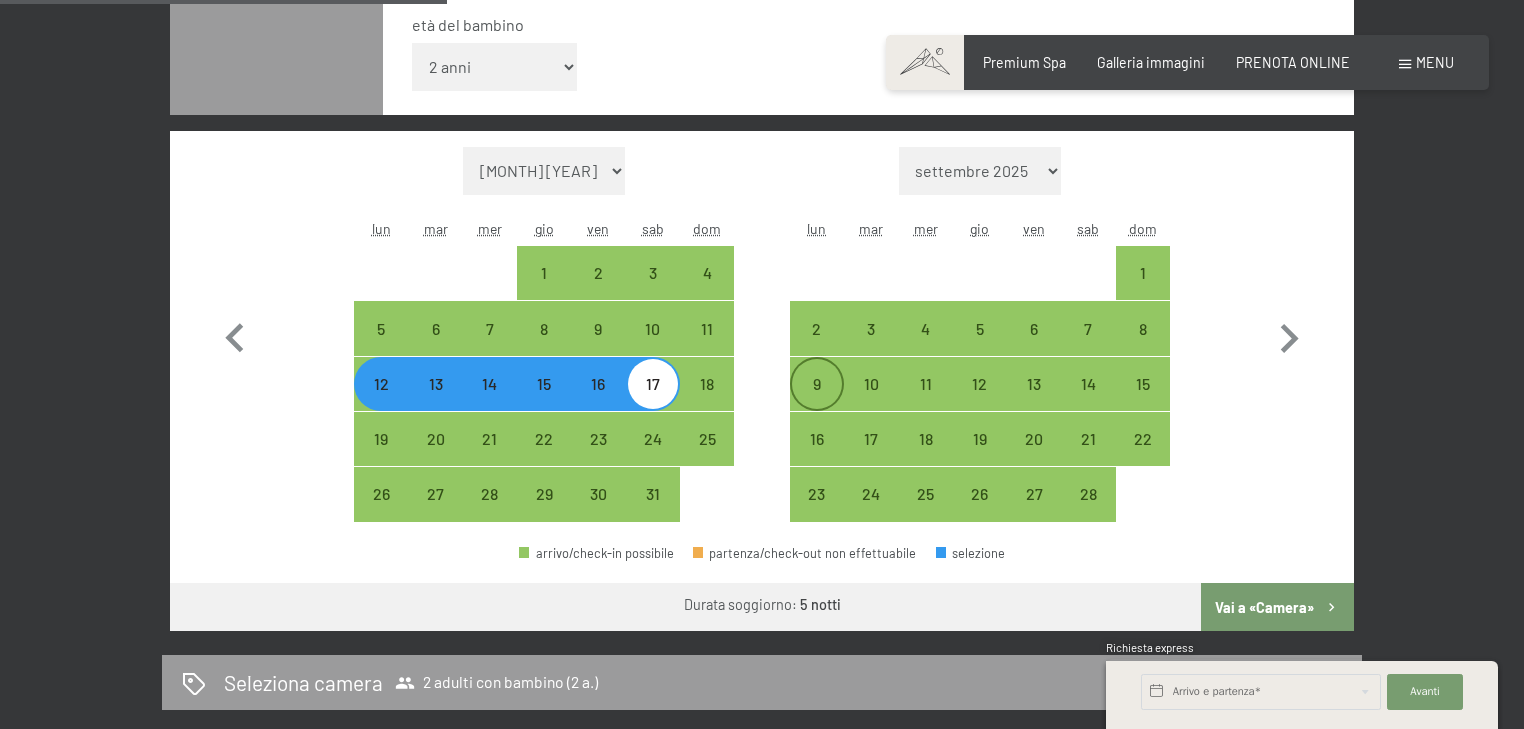 click on "9" at bounding box center (817, 401) 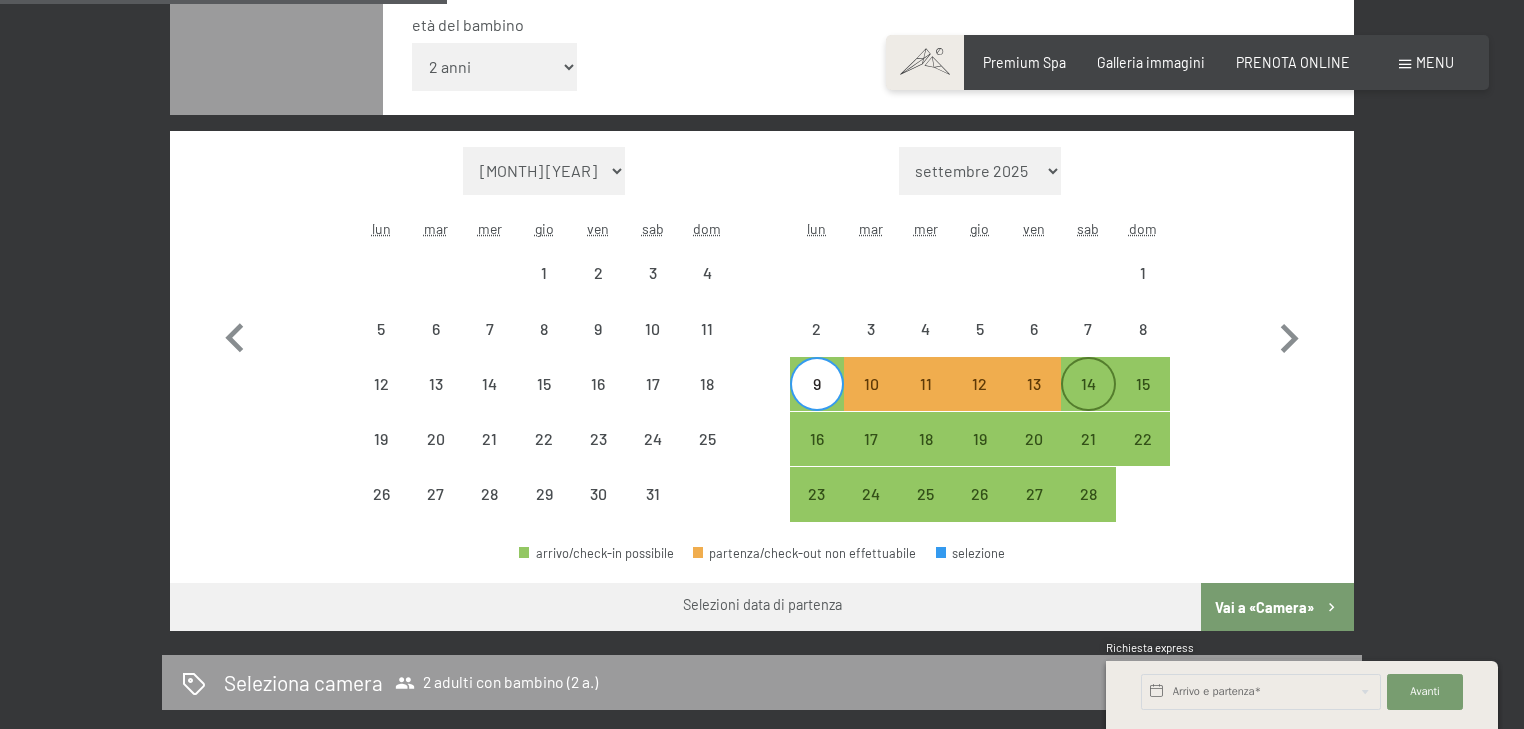 click on "14" at bounding box center (1088, 401) 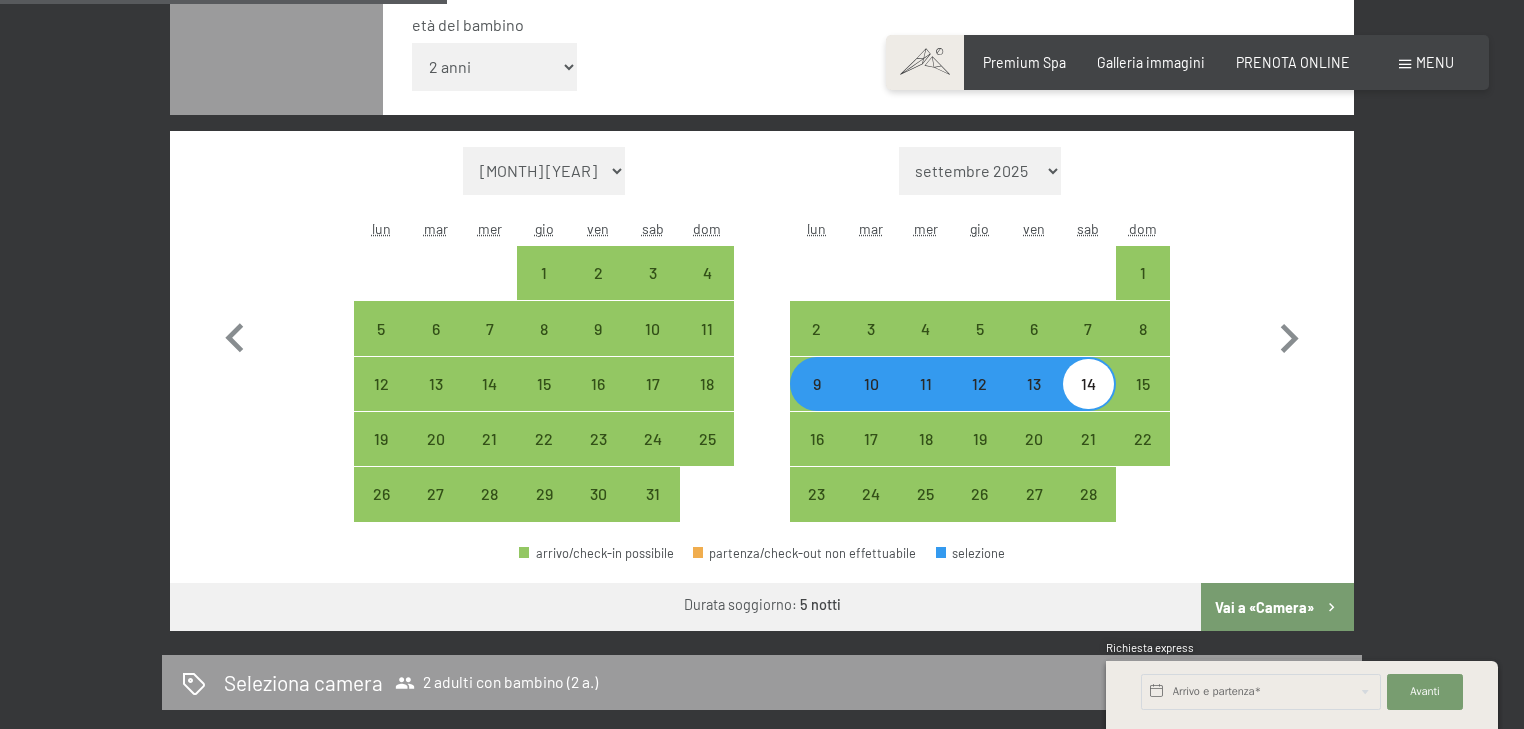 click on "Vai a «Camera»" at bounding box center [1277, 607] 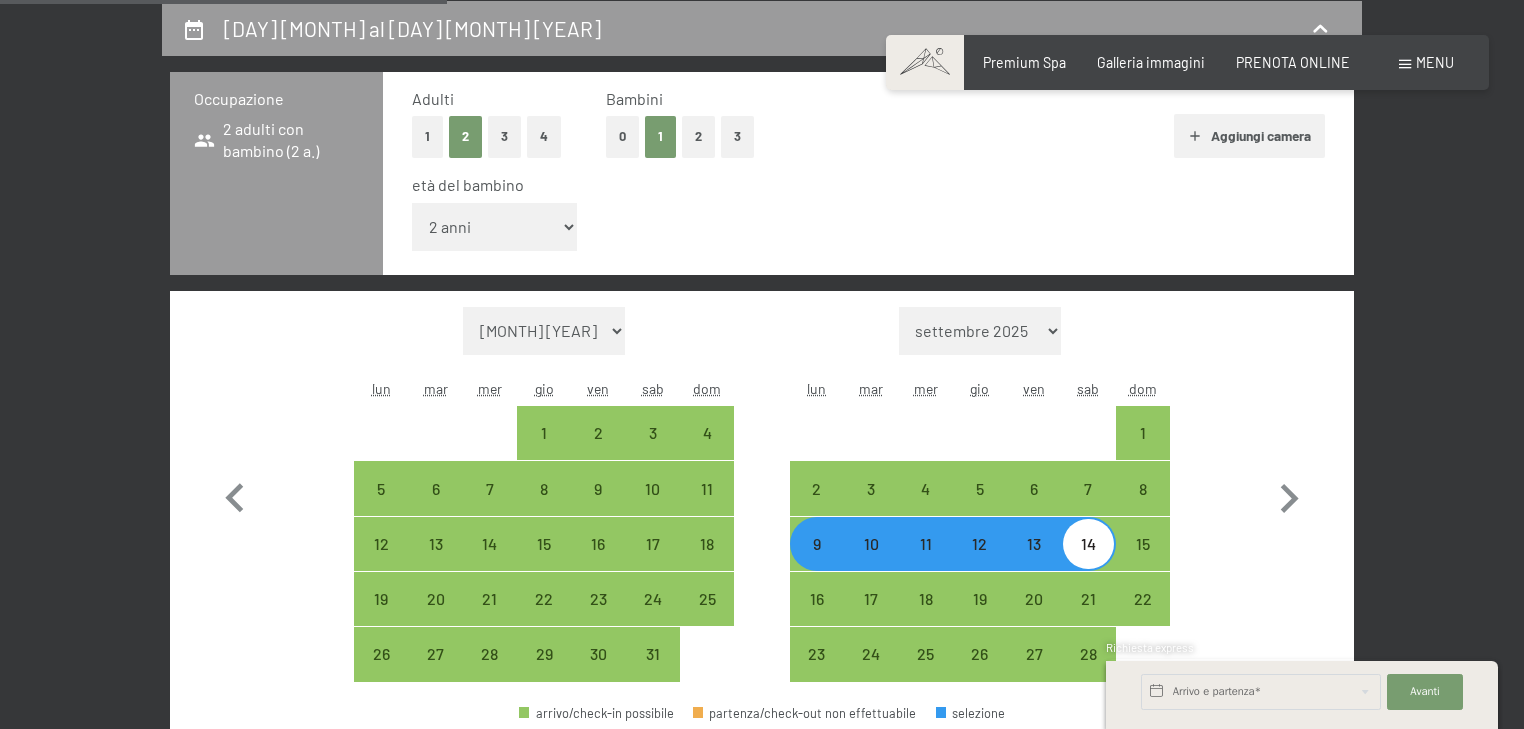 select on "[DATE]" 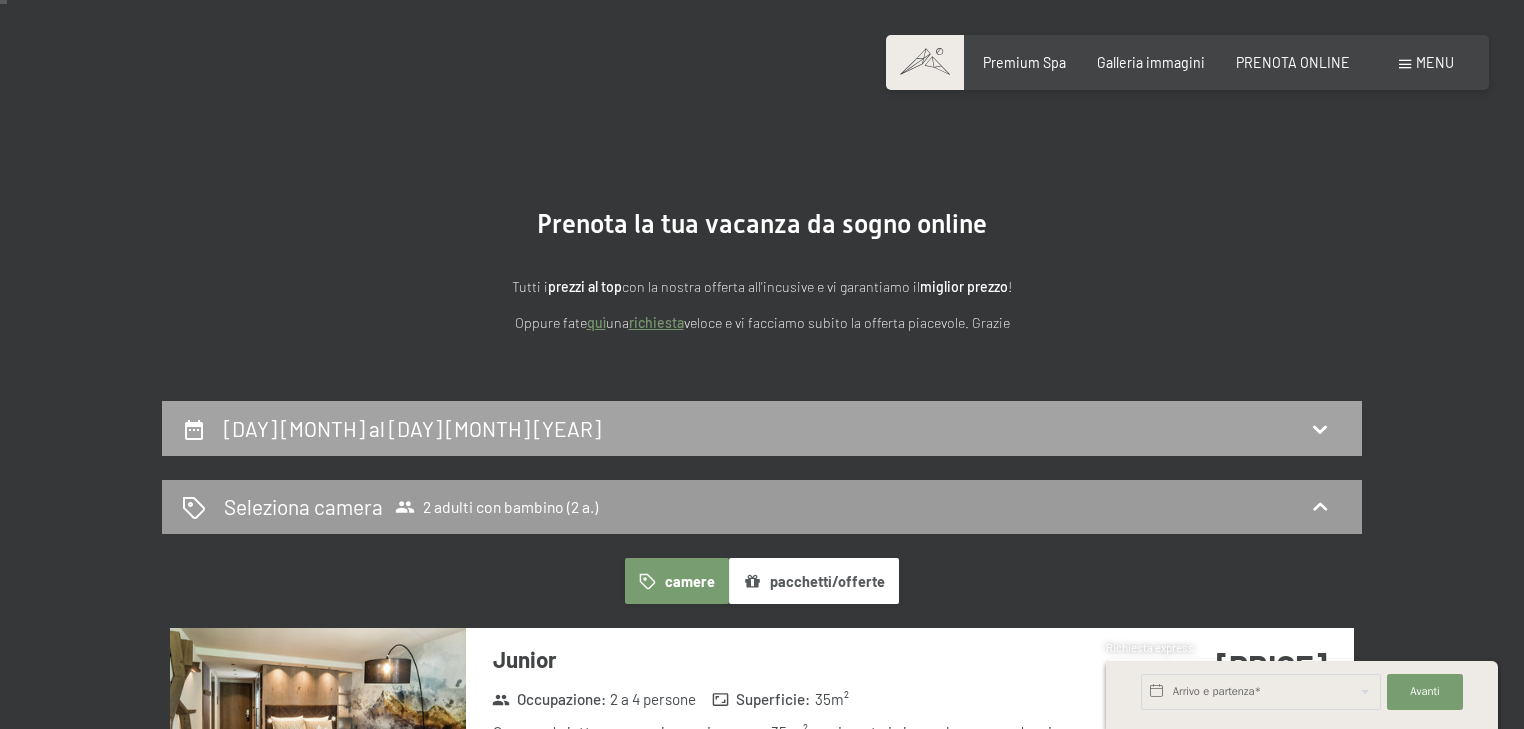 click on "[DAY] [MONTH] al [DAY] [MONTH] [YEAR]" at bounding box center (762, 428) 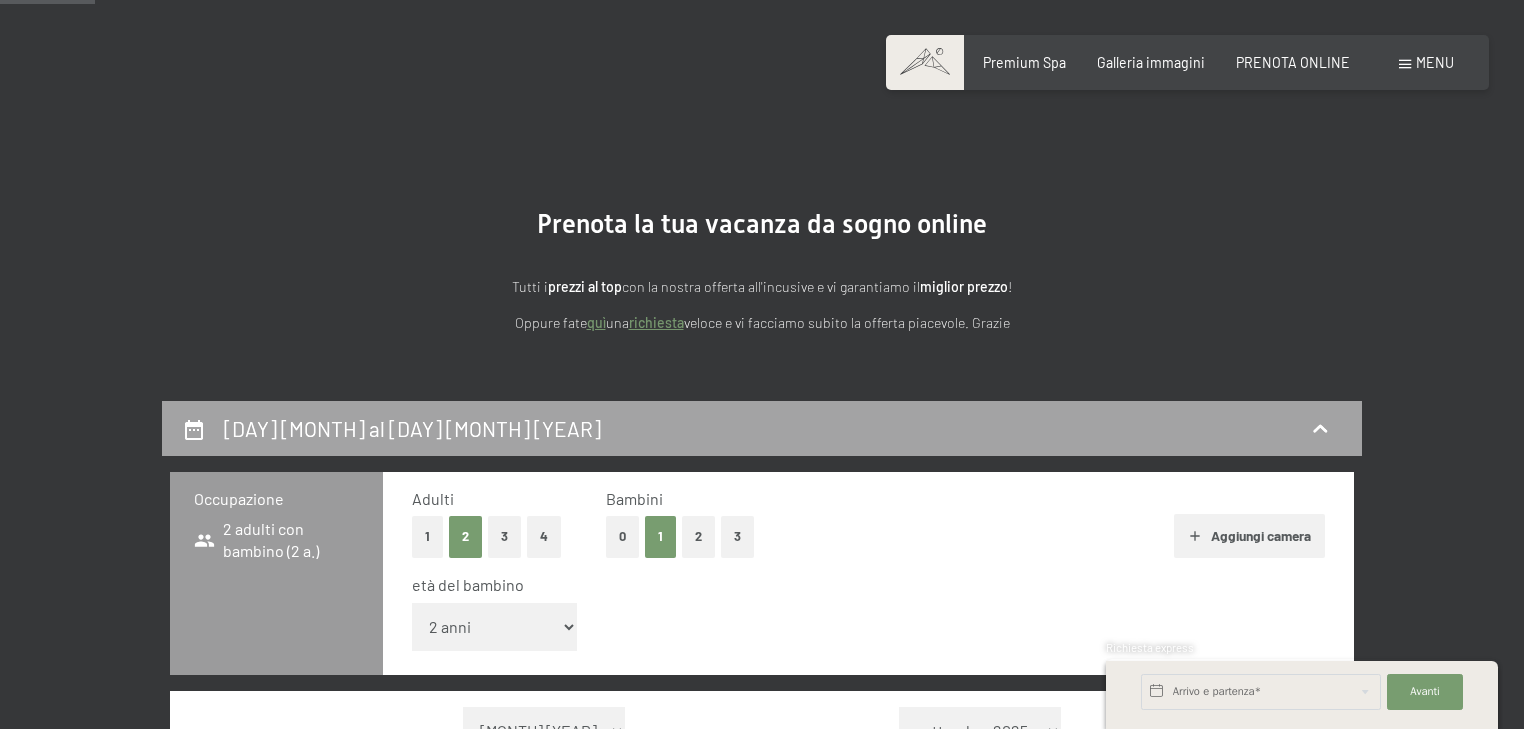 scroll, scrollTop: 433, scrollLeft: 0, axis: vertical 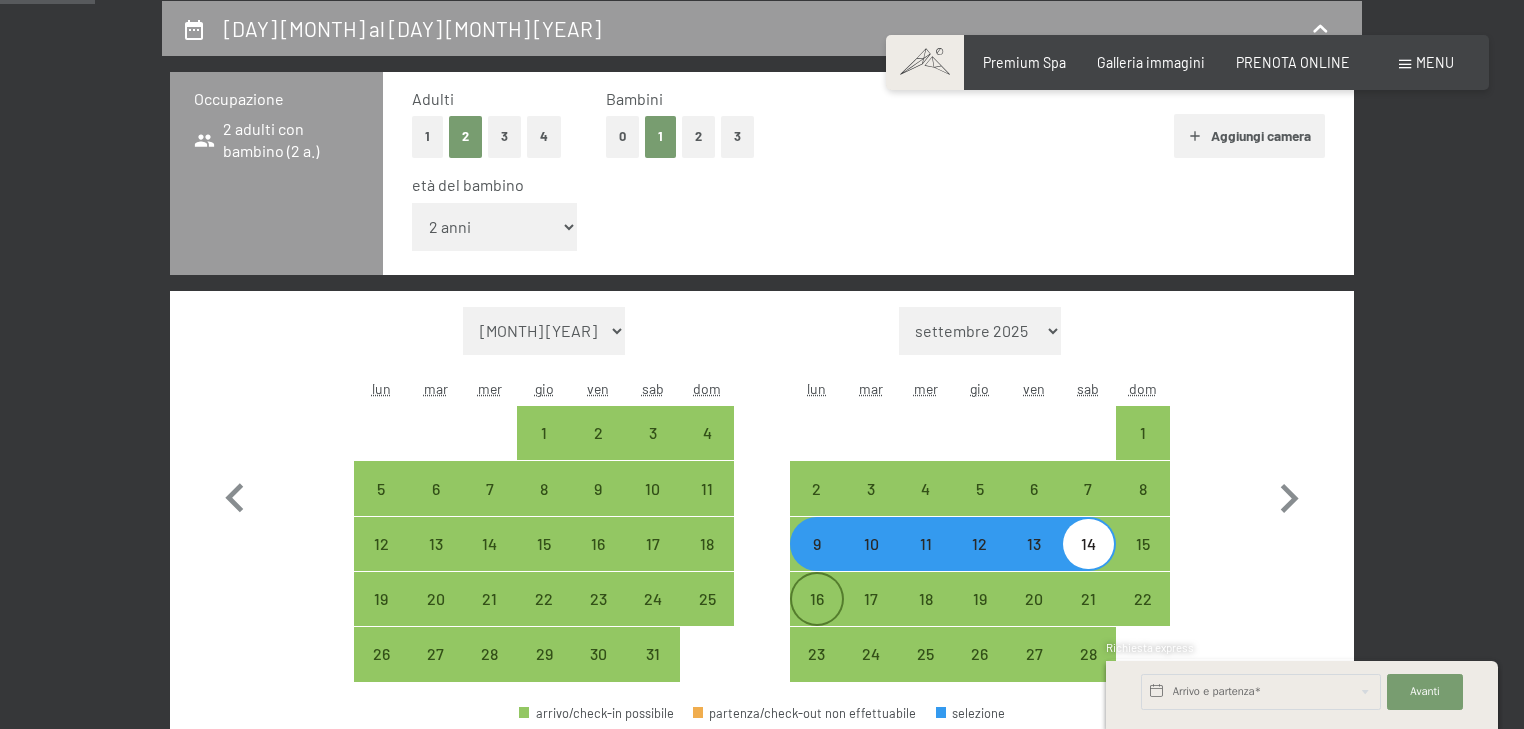 click on "16" at bounding box center (817, 616) 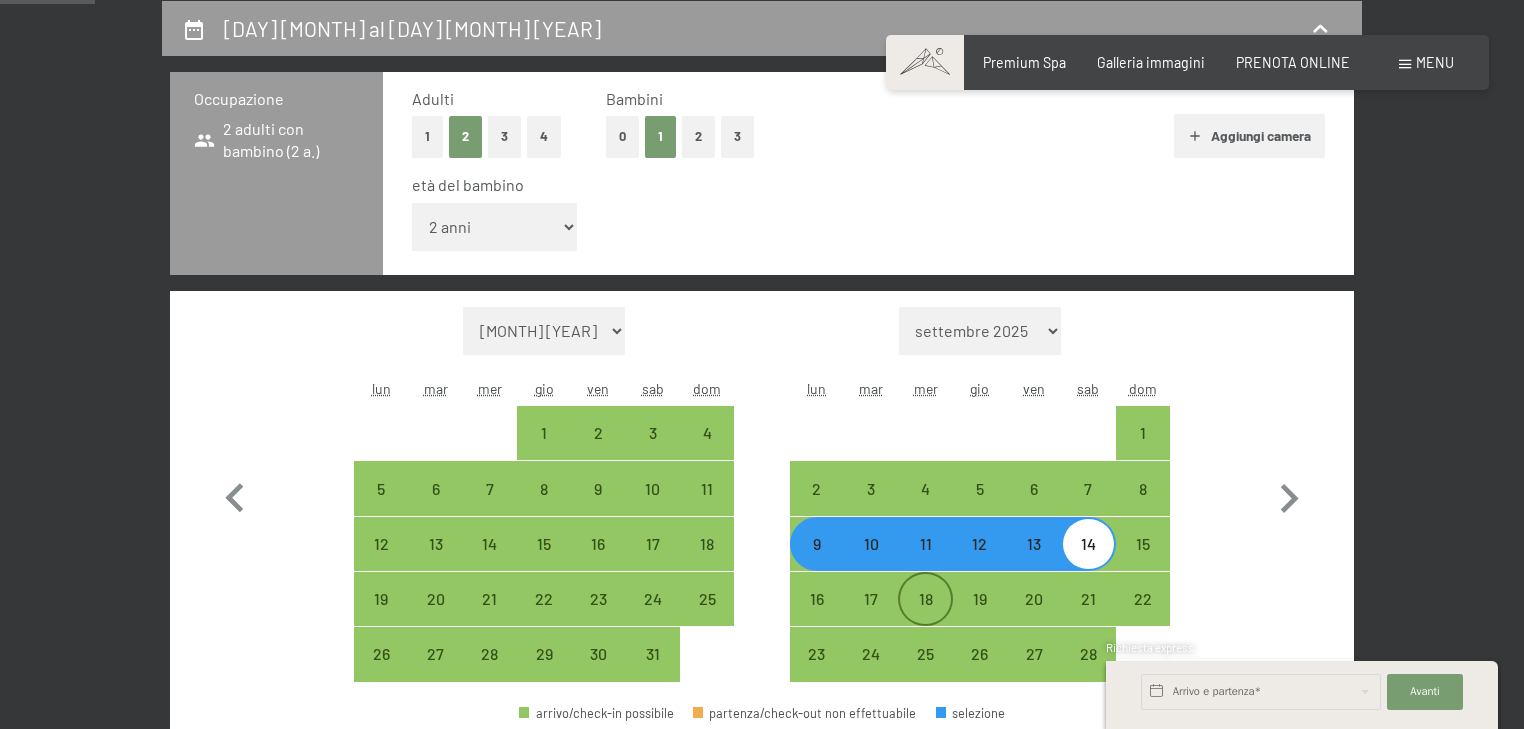 select on "[DATE]" 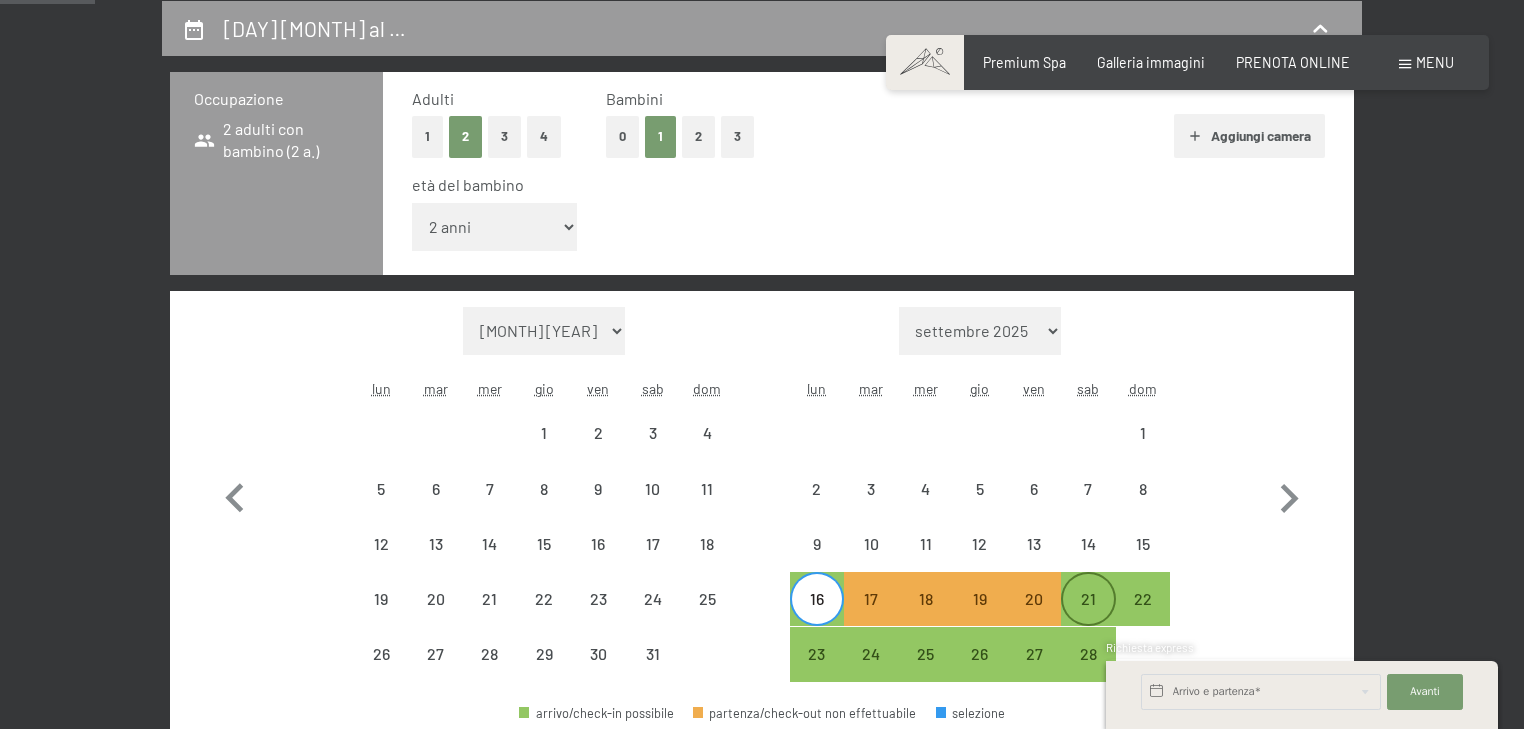 click on "21" at bounding box center [1088, 599] 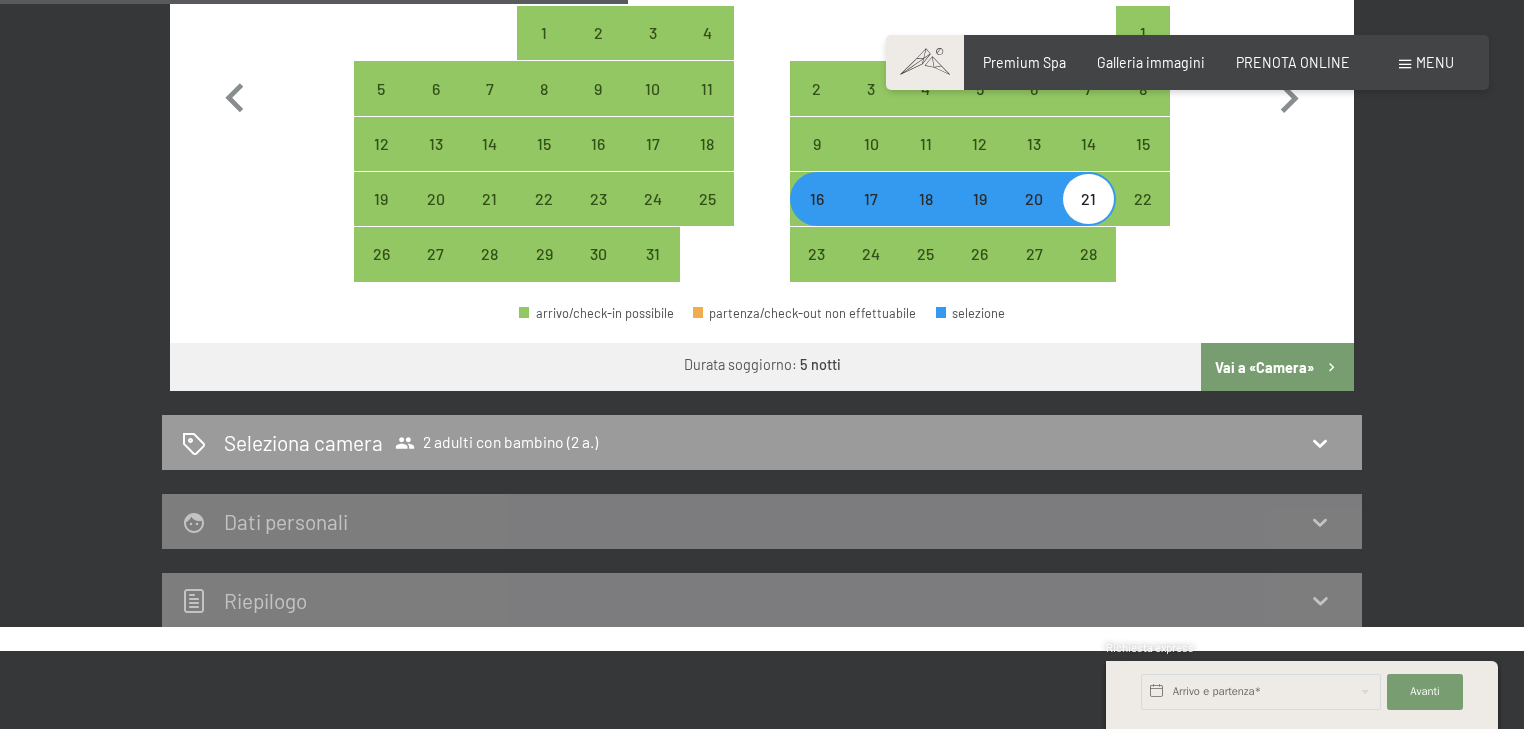 click on "Vai a «Camera»" at bounding box center (1277, 367) 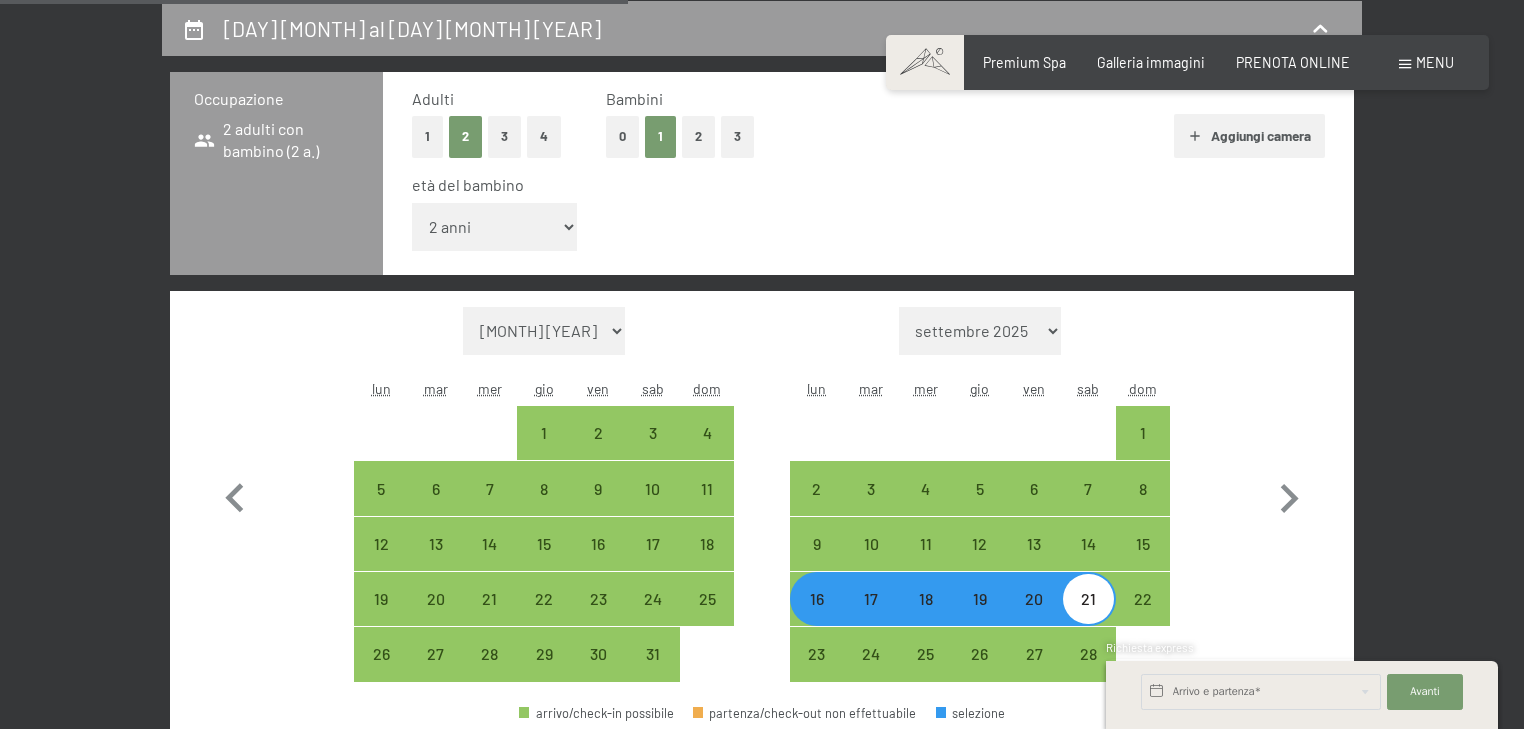 select on "[DATE]" 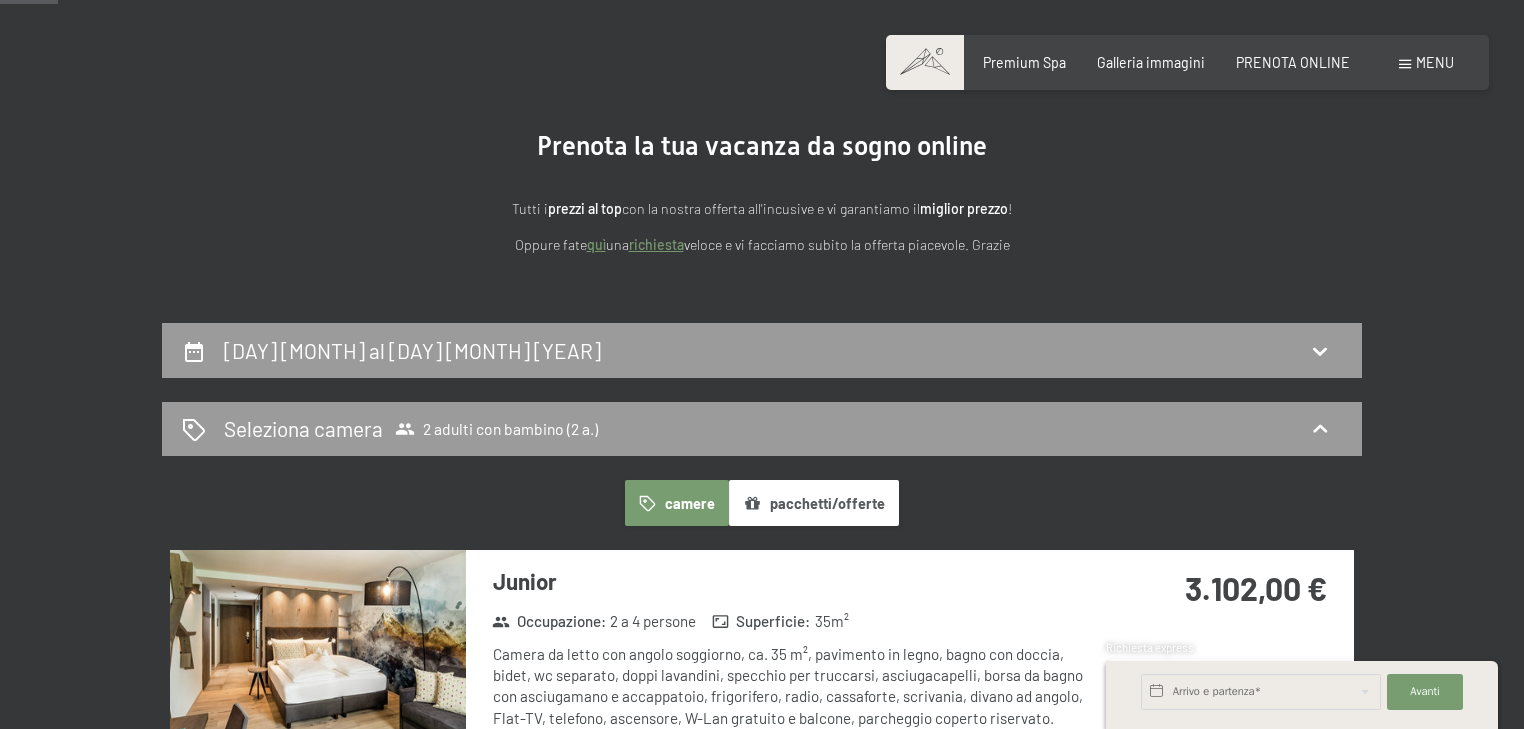 scroll, scrollTop: 0, scrollLeft: 0, axis: both 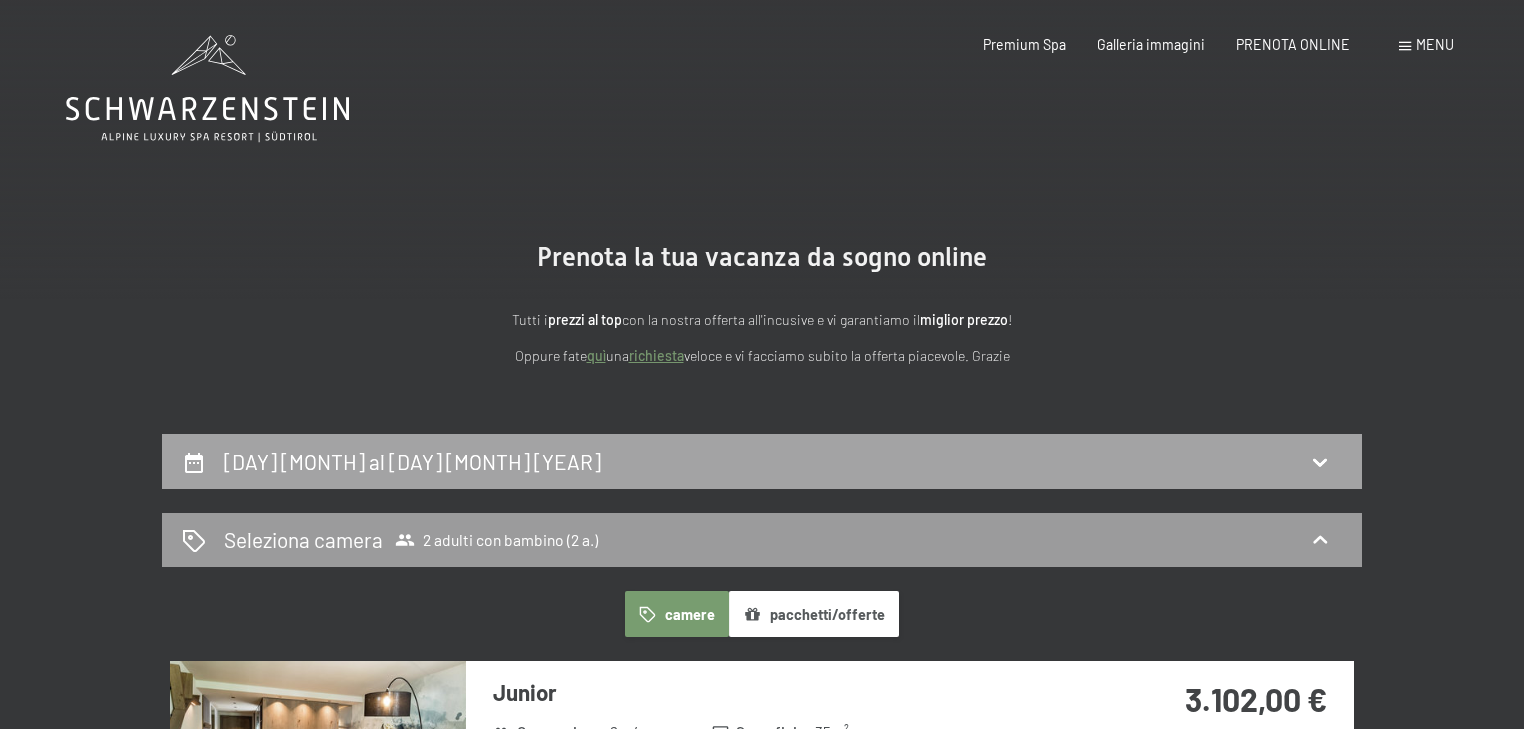 click on "[DAY] [MONTH] al [DAY] [MONTH] [YEAR]" at bounding box center [412, 461] 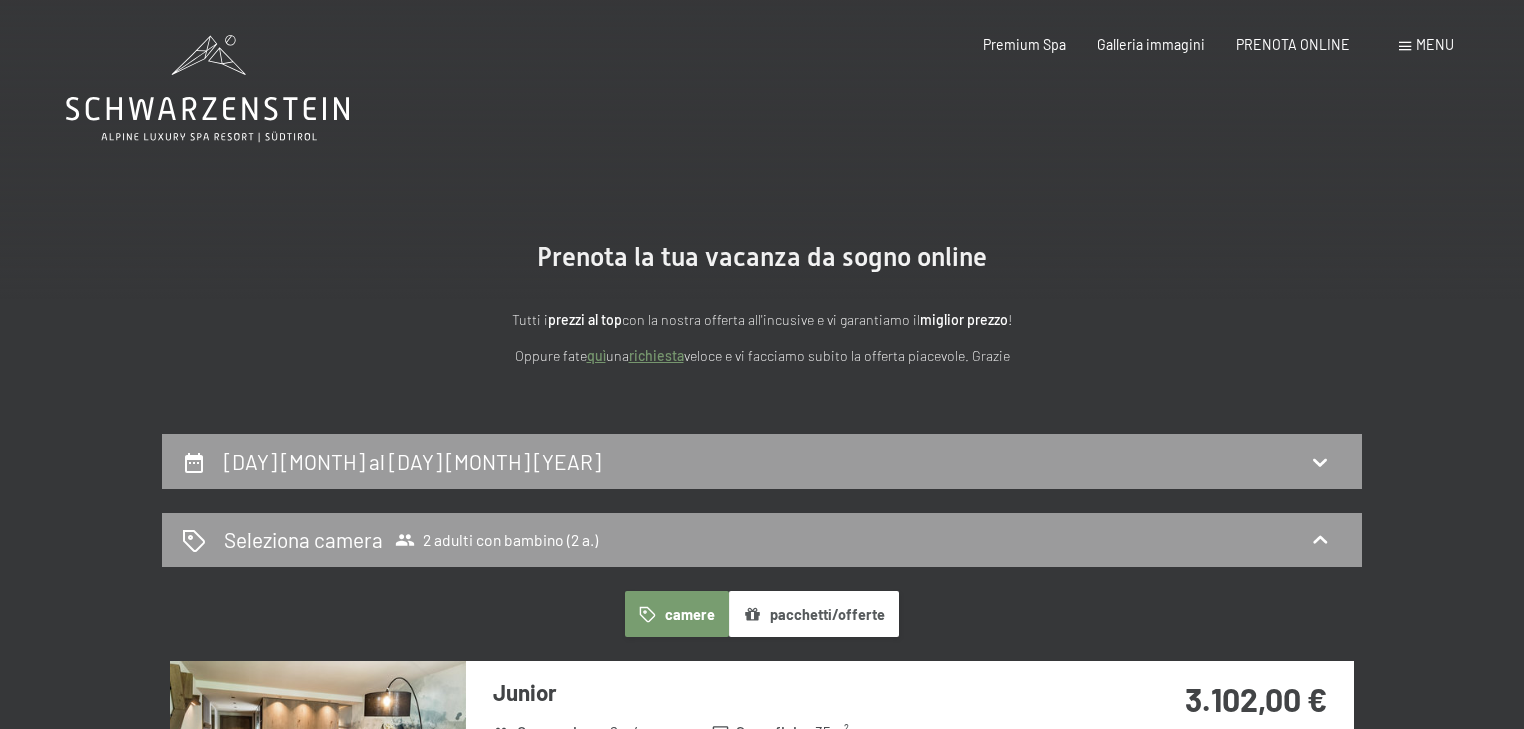 scroll, scrollTop: 433, scrollLeft: 0, axis: vertical 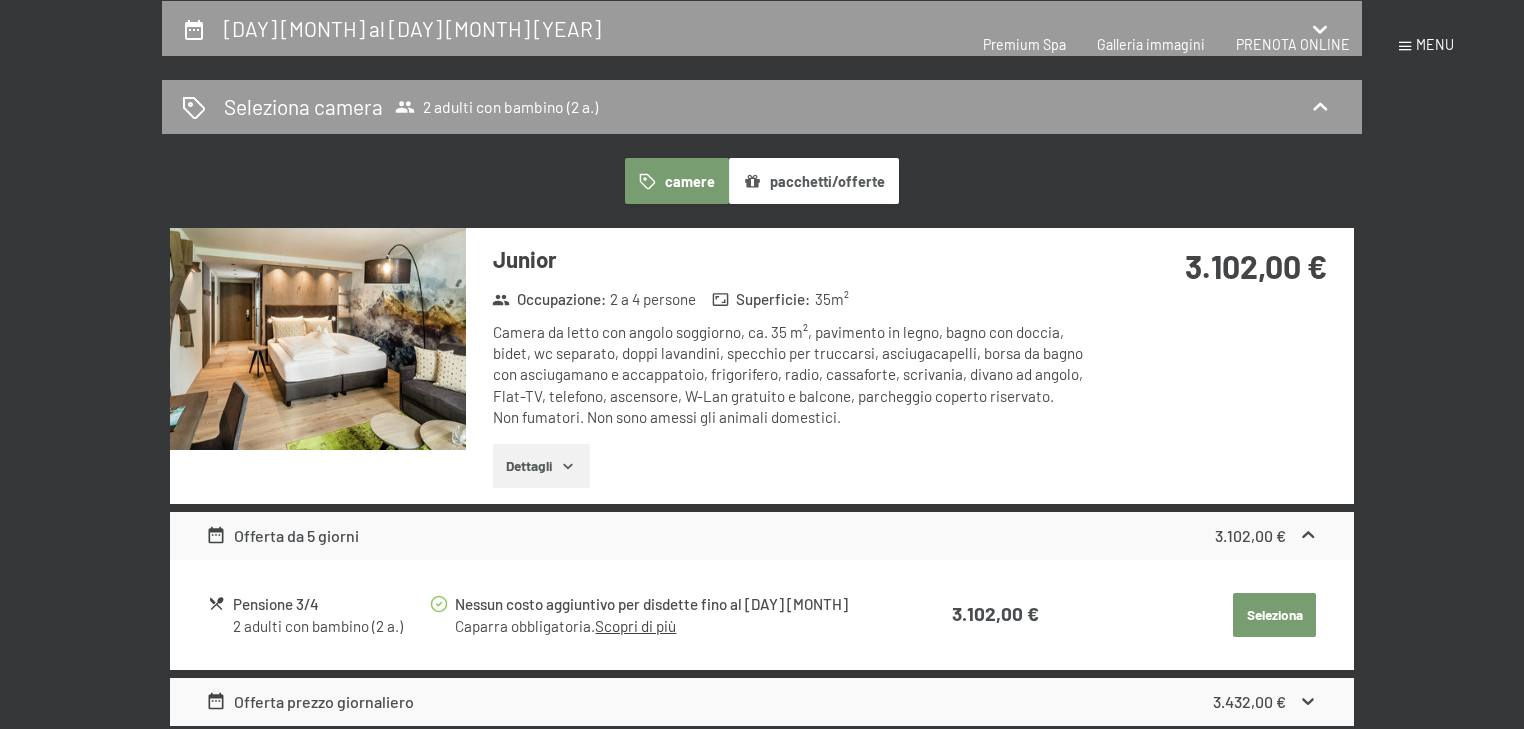 select on "2" 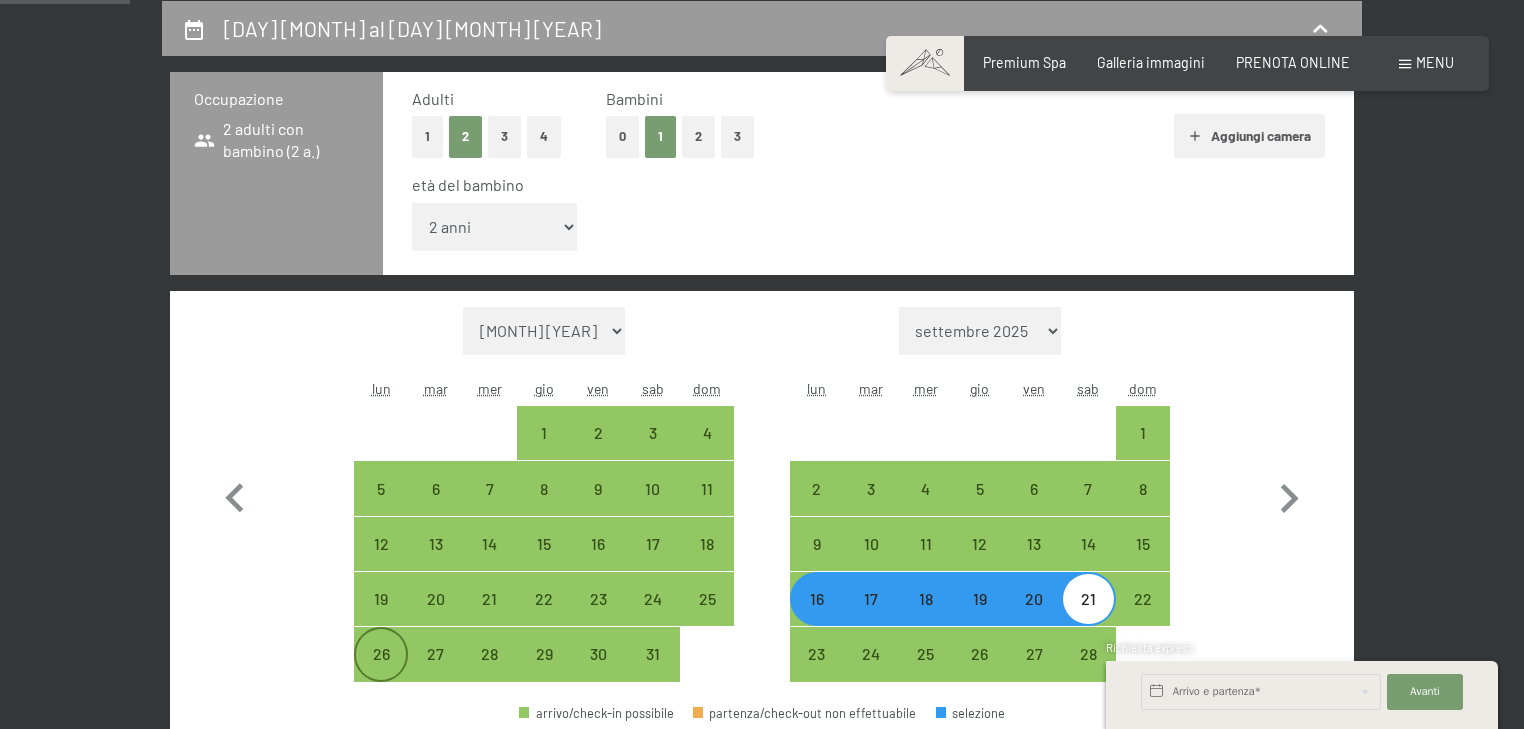 click on "26" at bounding box center (381, 671) 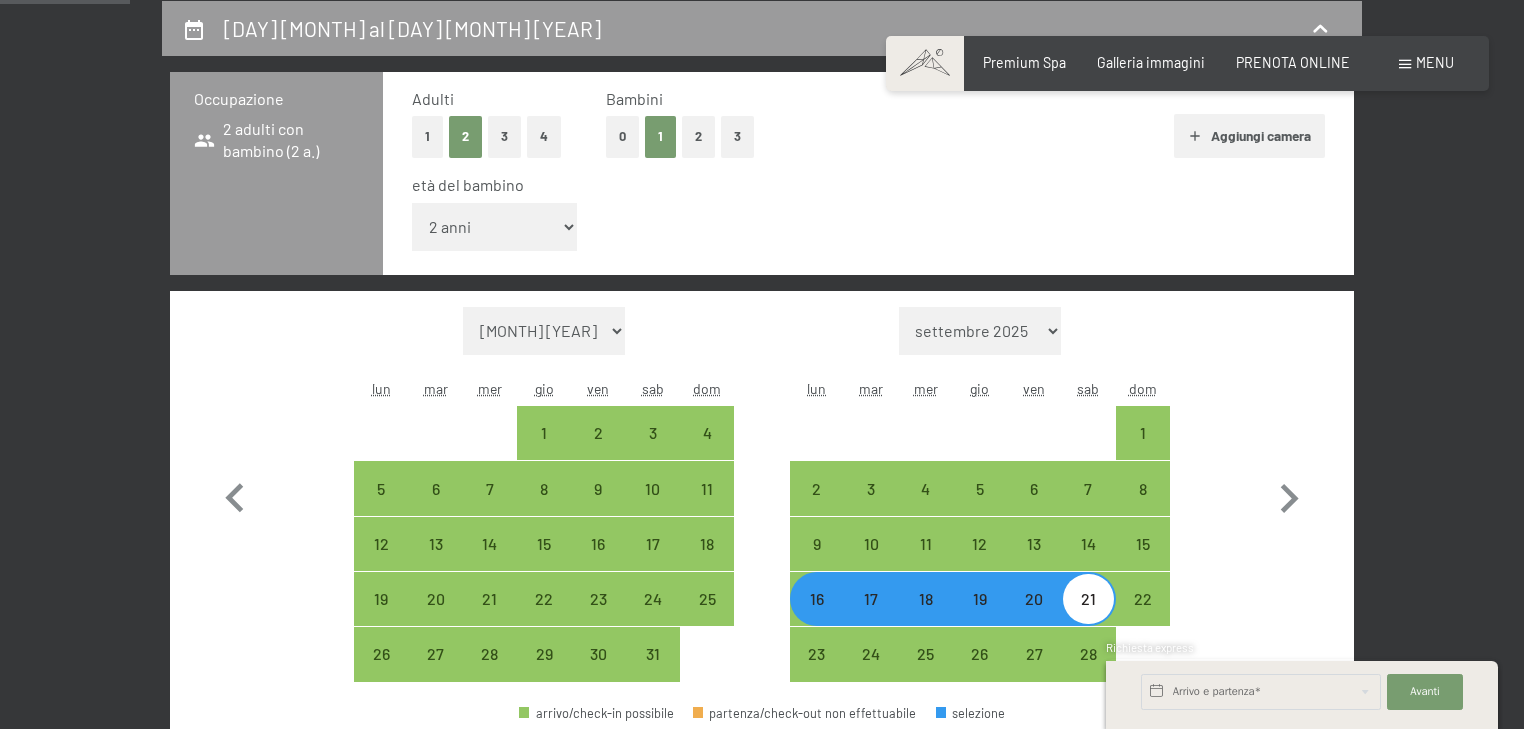 select on "[DATE]" 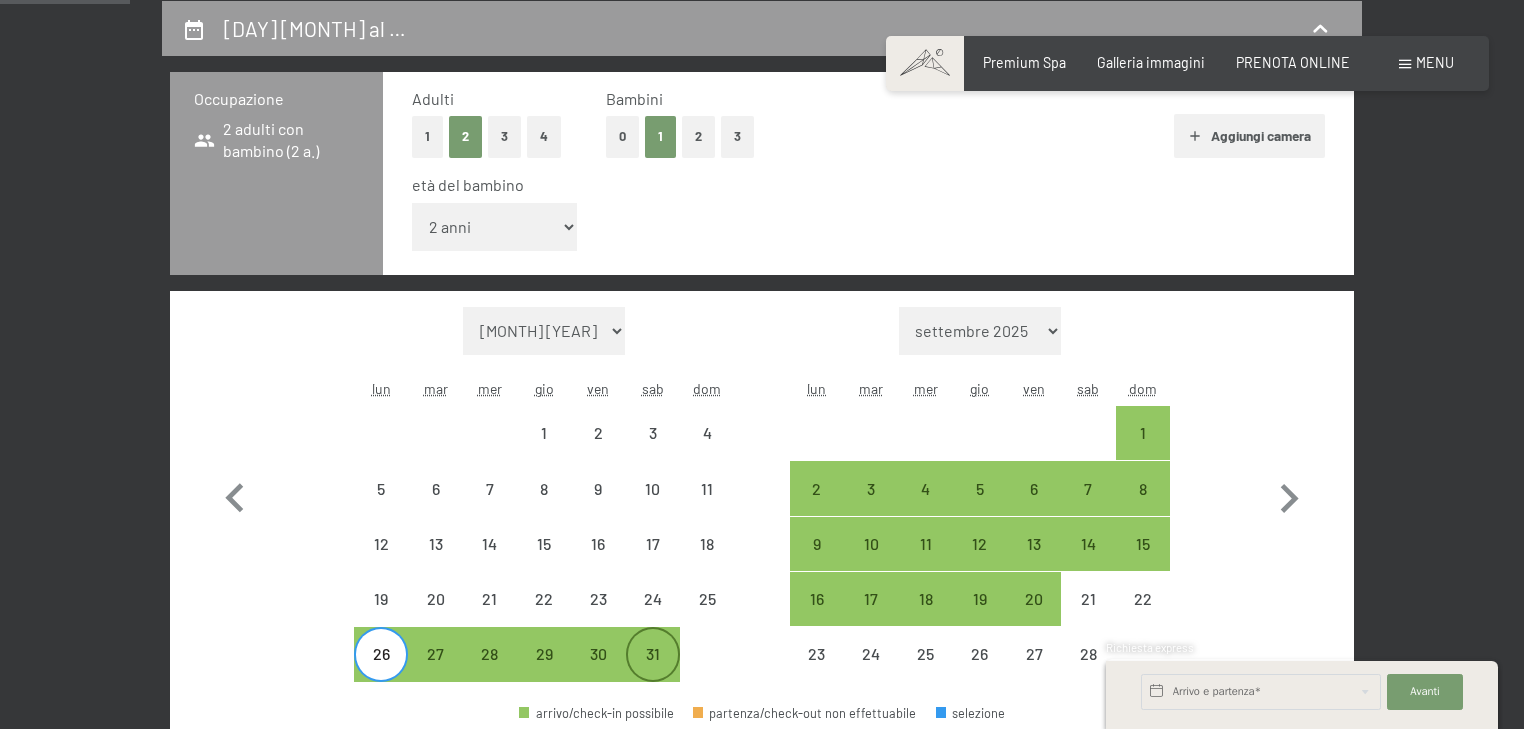 click on "31" at bounding box center (653, 671) 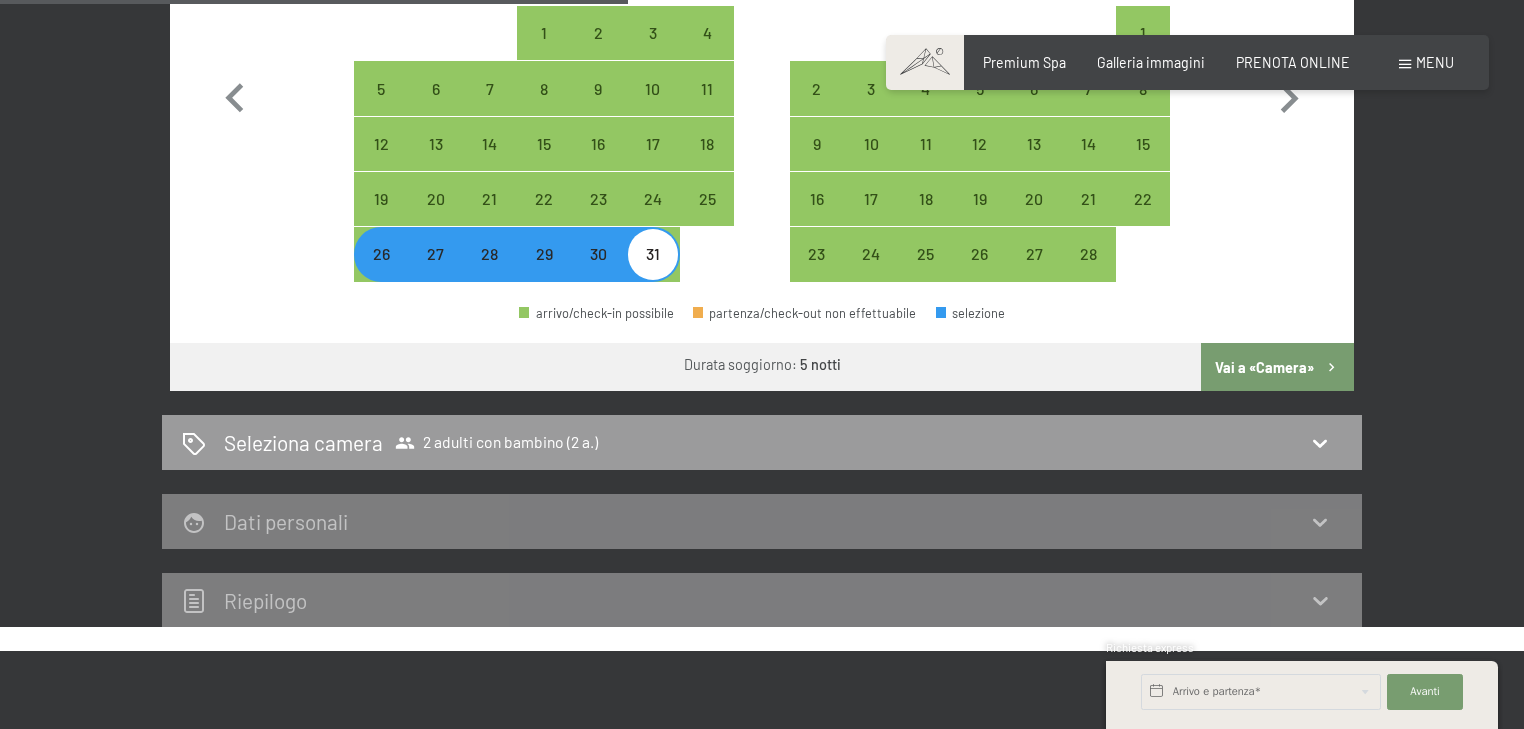 click on "Vai a «Camera»" at bounding box center (1277, 367) 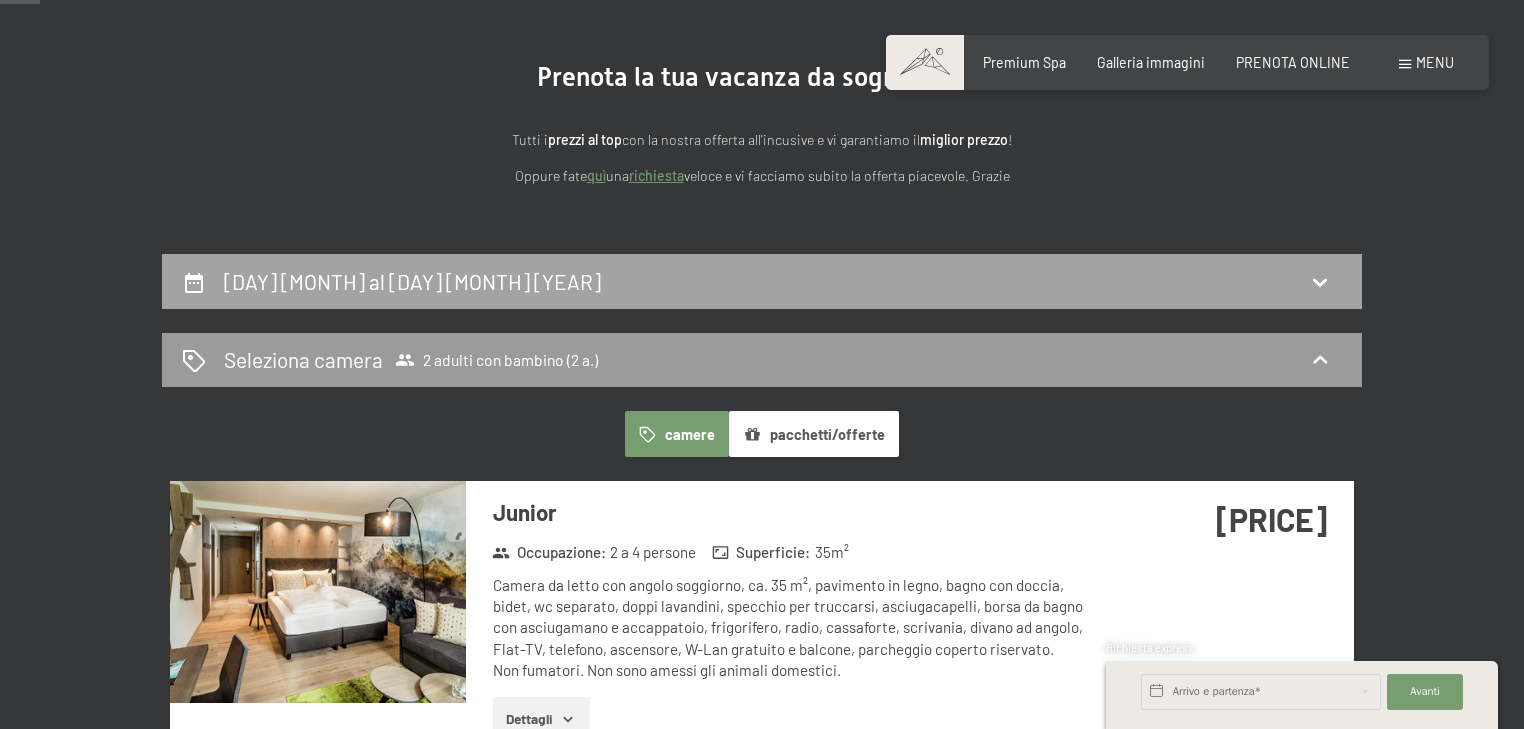 scroll, scrollTop: 400, scrollLeft: 0, axis: vertical 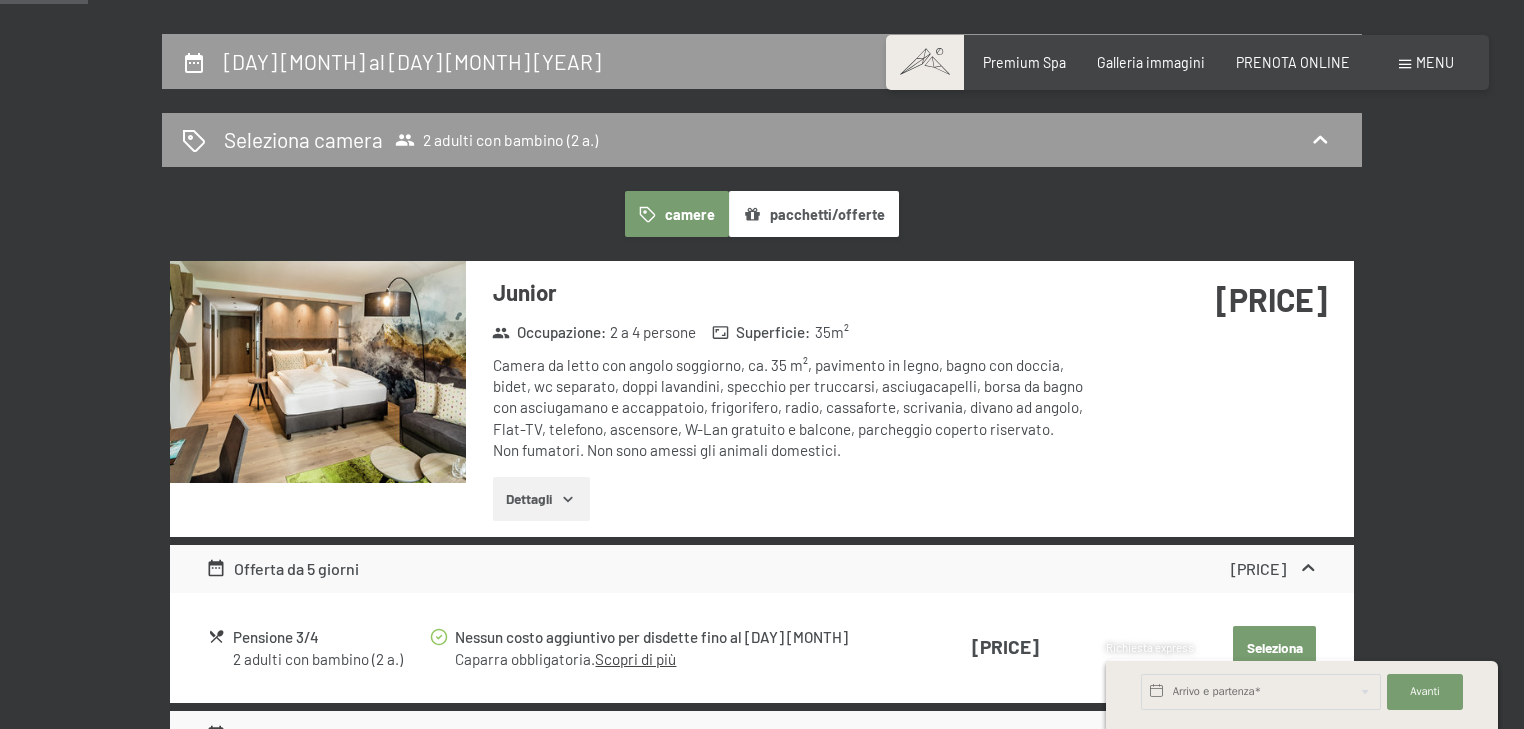 click 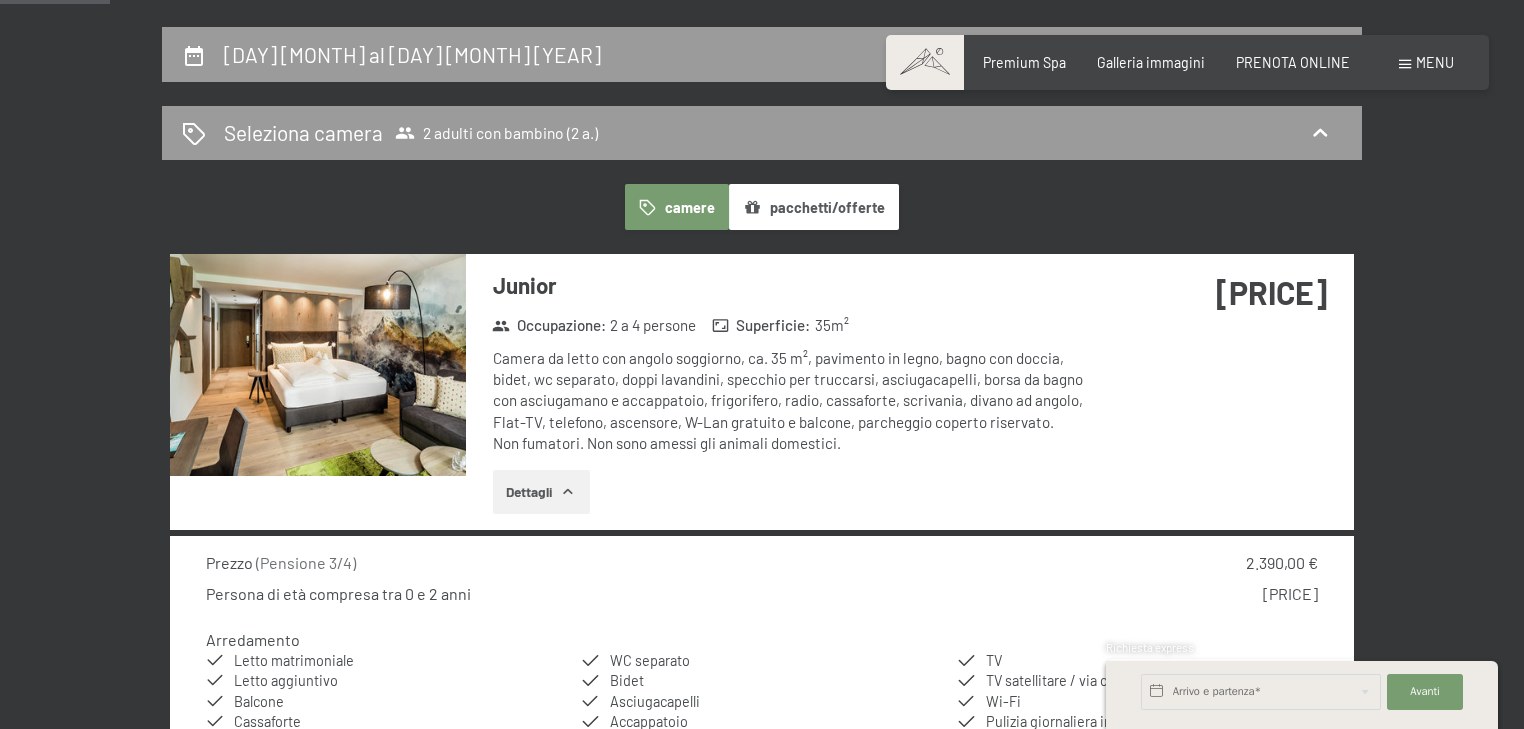 scroll, scrollTop: 400, scrollLeft: 0, axis: vertical 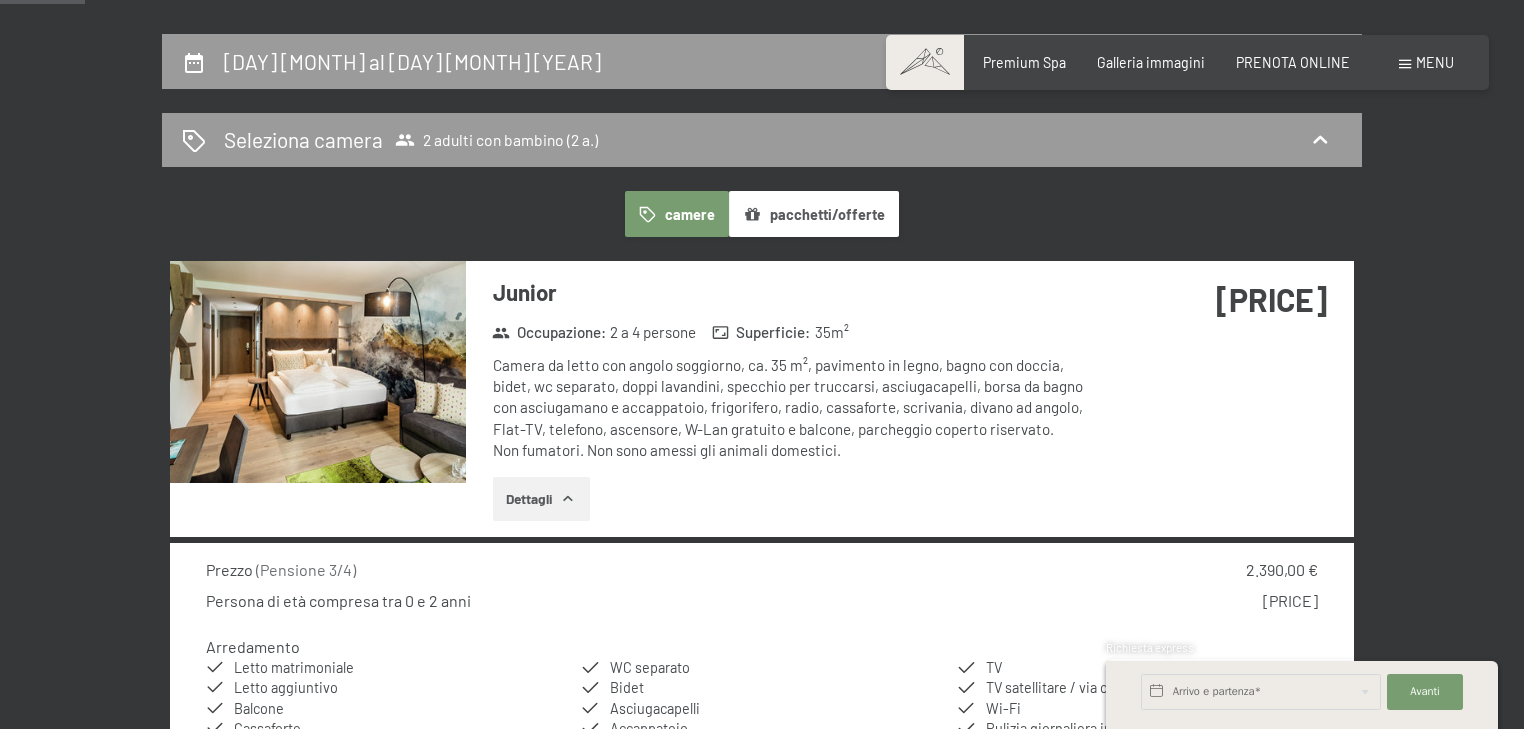 click on "Dettagli" at bounding box center (541, 499) 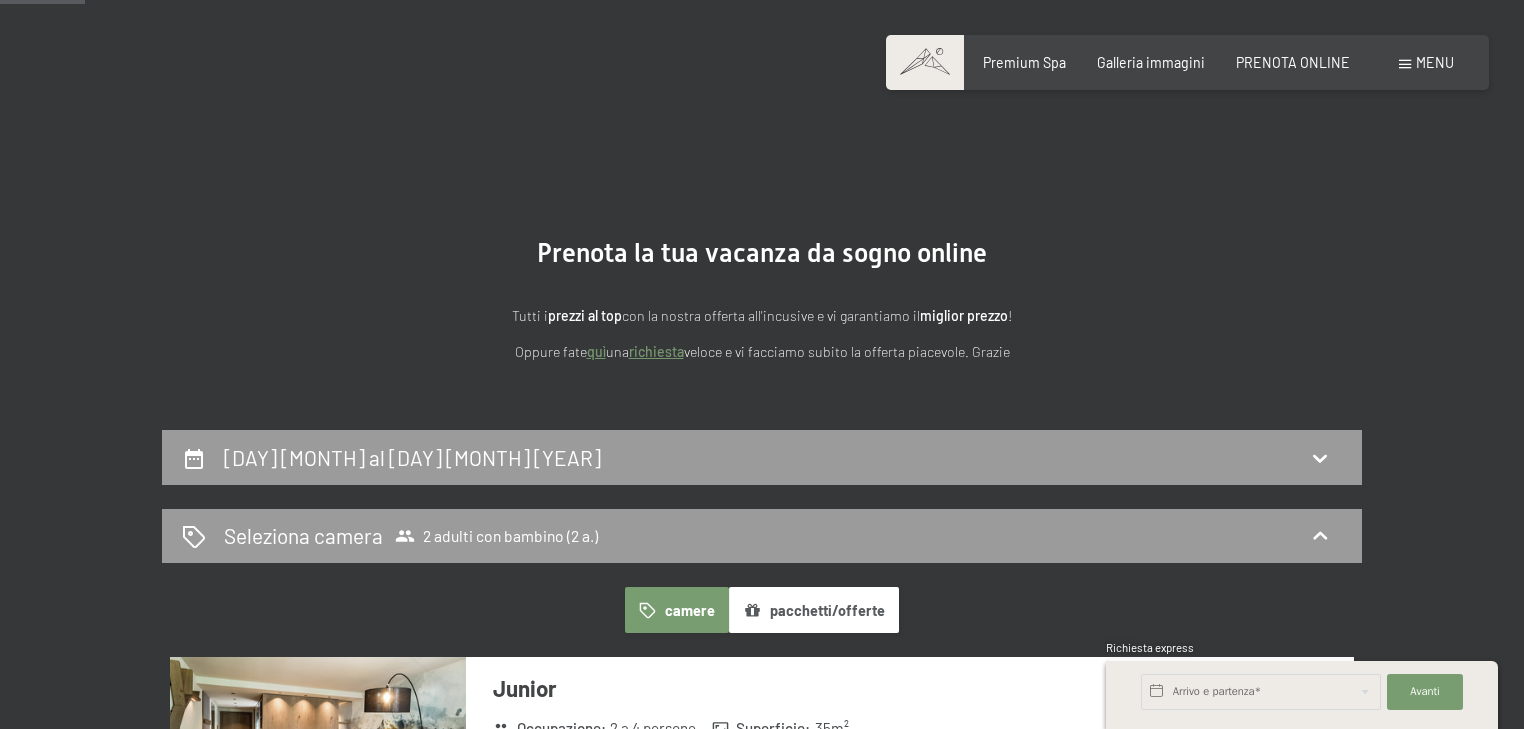 scroll, scrollTop: 0, scrollLeft: 0, axis: both 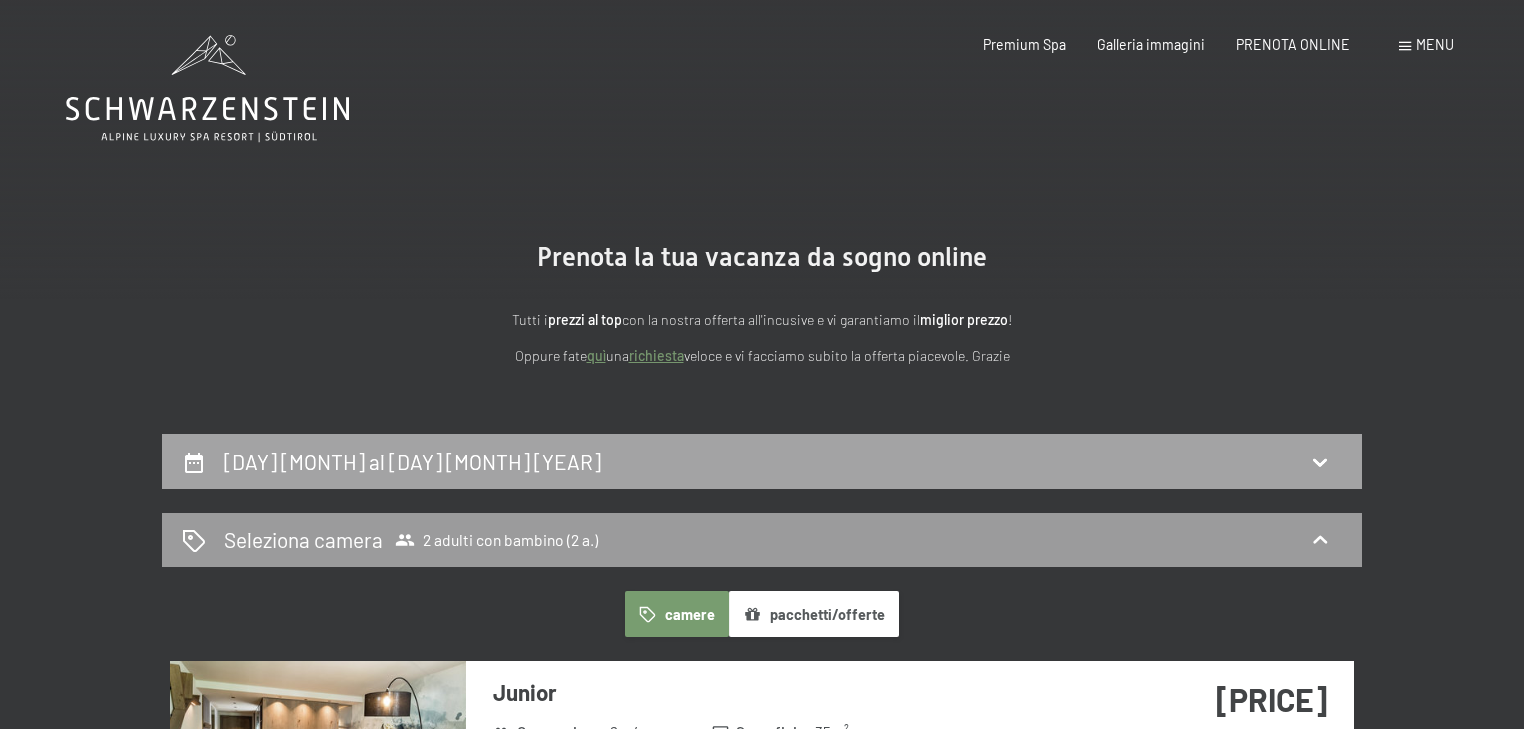 click on "[DAY] [MONTH] al [DAY] [MONTH] [YEAR]" at bounding box center [412, 461] 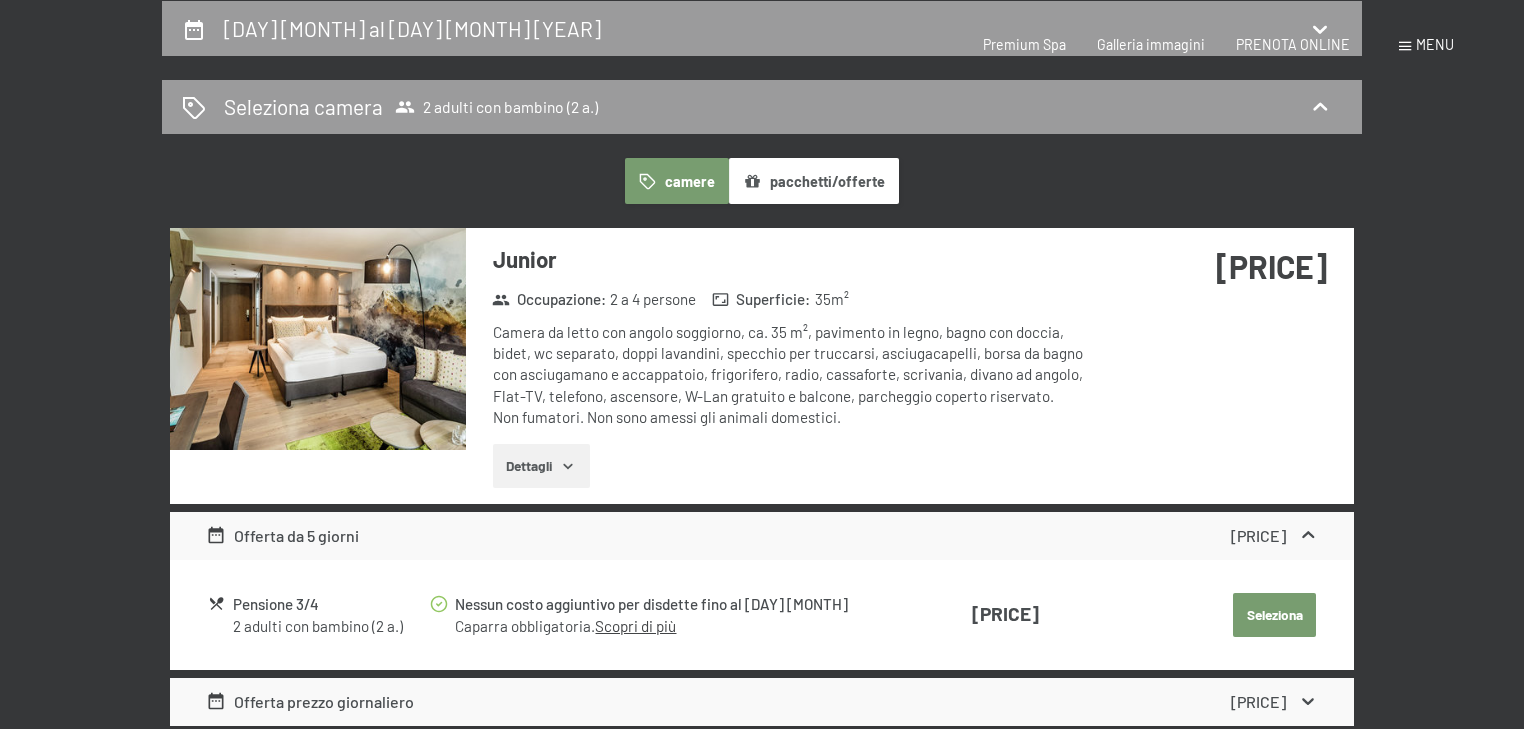 select on "2" 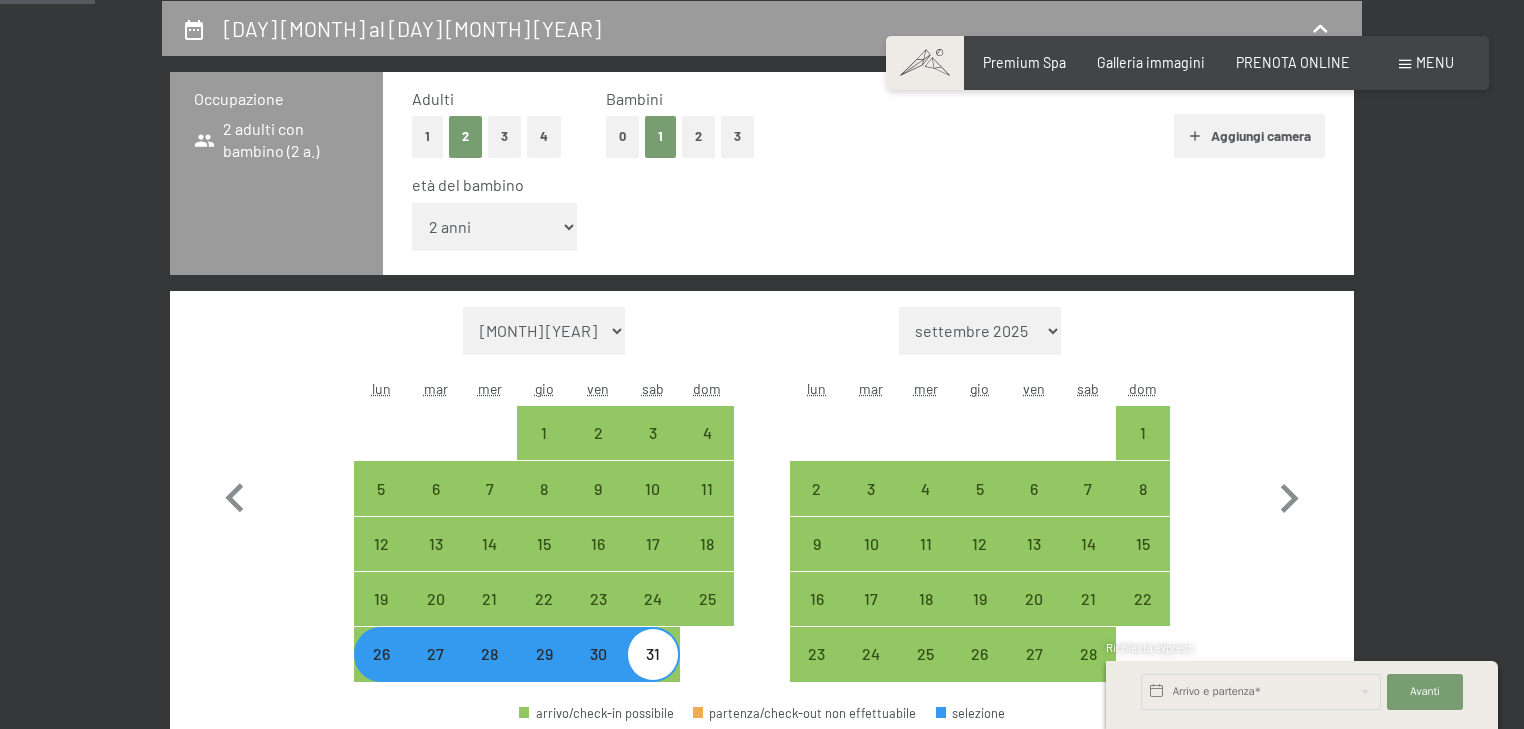 click on "2" at bounding box center (698, 136) 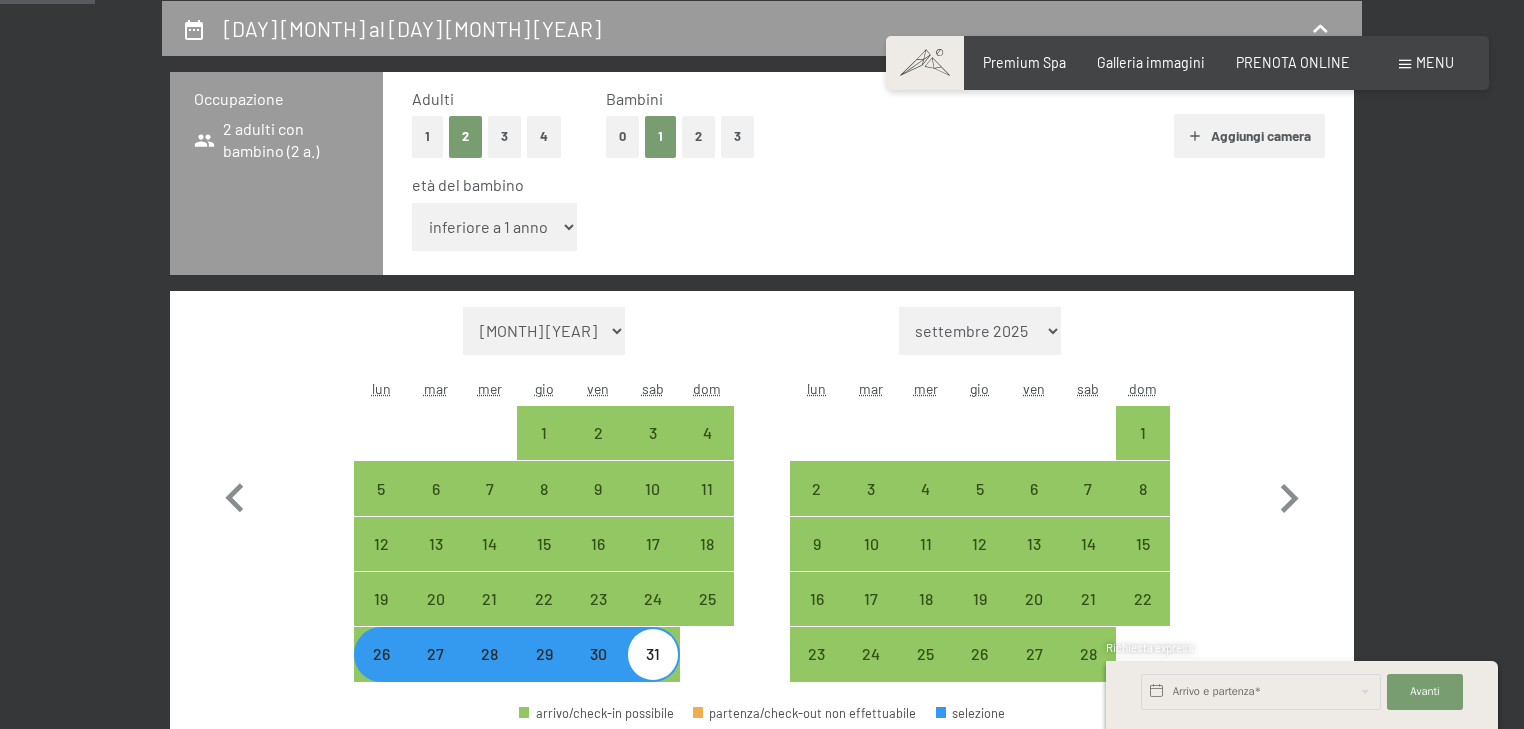 select on "[DATE]" 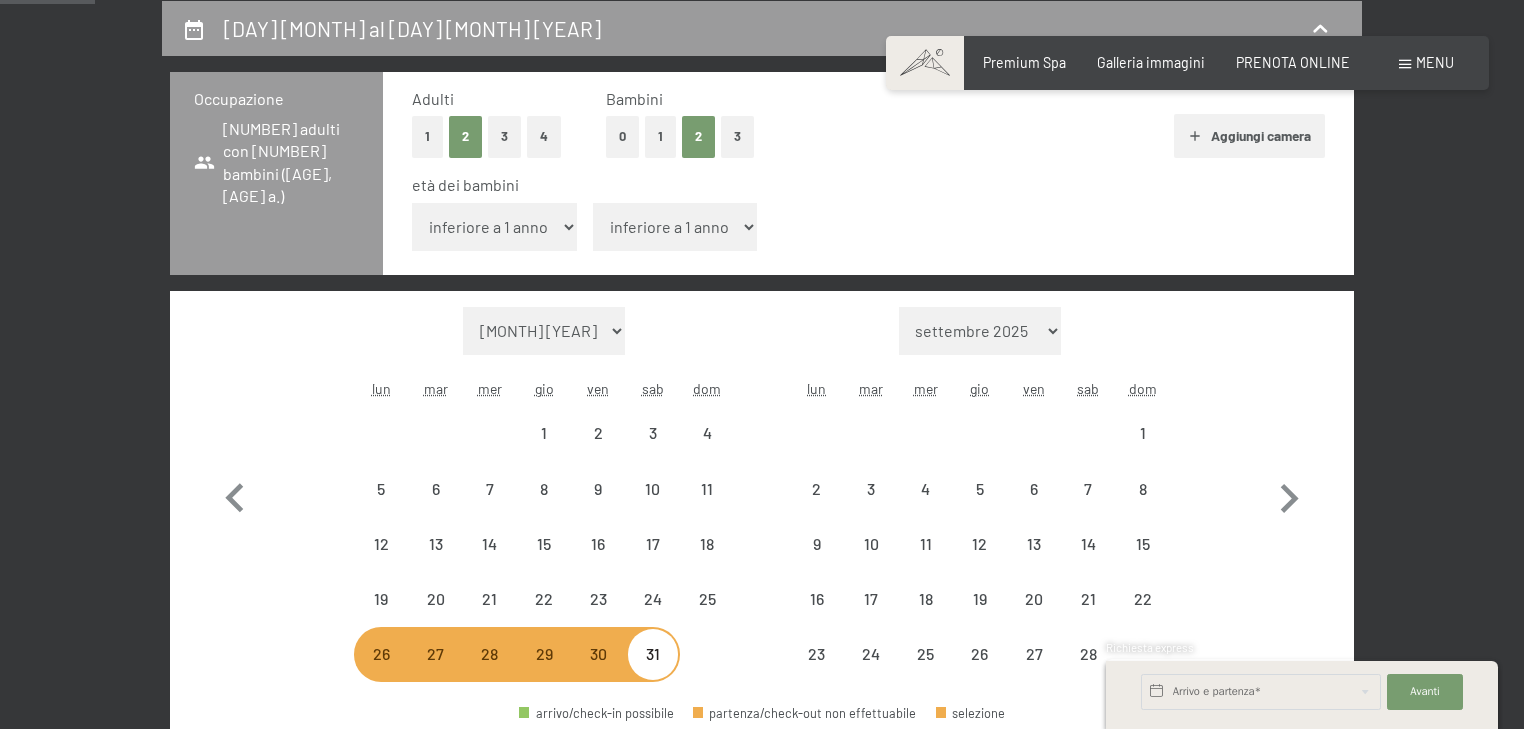 click on "1" at bounding box center (660, 136) 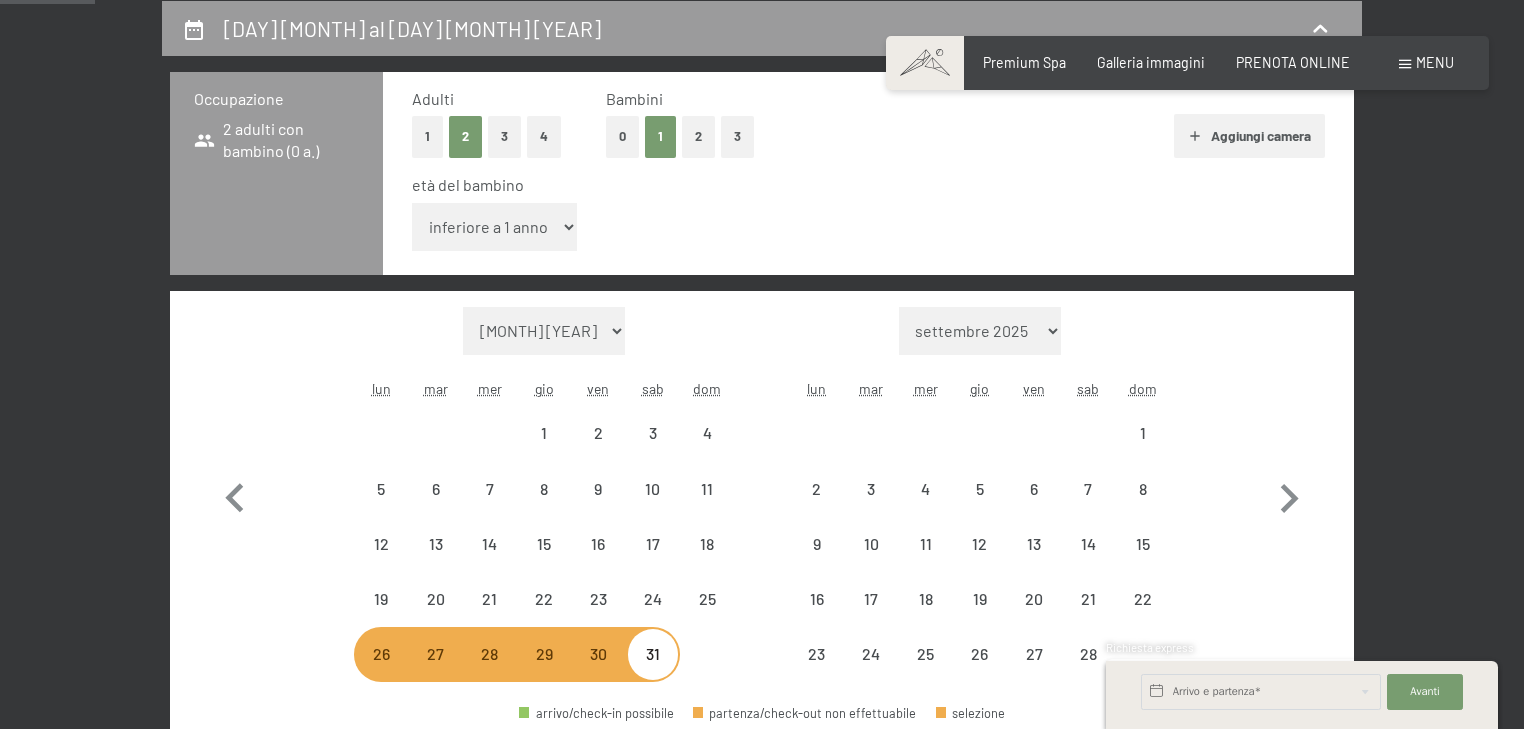 select on "[DATE]" 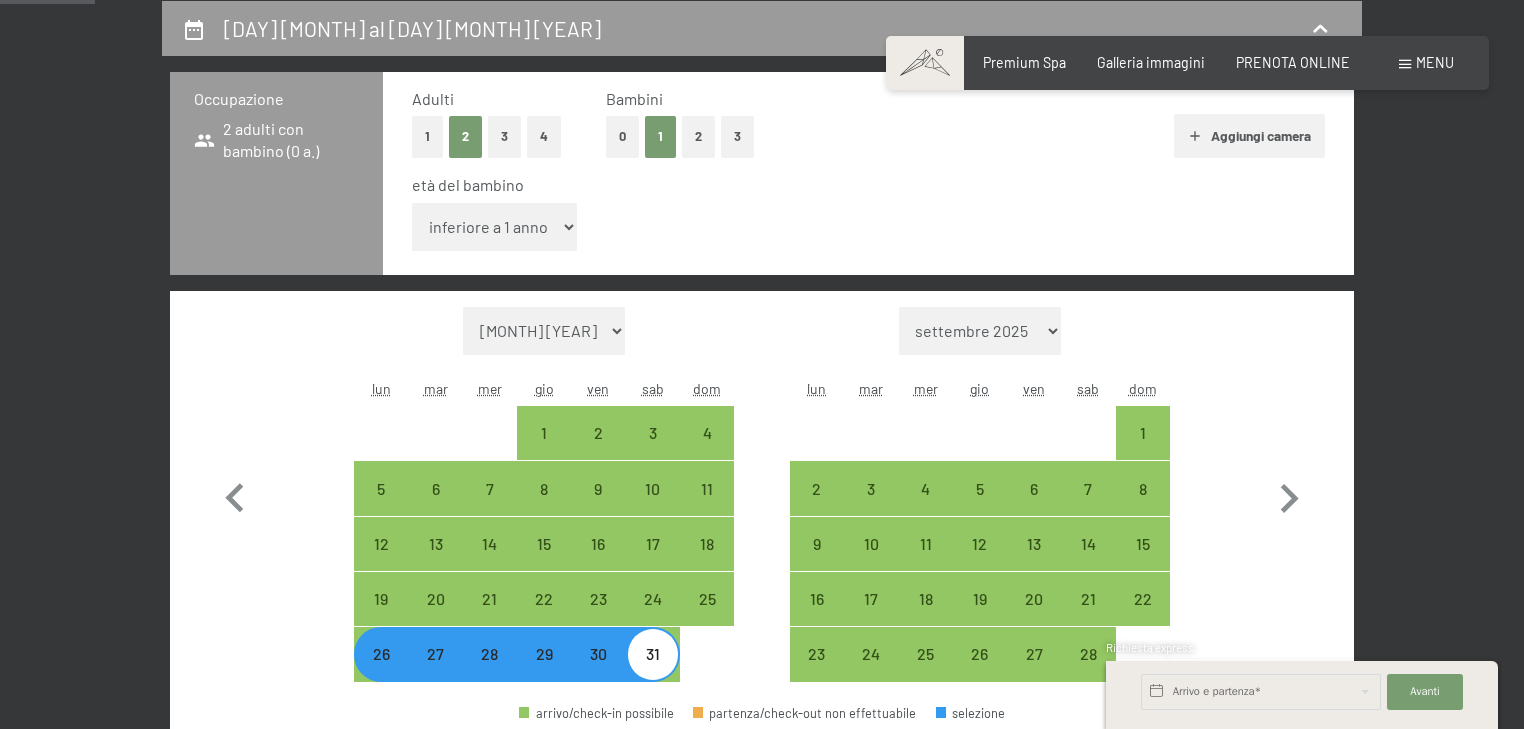 click on "inferiore a 1 anno 1 anno 2 anni 3 anni 4 anni 5 anni 6 anni 7 anni 8 anni 9 anni 10 anni 11 anni 12 anni 13 anni 14 anni 15 anni 16 anni 17 anni" at bounding box center (494, 227) 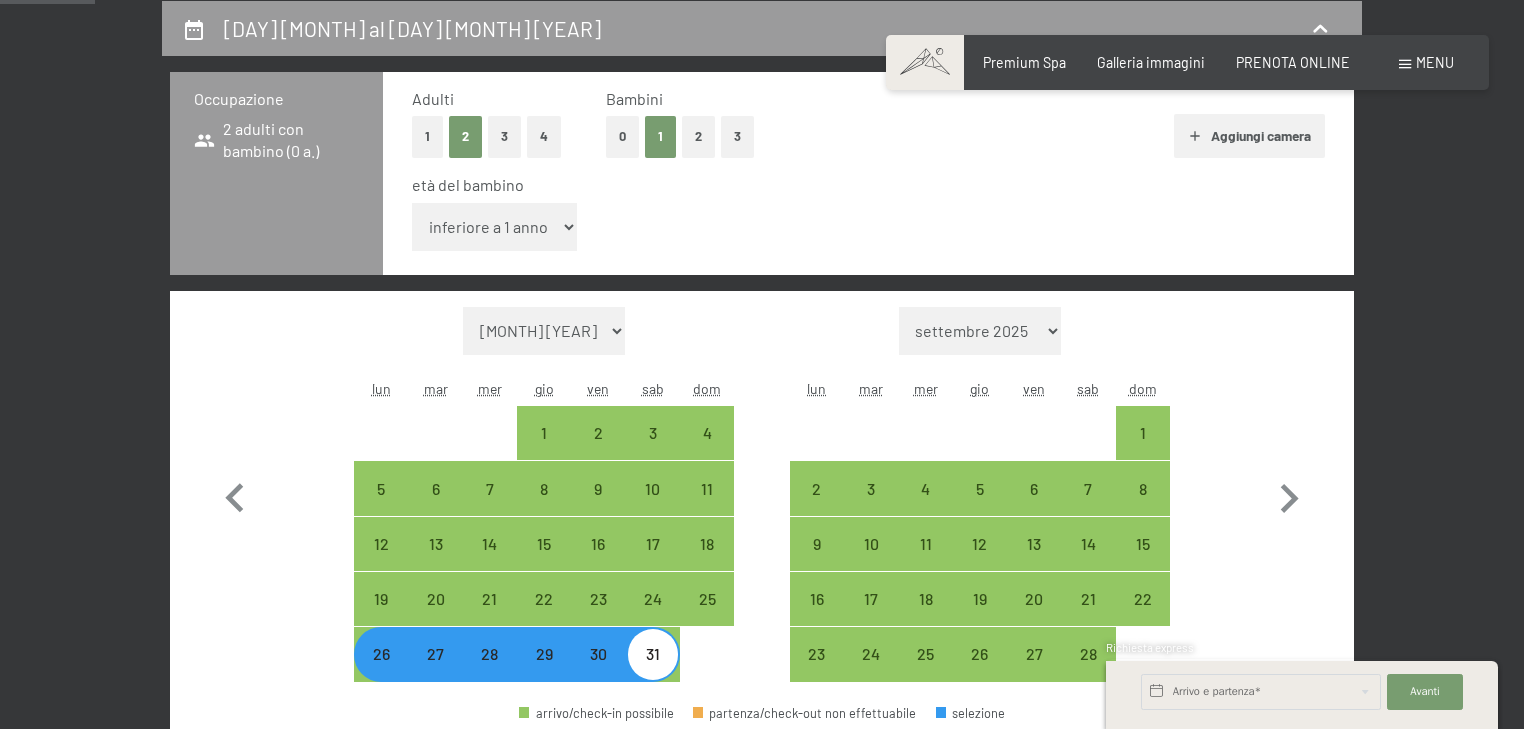 select on "3" 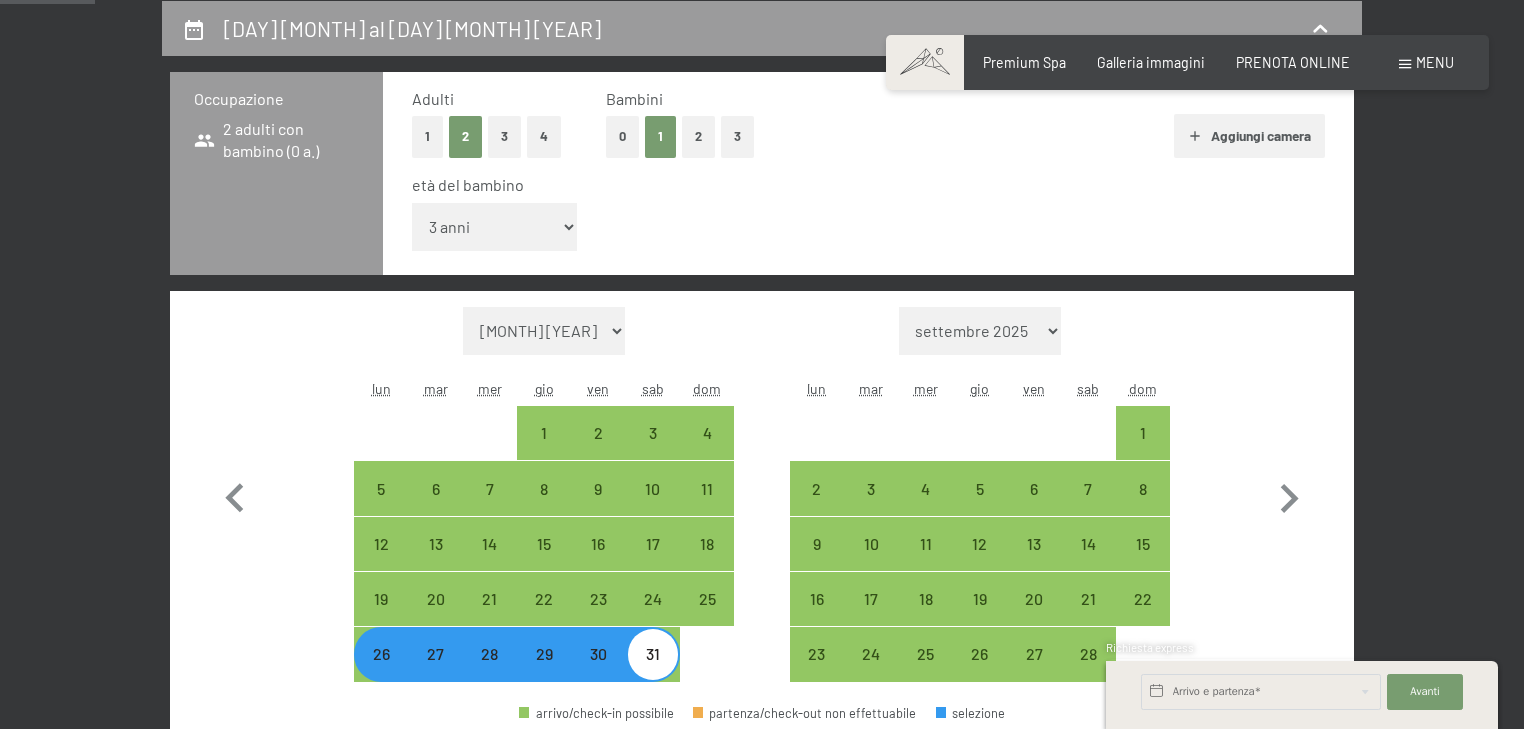 click on "inferiore a 1 anno 1 anno 2 anni 3 anni 4 anni 5 anni 6 anni 7 anni 8 anni 9 anni 10 anni 11 anni 12 anni 13 anni 14 anni 15 anni 16 anni 17 anni" at bounding box center (494, 227) 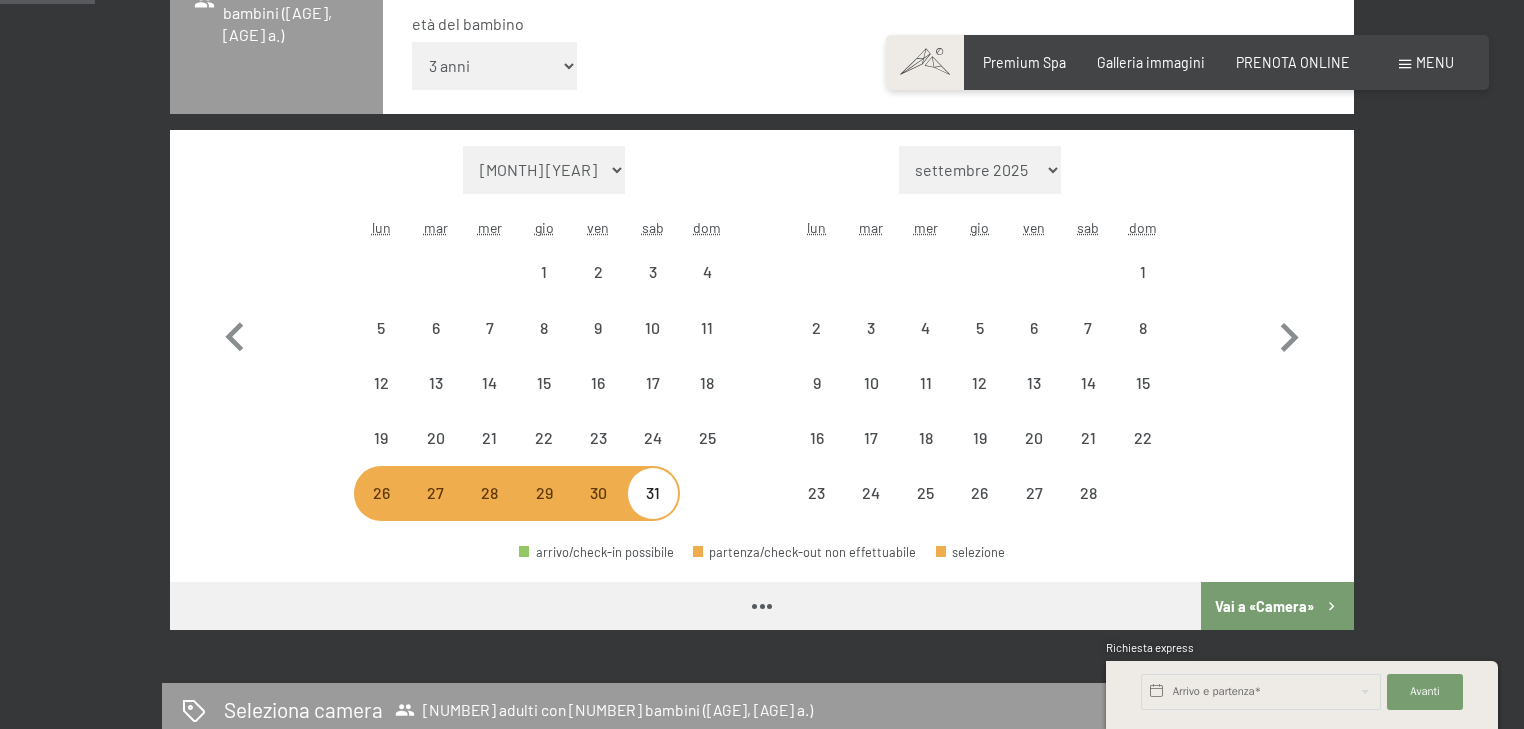 select on "[DATE]" 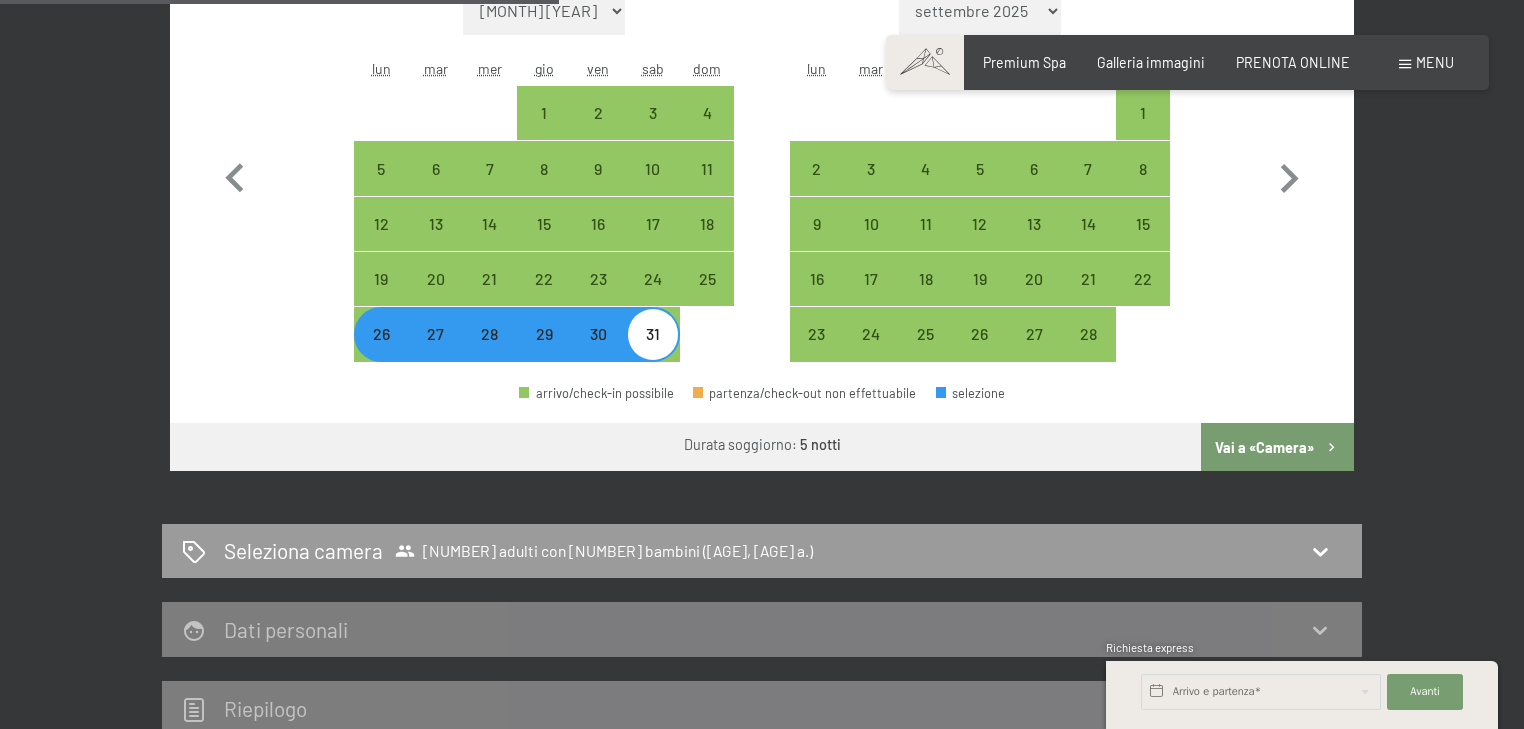 click 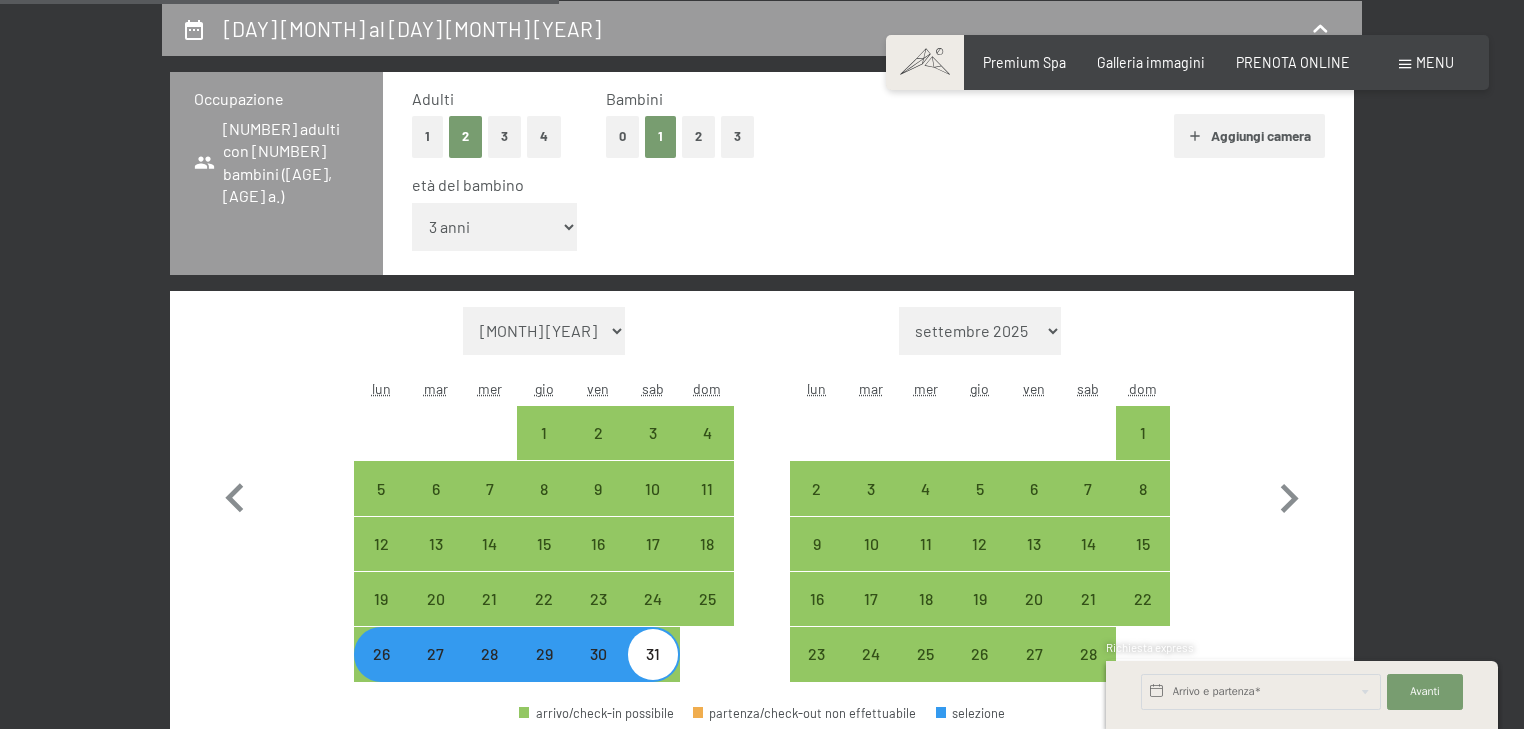select on "[DATE]" 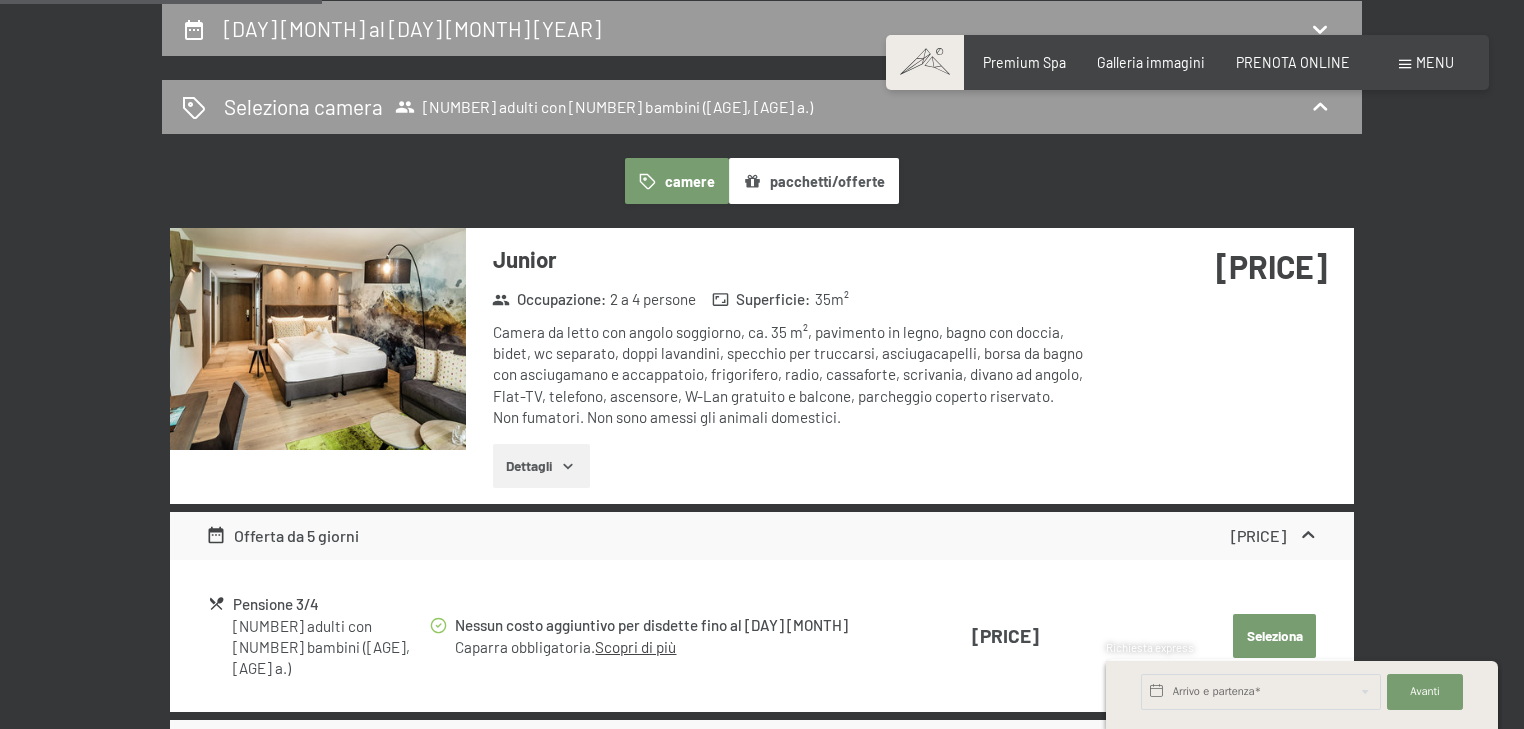 click on "Dettagli" at bounding box center (541, 466) 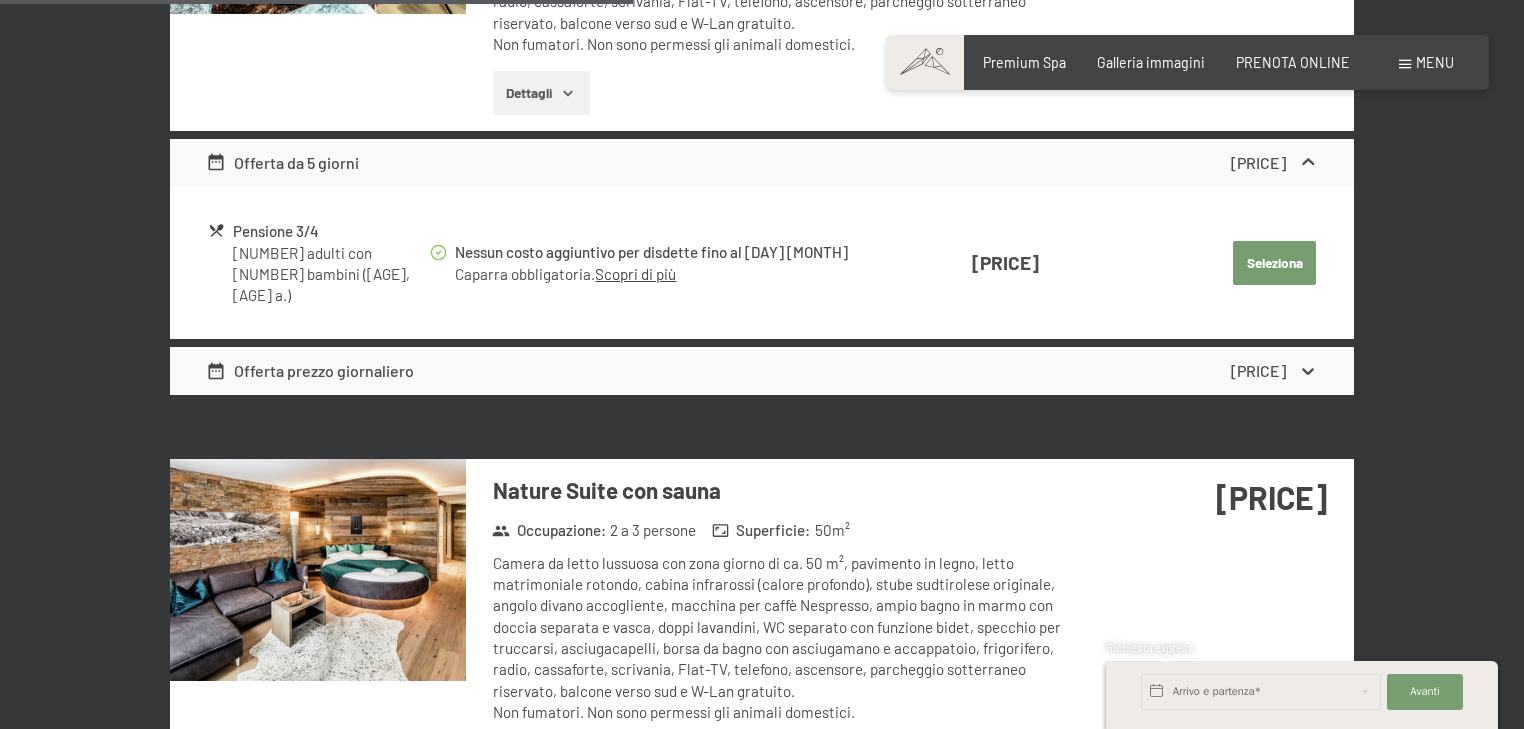scroll, scrollTop: 3073, scrollLeft: 0, axis: vertical 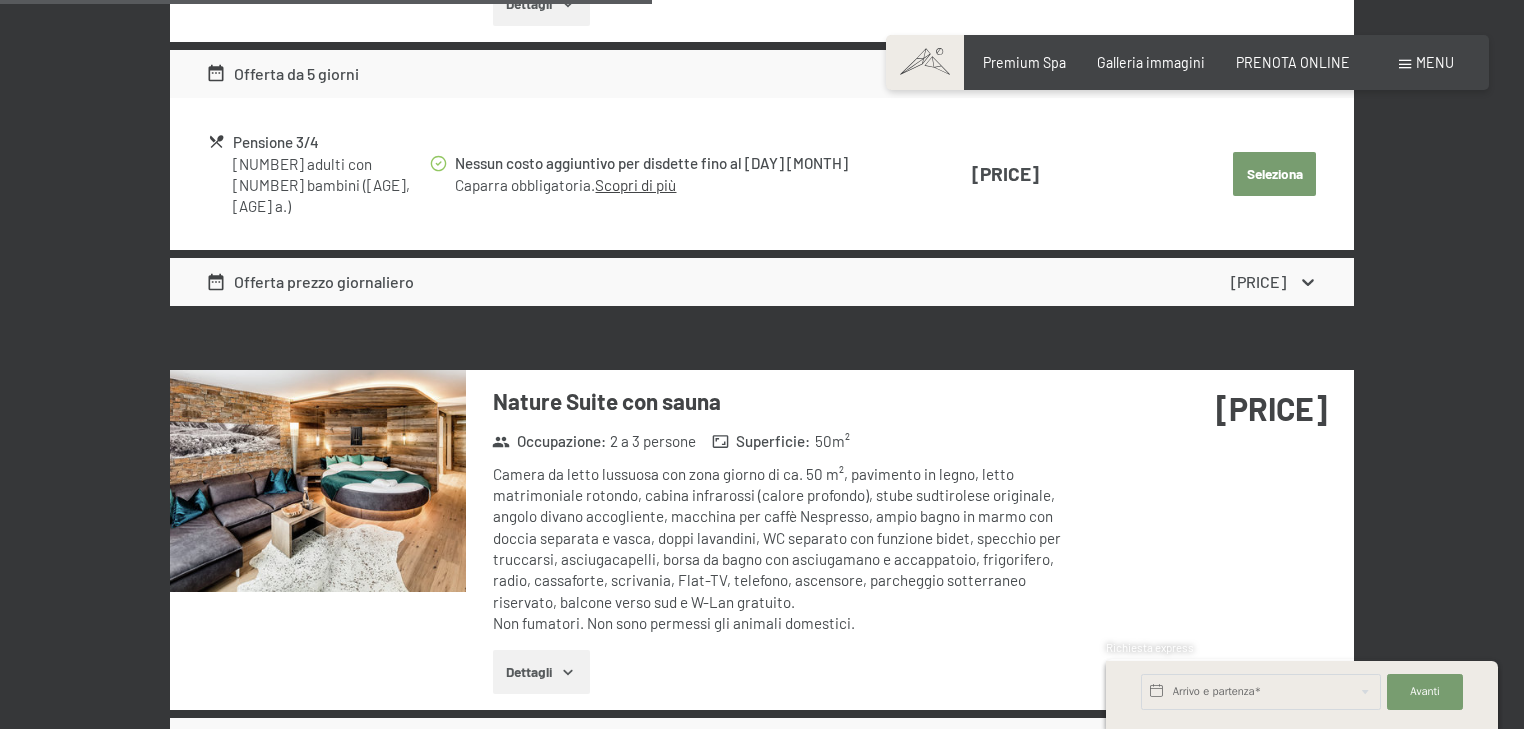 click on "Dettagli" at bounding box center (541, 672) 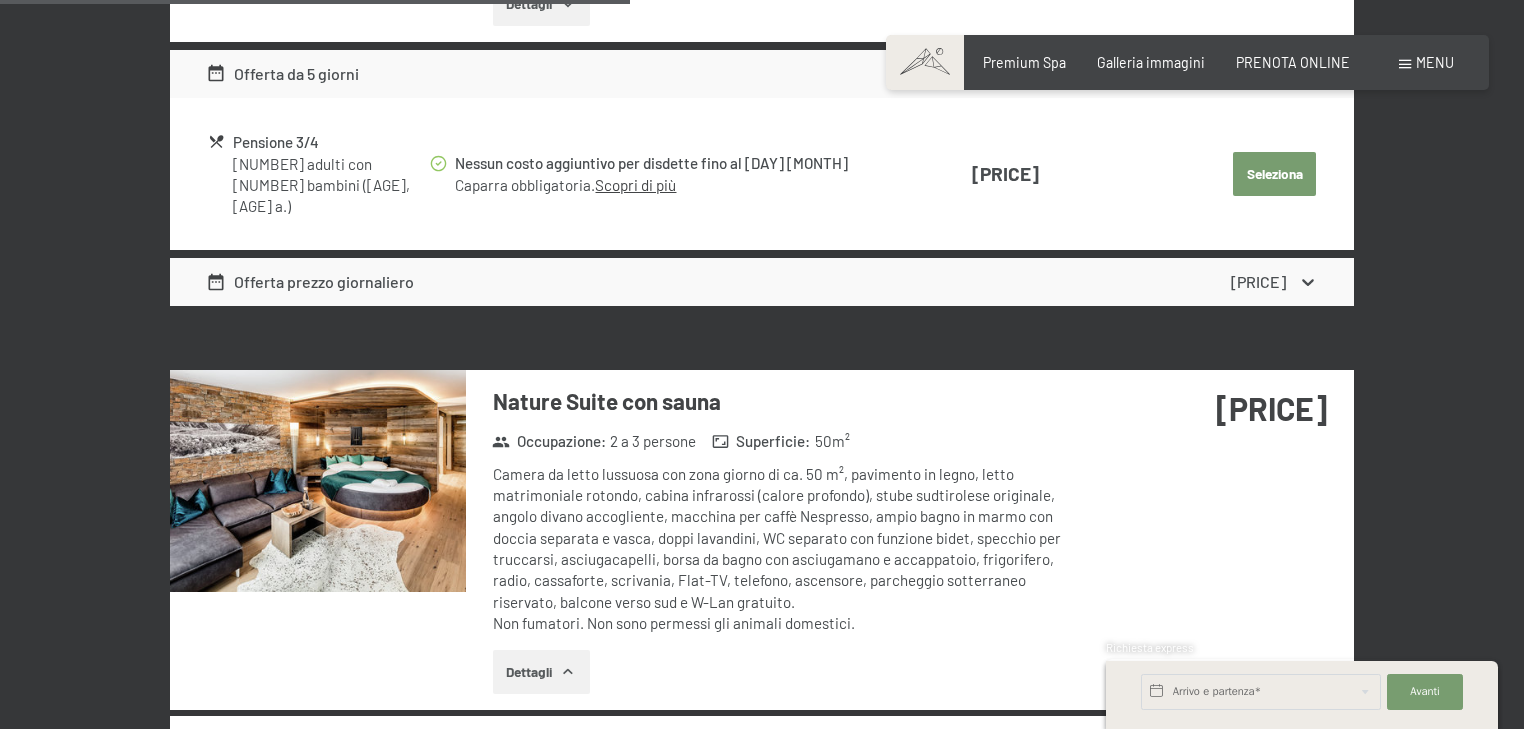scroll, scrollTop: 3233, scrollLeft: 0, axis: vertical 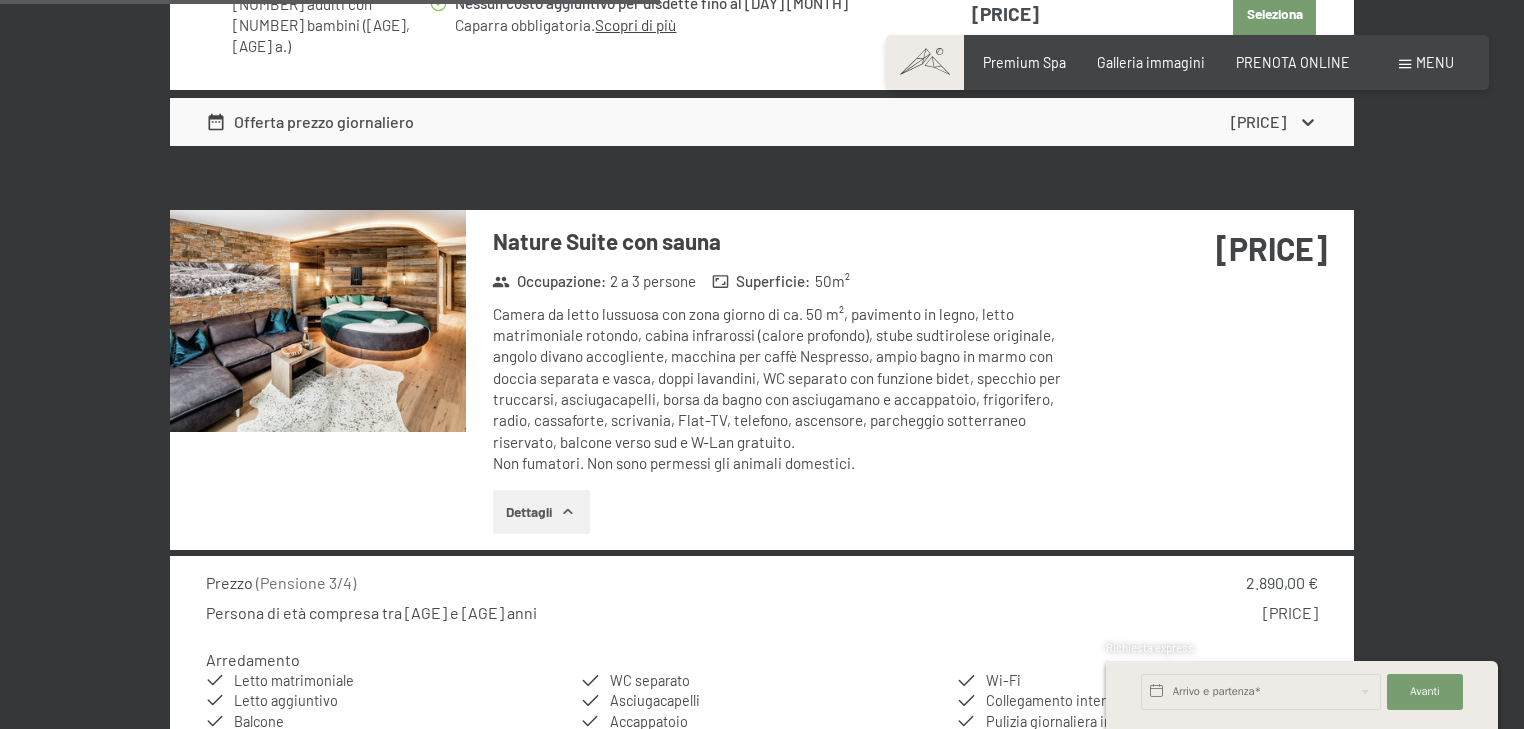 click at bounding box center (318, 321) 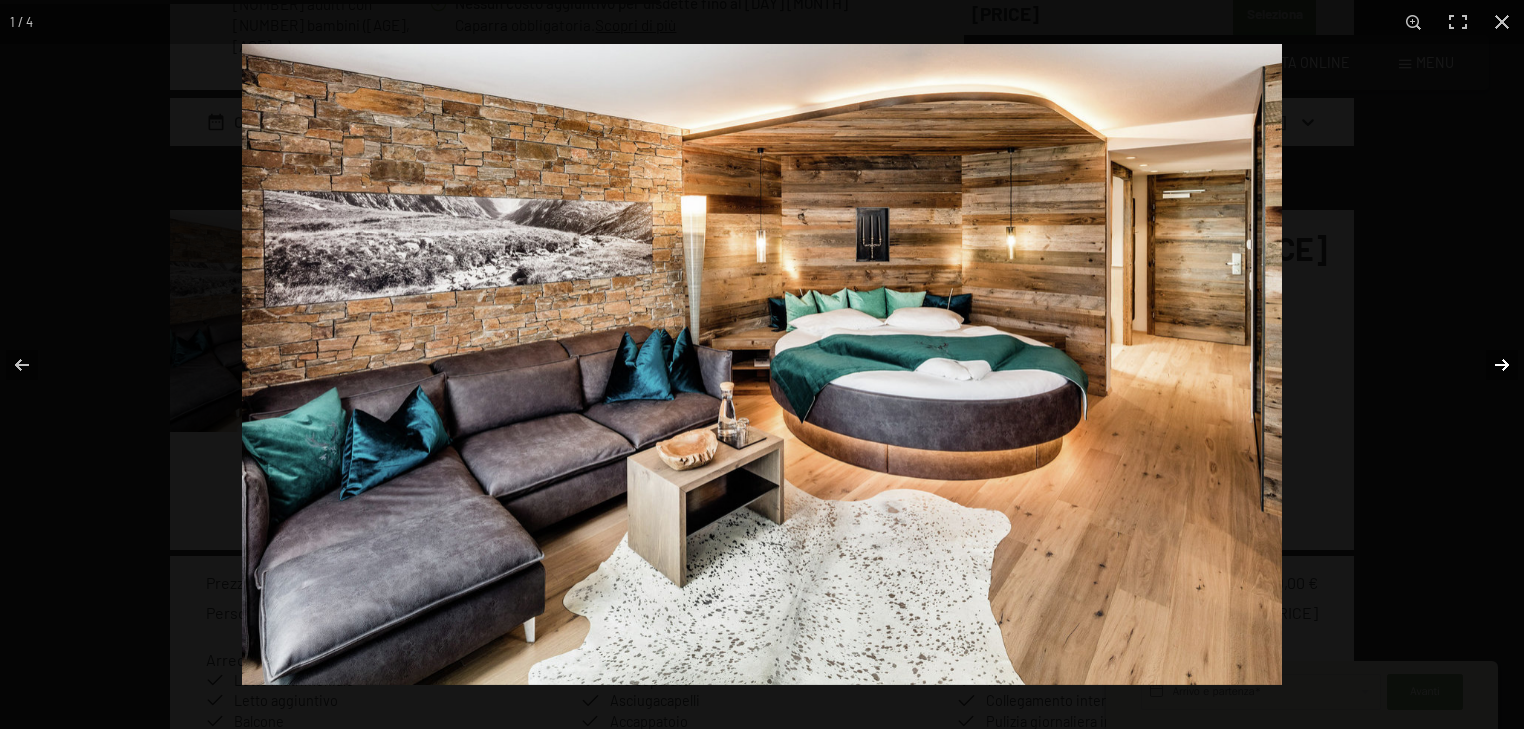 click at bounding box center [1489, 365] 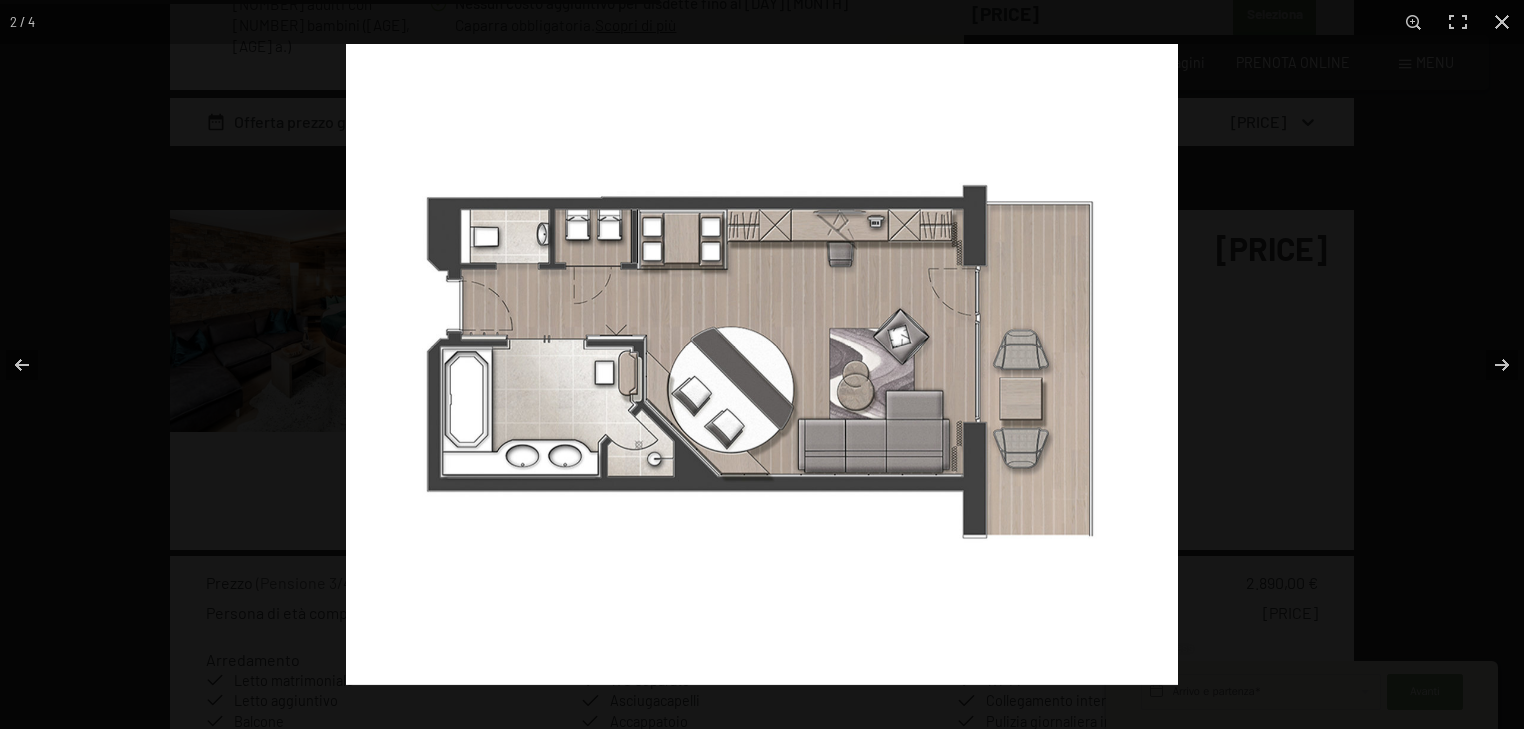 click at bounding box center [762, 364] 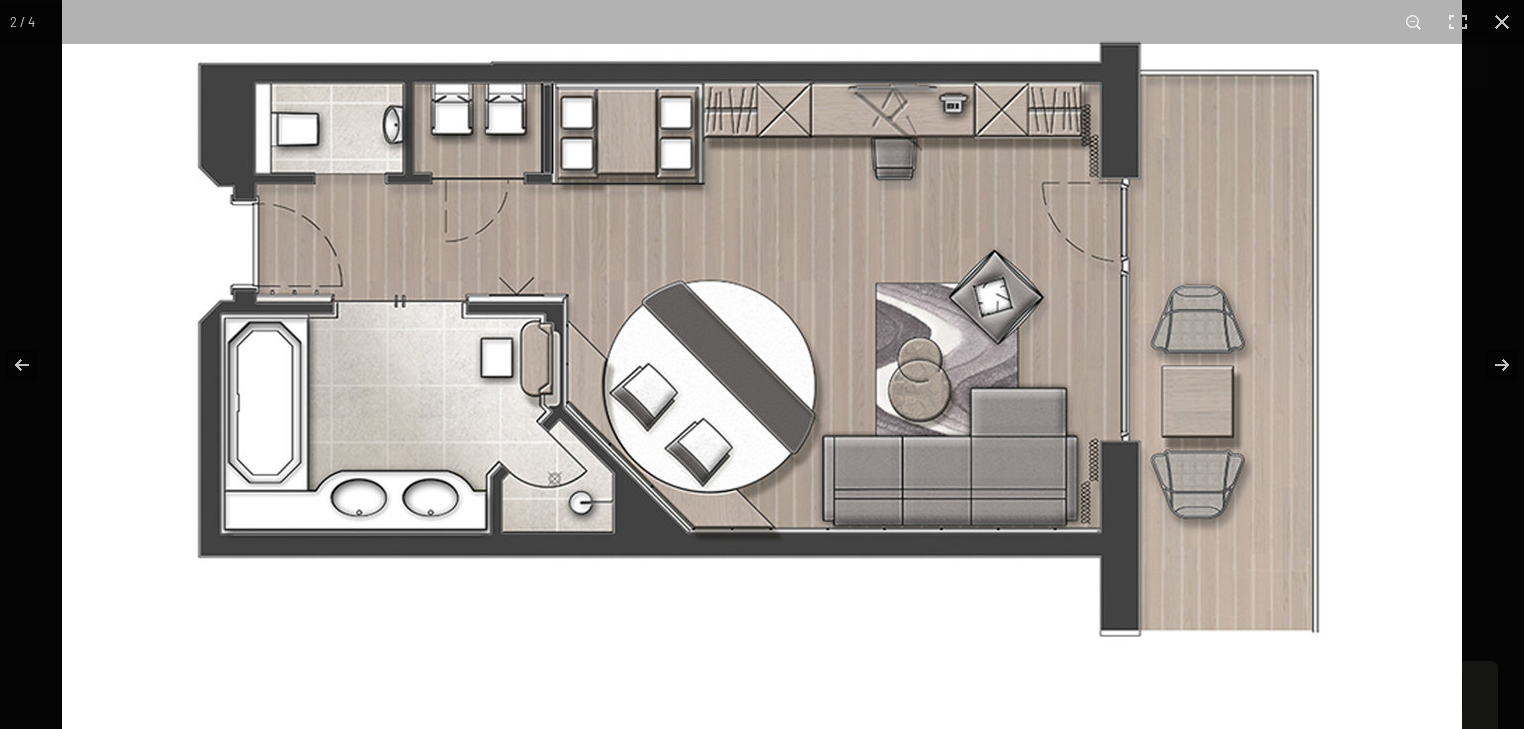 click at bounding box center (762, 344) 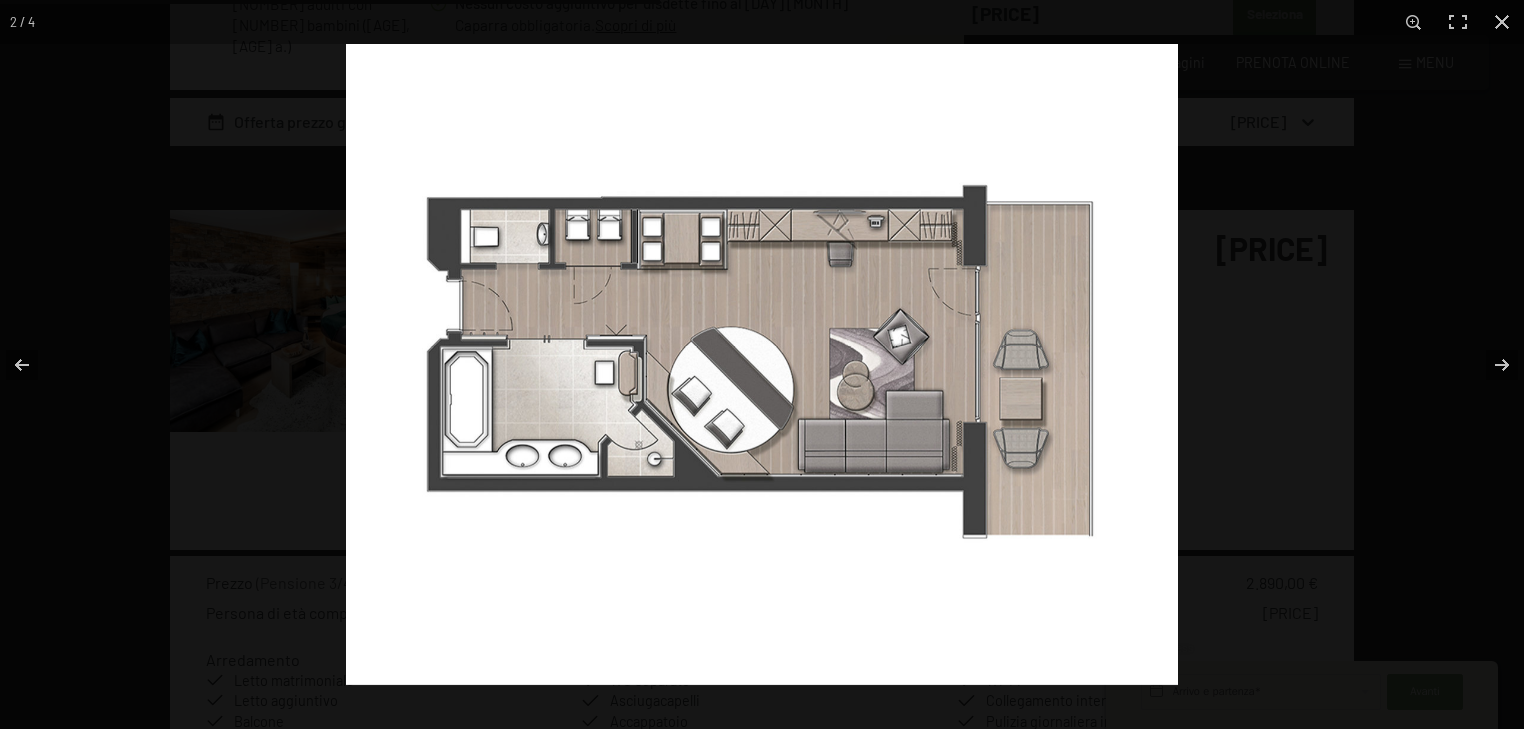 click at bounding box center [762, 364] 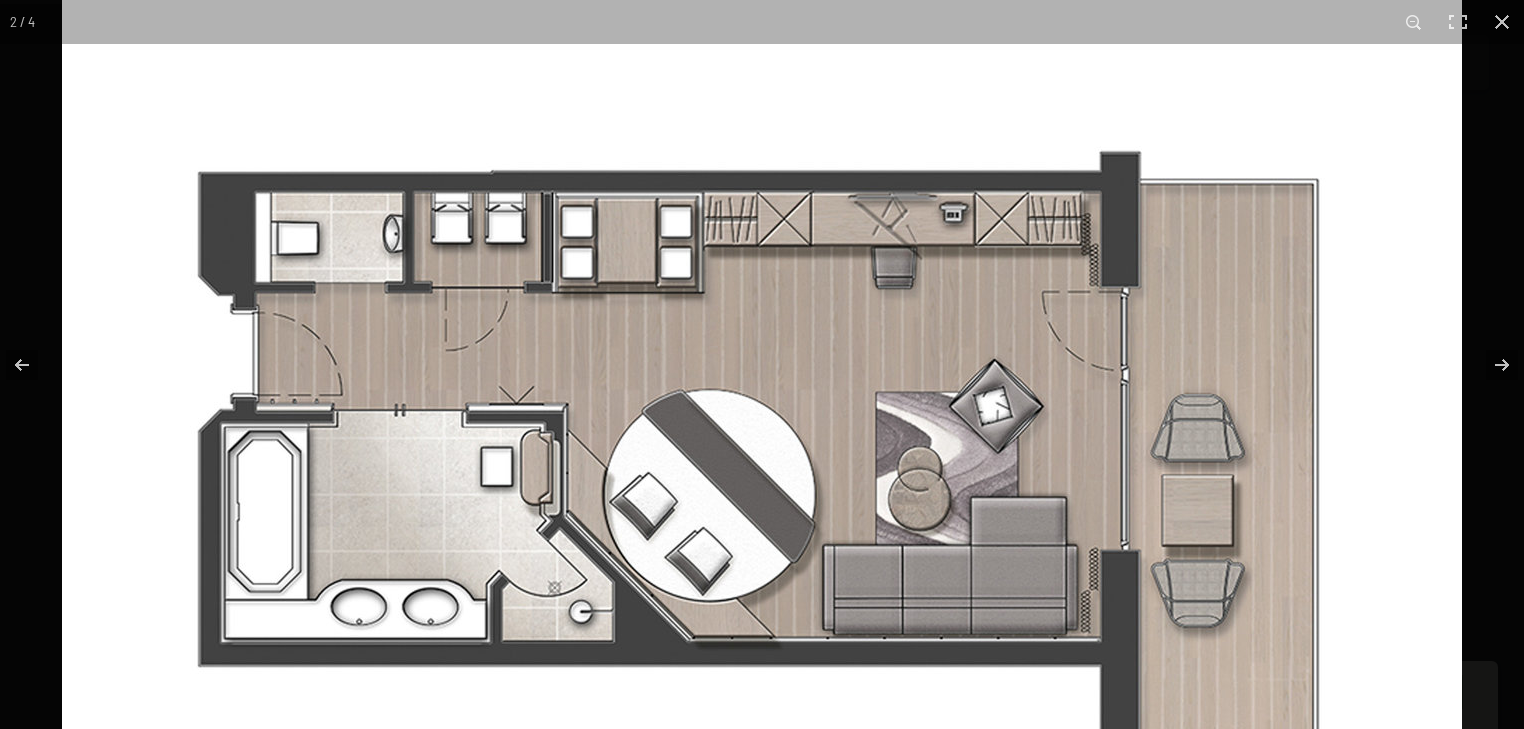 click at bounding box center (762, 453) 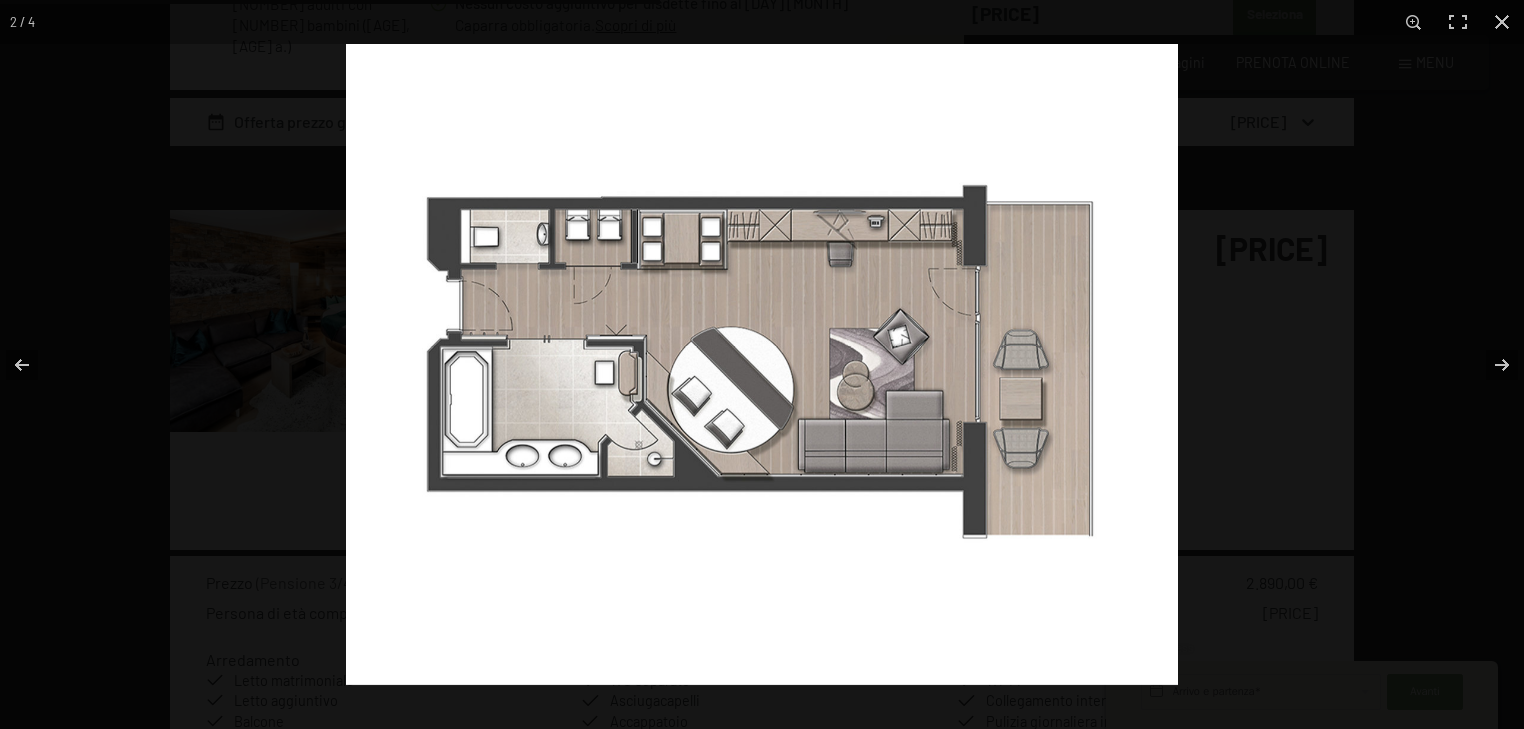click at bounding box center (762, 364) 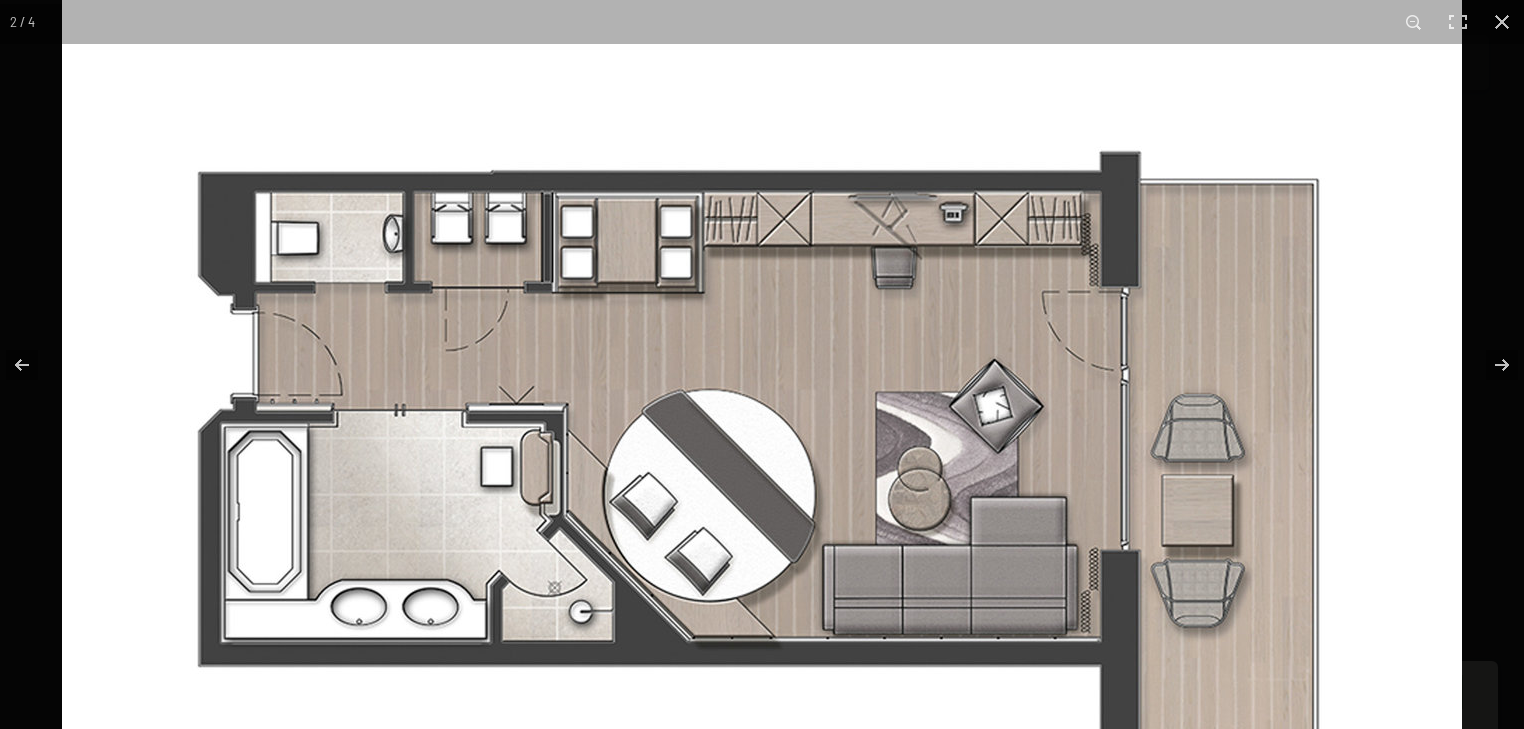 click at bounding box center (762, 453) 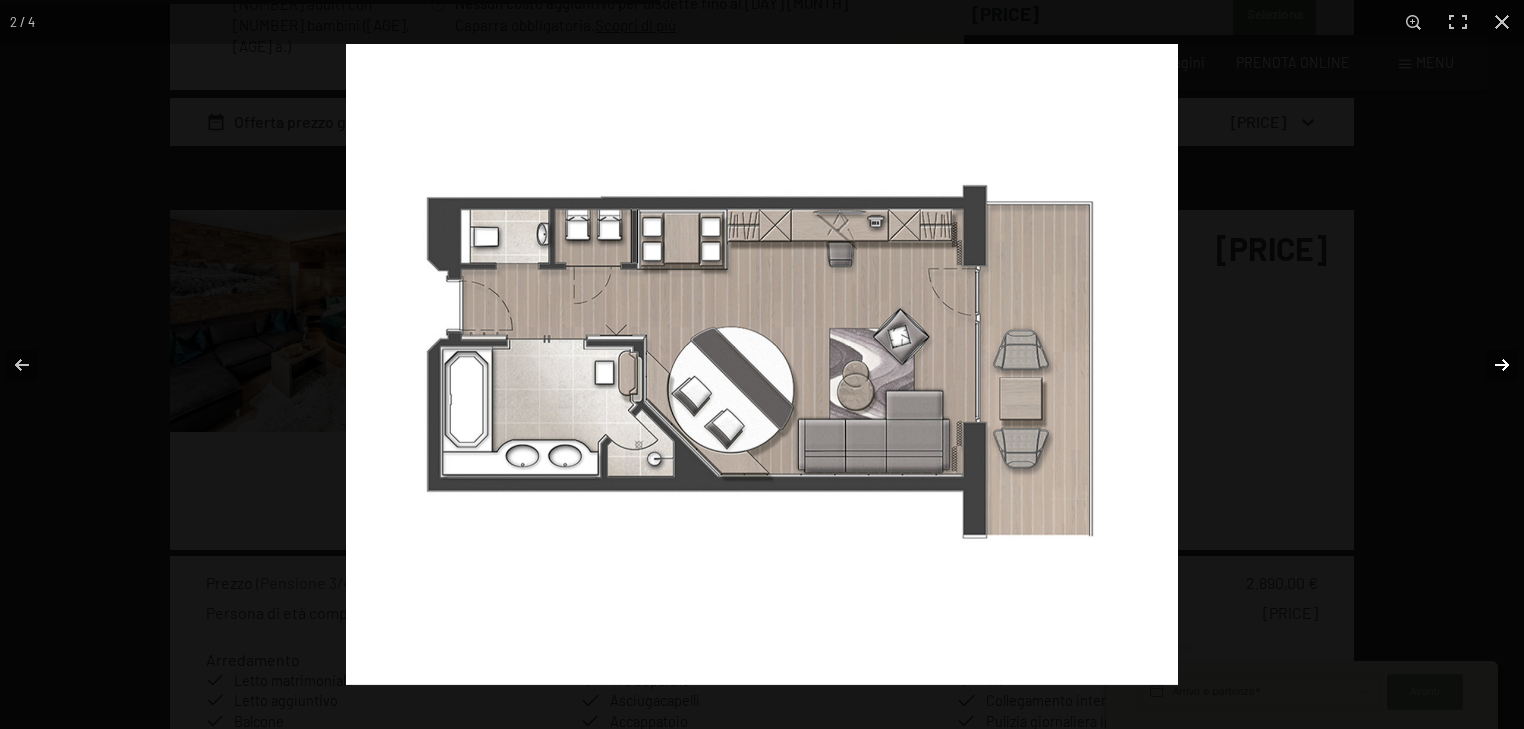 click at bounding box center [1489, 365] 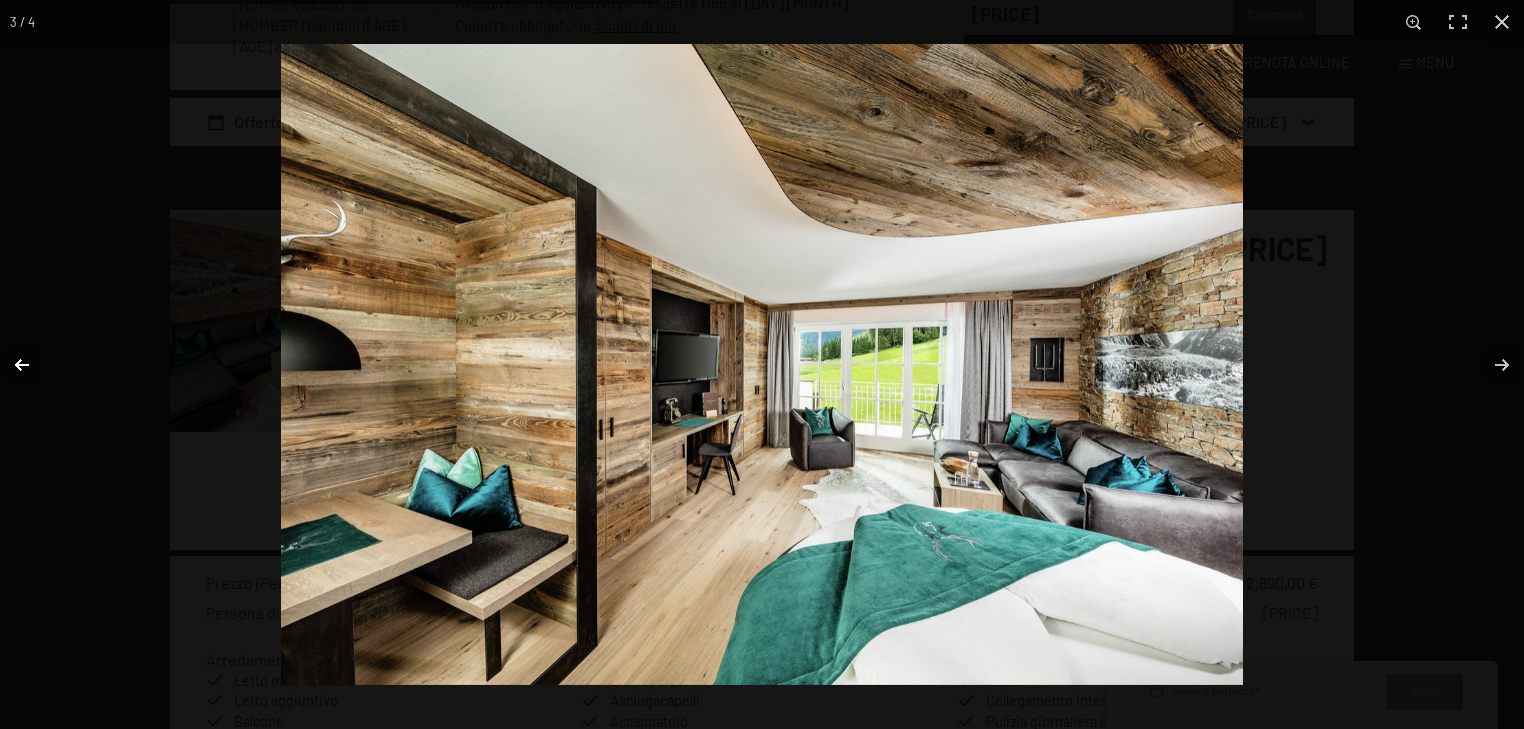 click at bounding box center [35, 365] 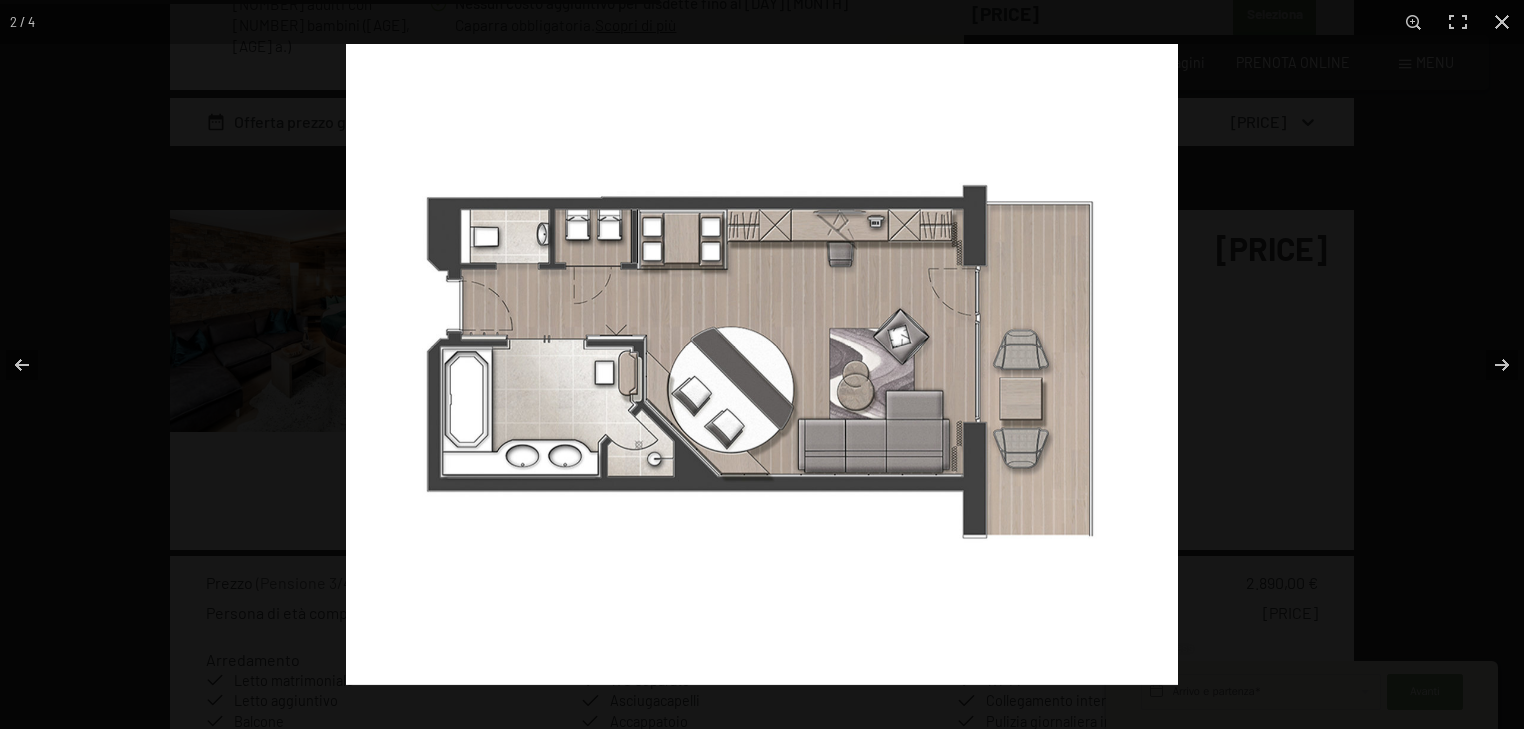 click at bounding box center (762, 364) 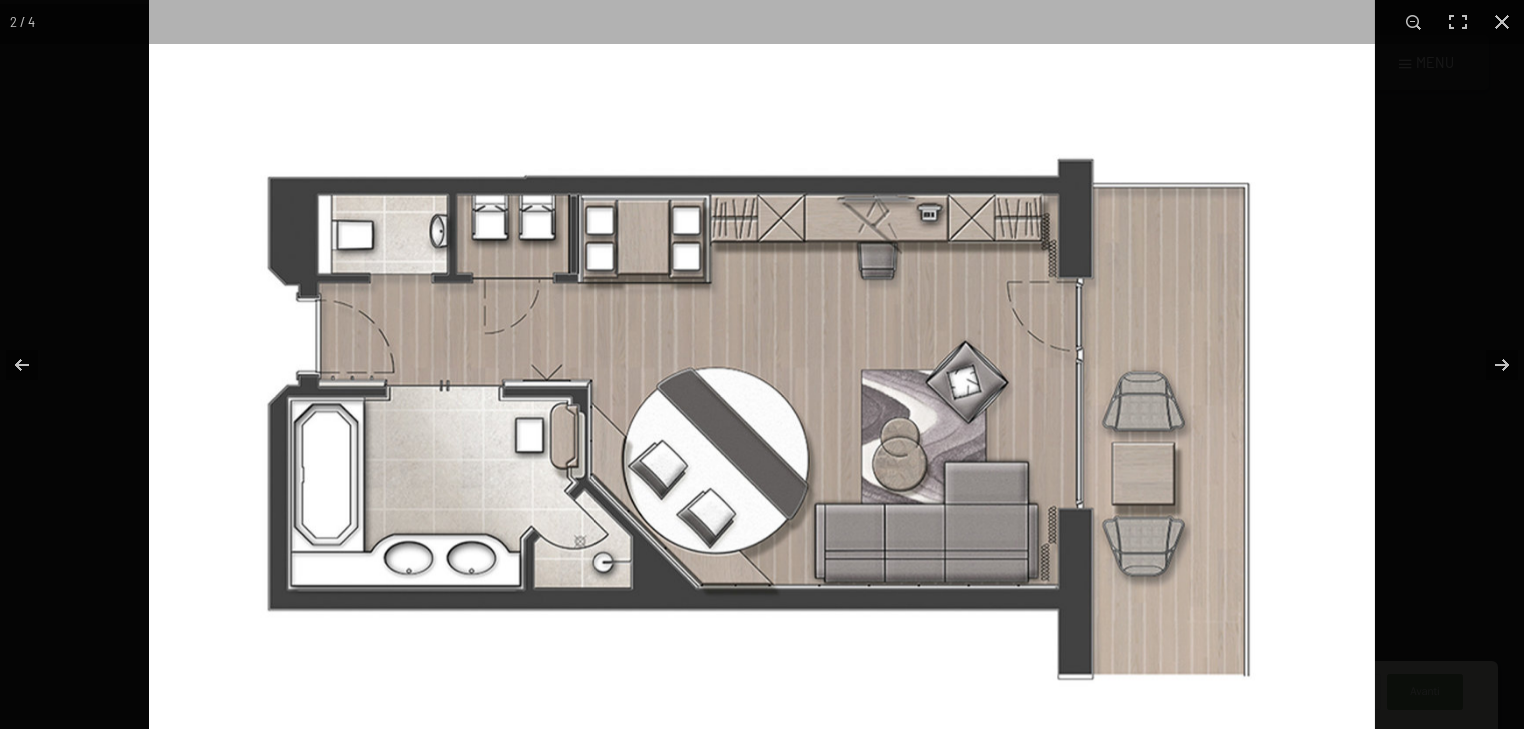 click at bounding box center [762, 423] 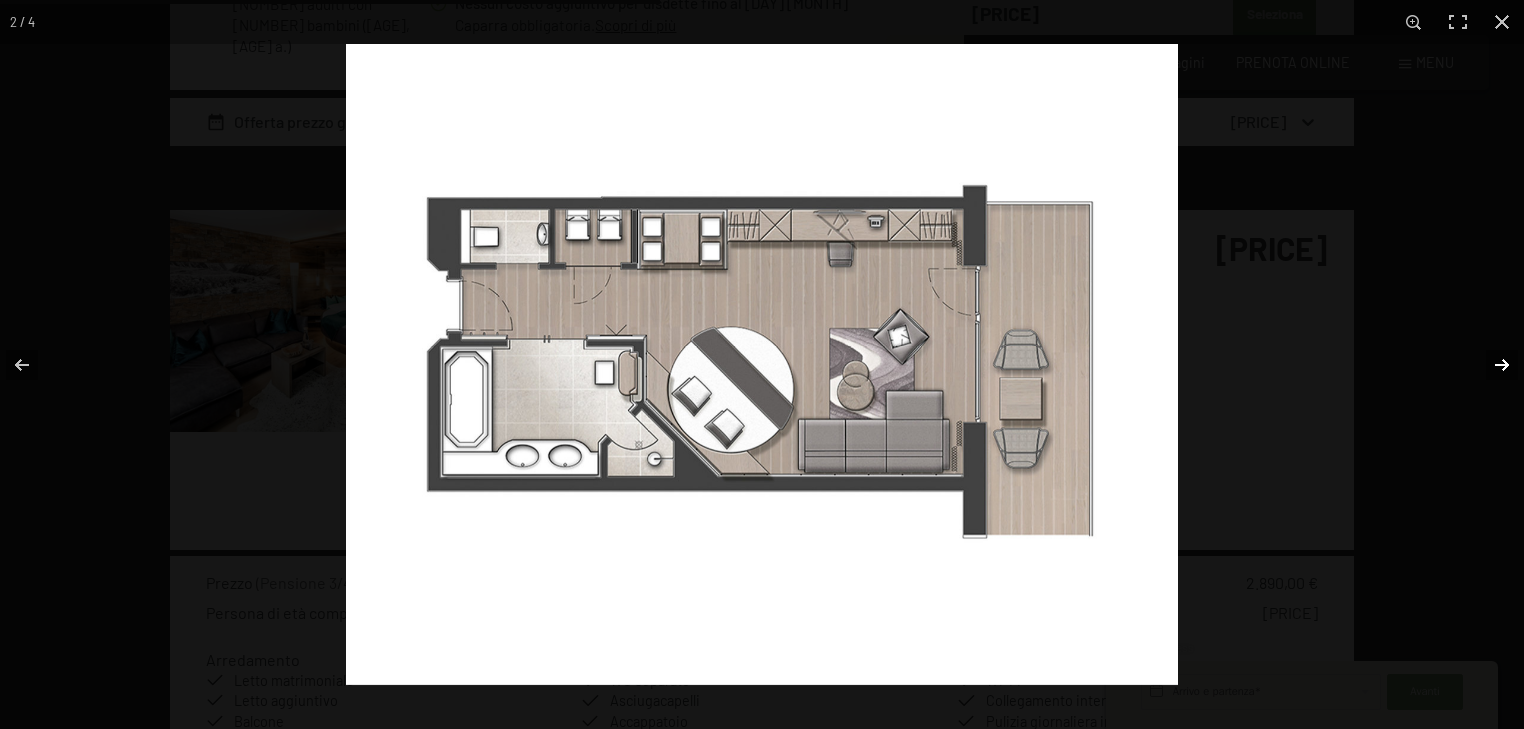 click at bounding box center [1489, 365] 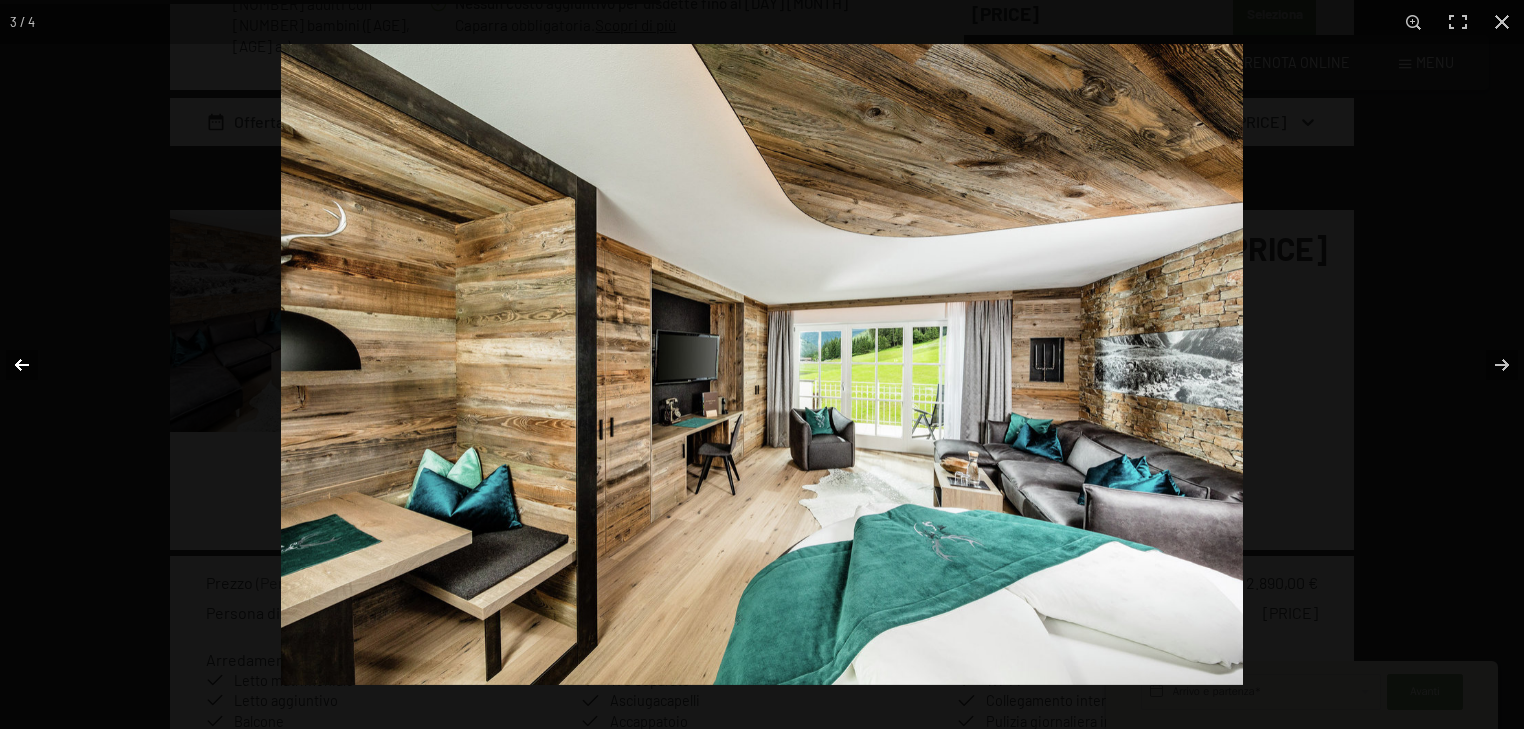 click at bounding box center (35, 365) 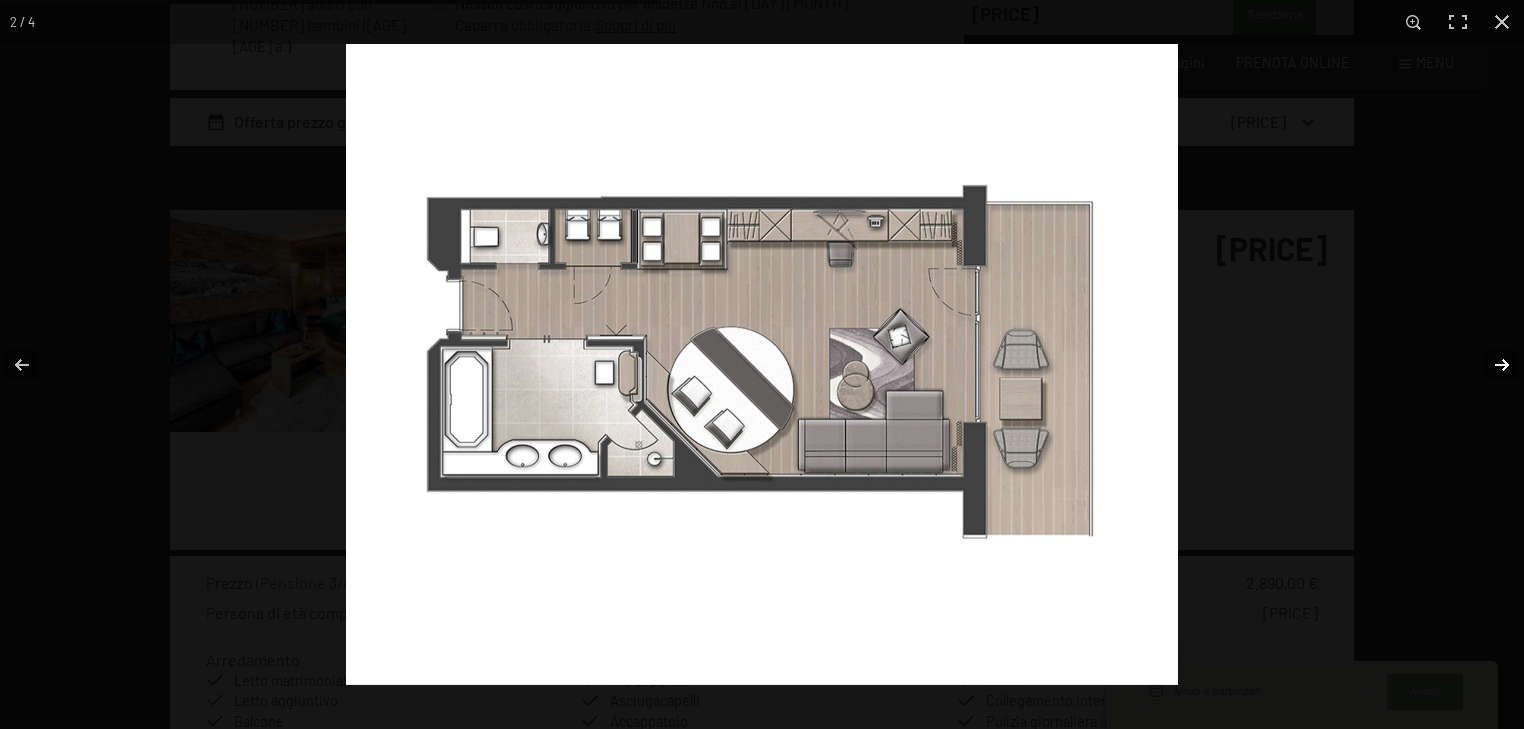 click at bounding box center (1489, 365) 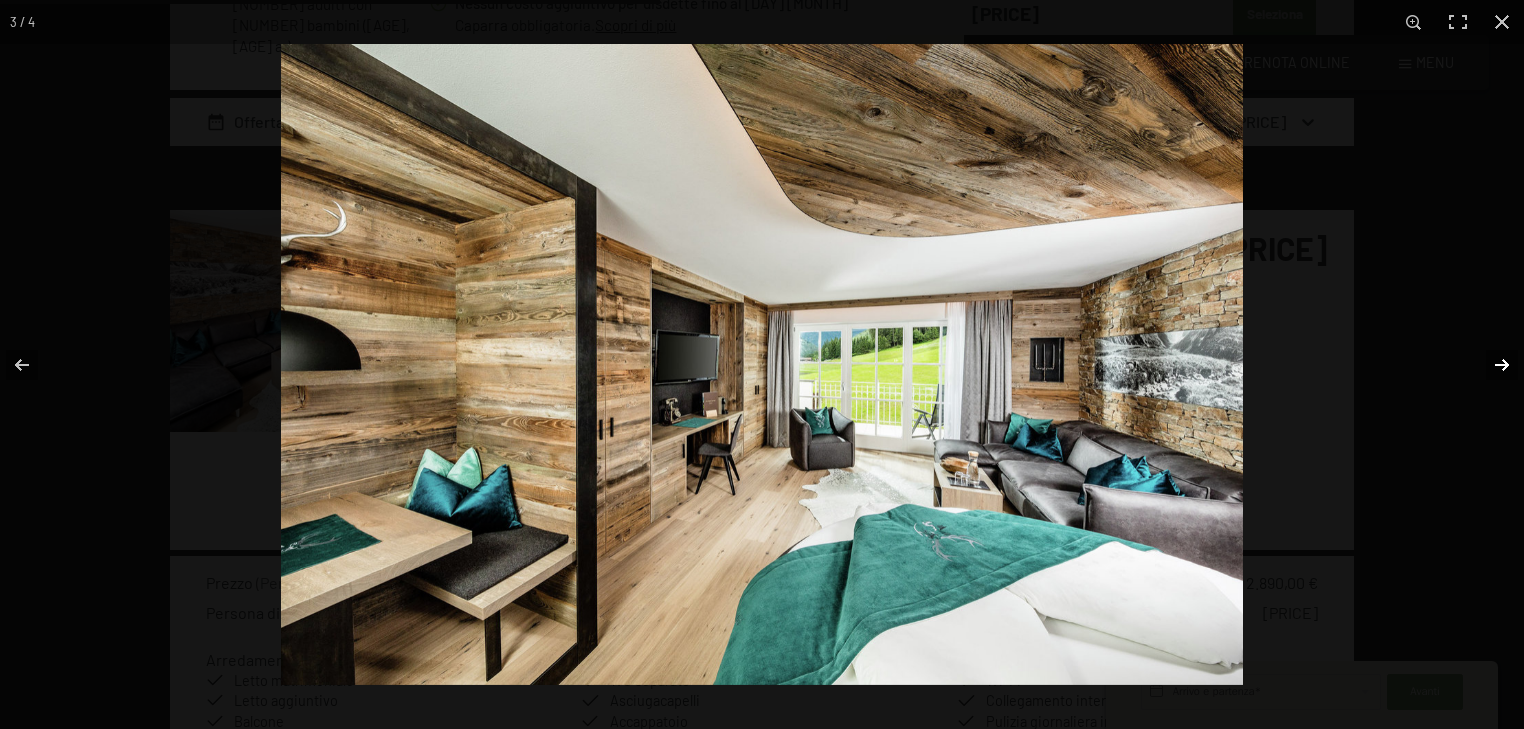 click at bounding box center [1489, 365] 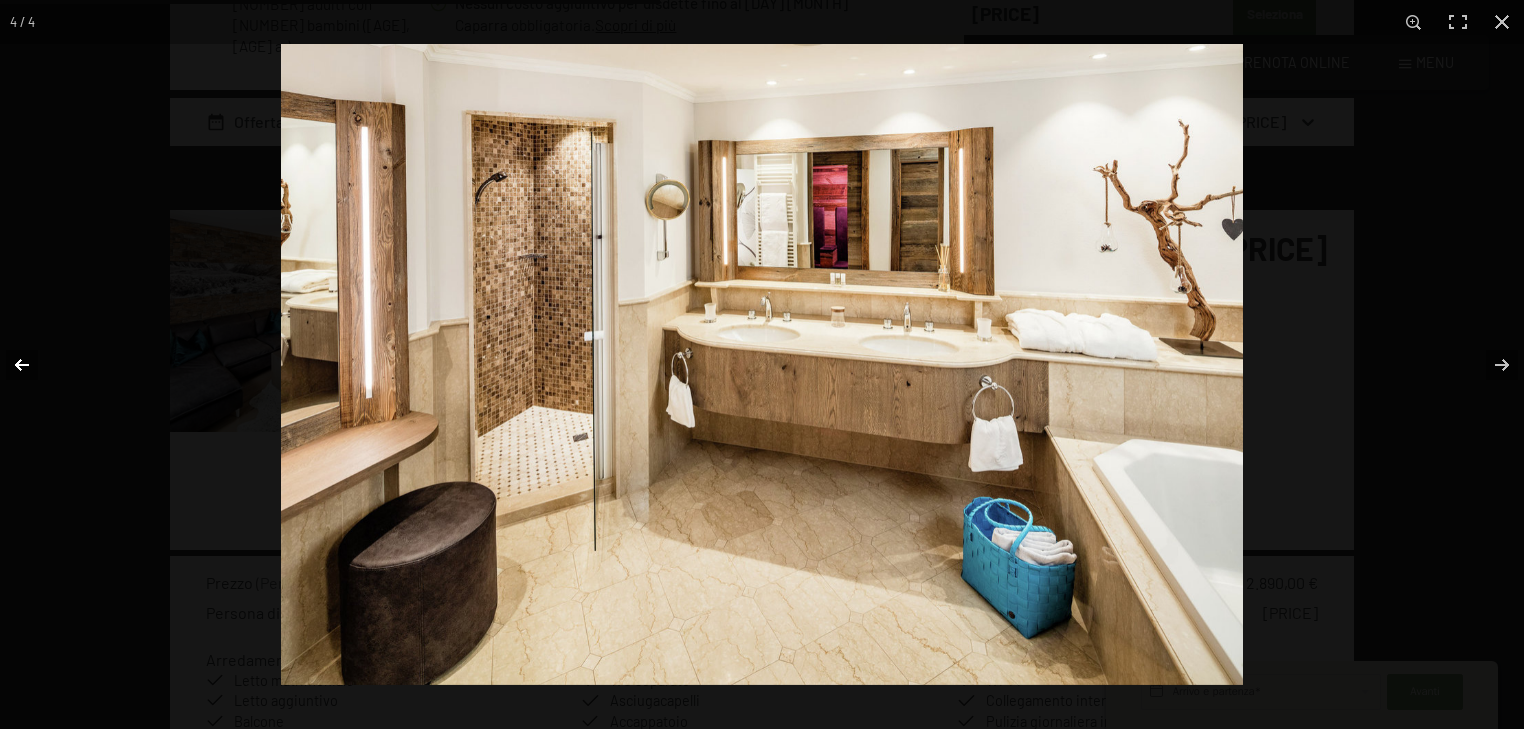 click at bounding box center (35, 365) 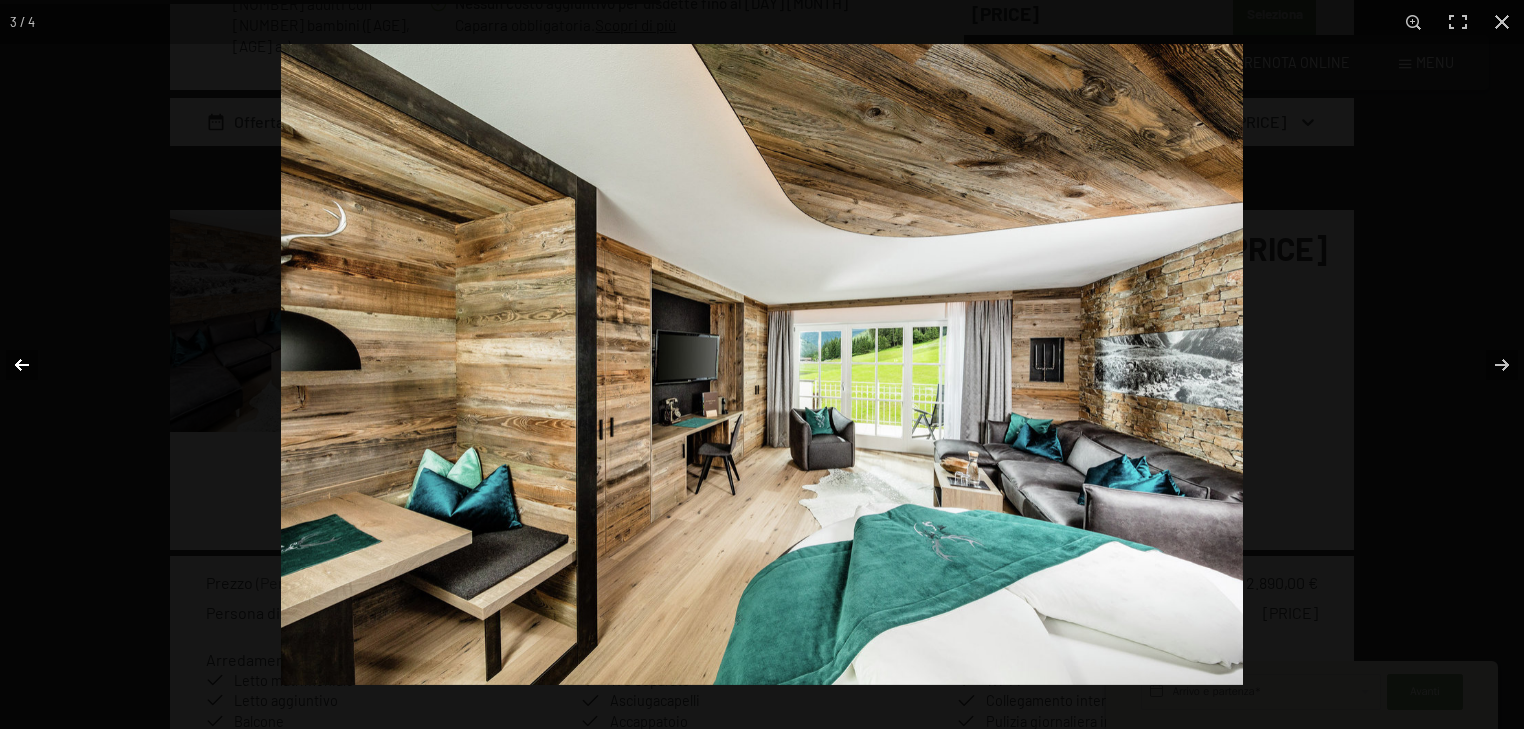 click at bounding box center [35, 365] 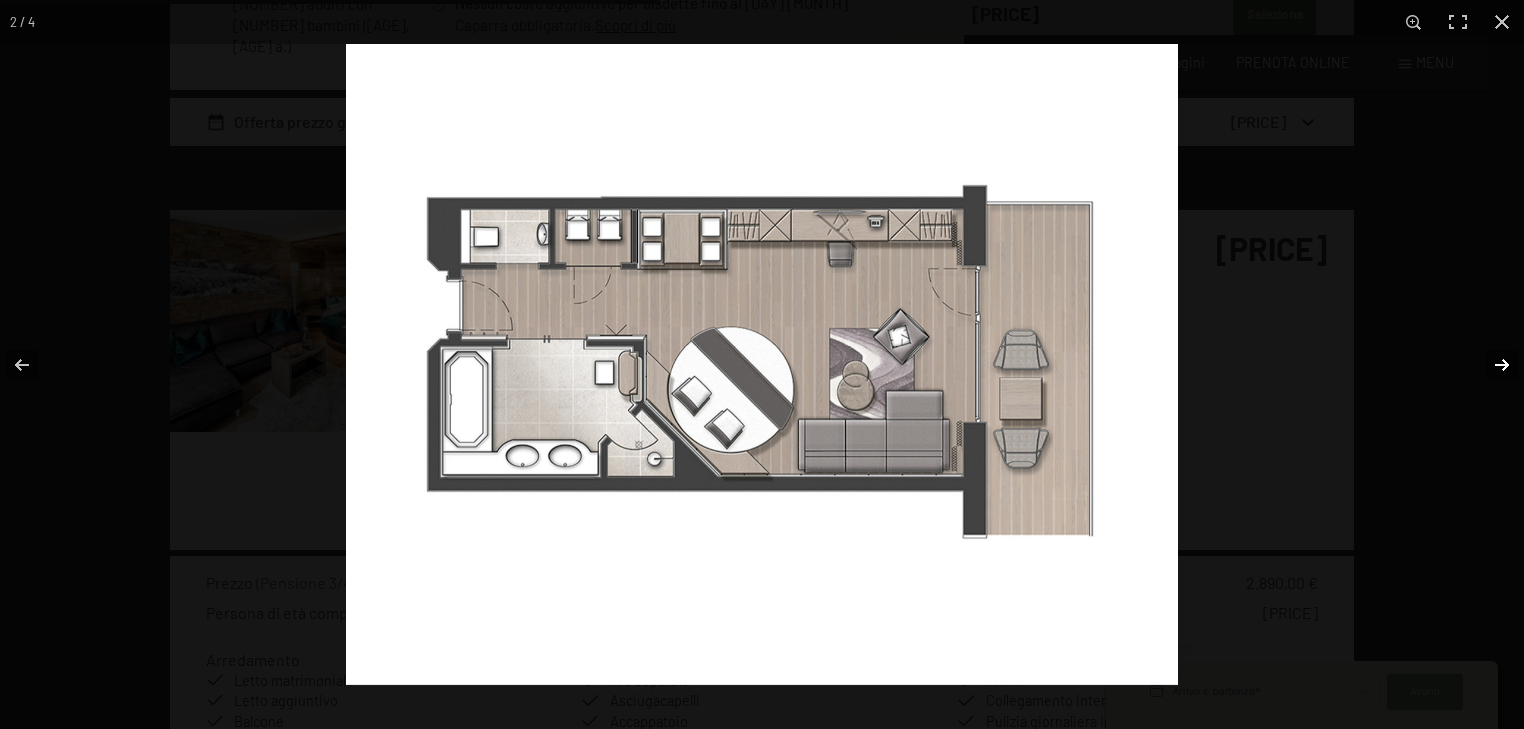 click at bounding box center [1489, 365] 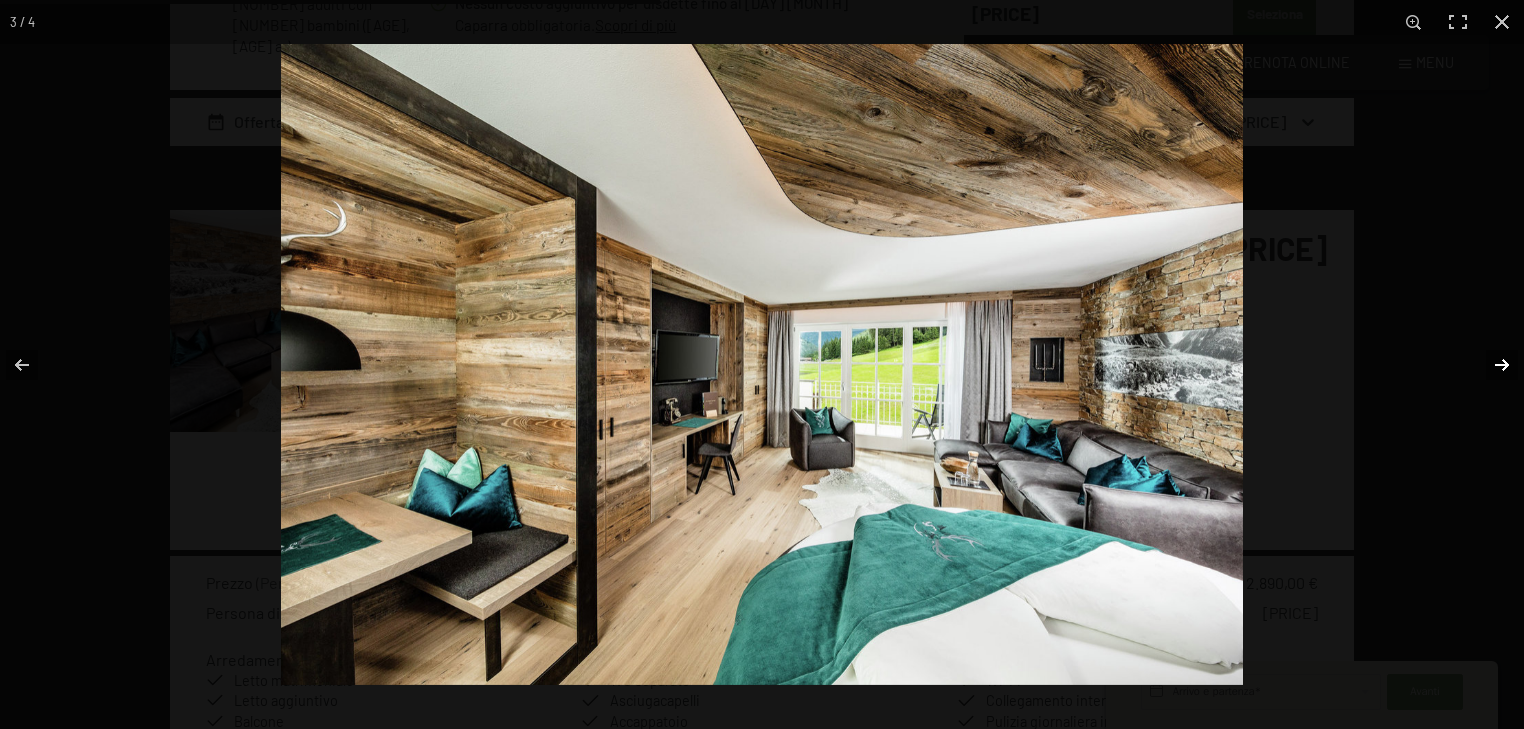 click at bounding box center (1489, 365) 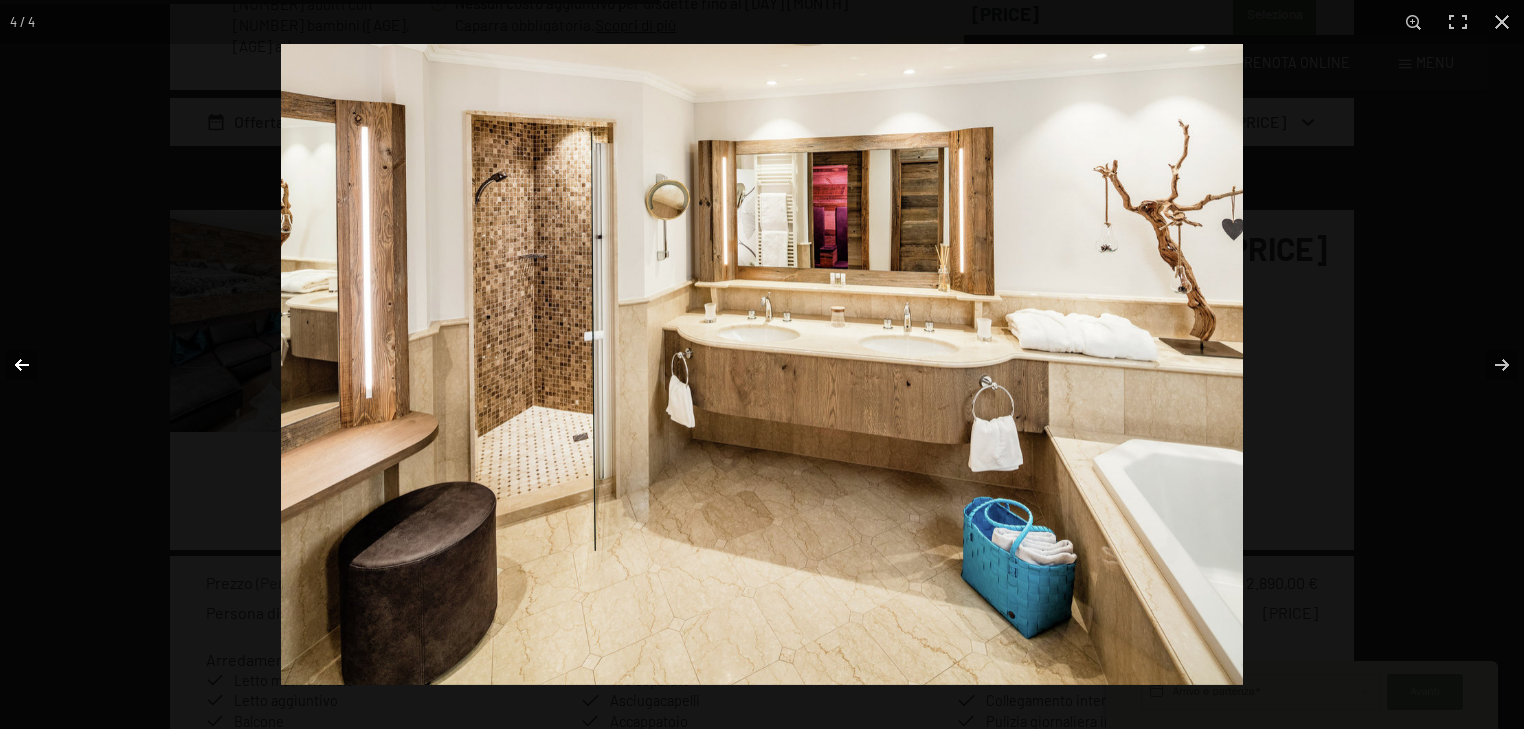click at bounding box center (35, 365) 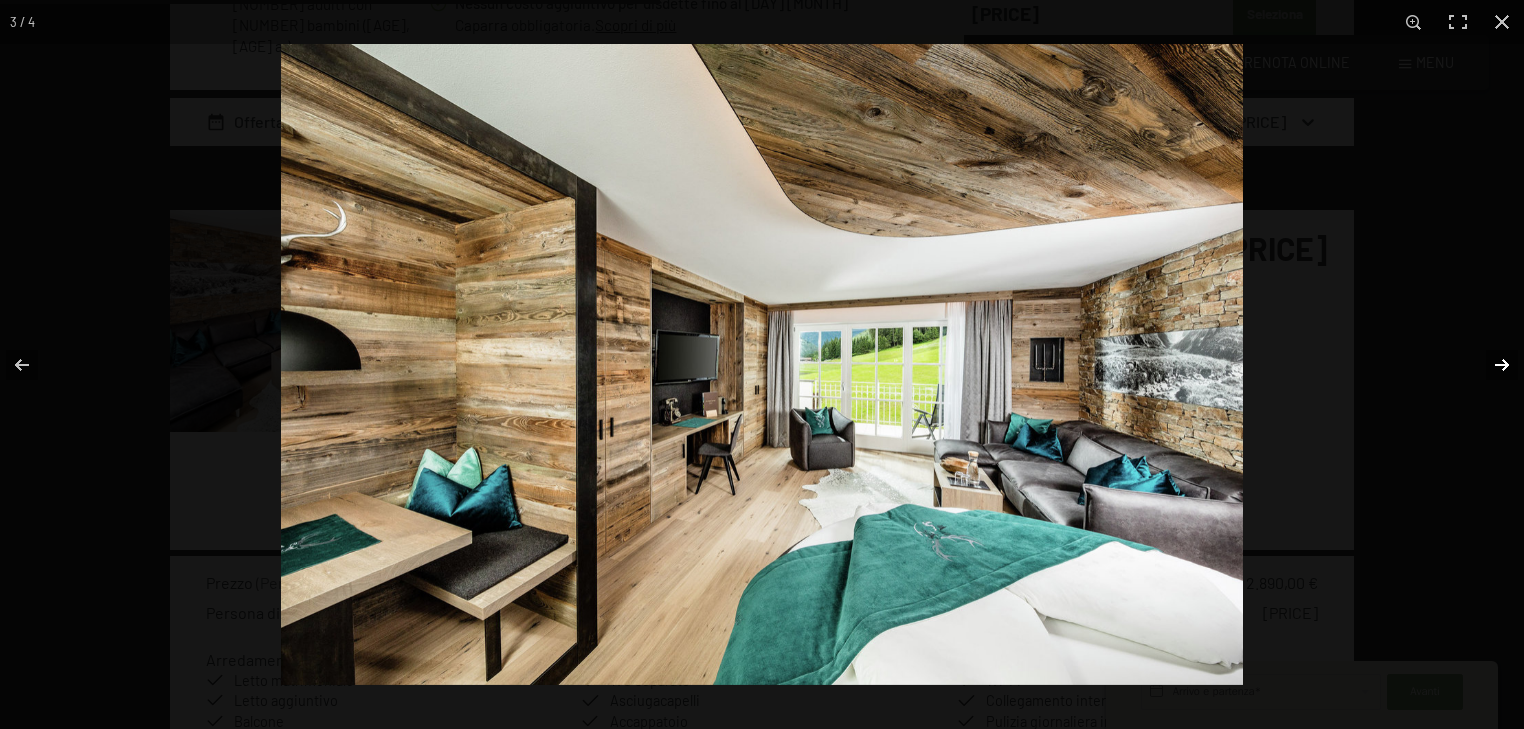 click at bounding box center [1489, 365] 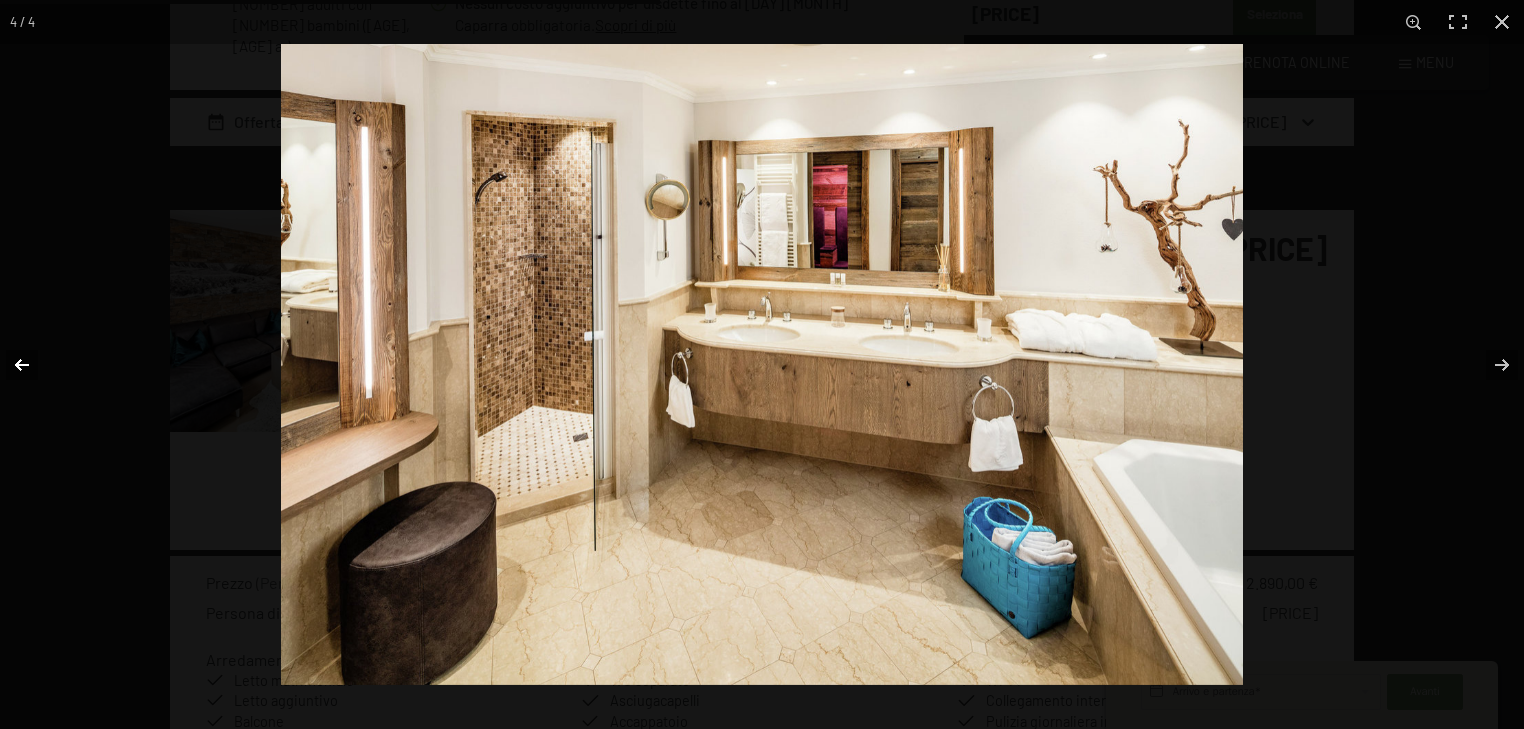 click at bounding box center [35, 365] 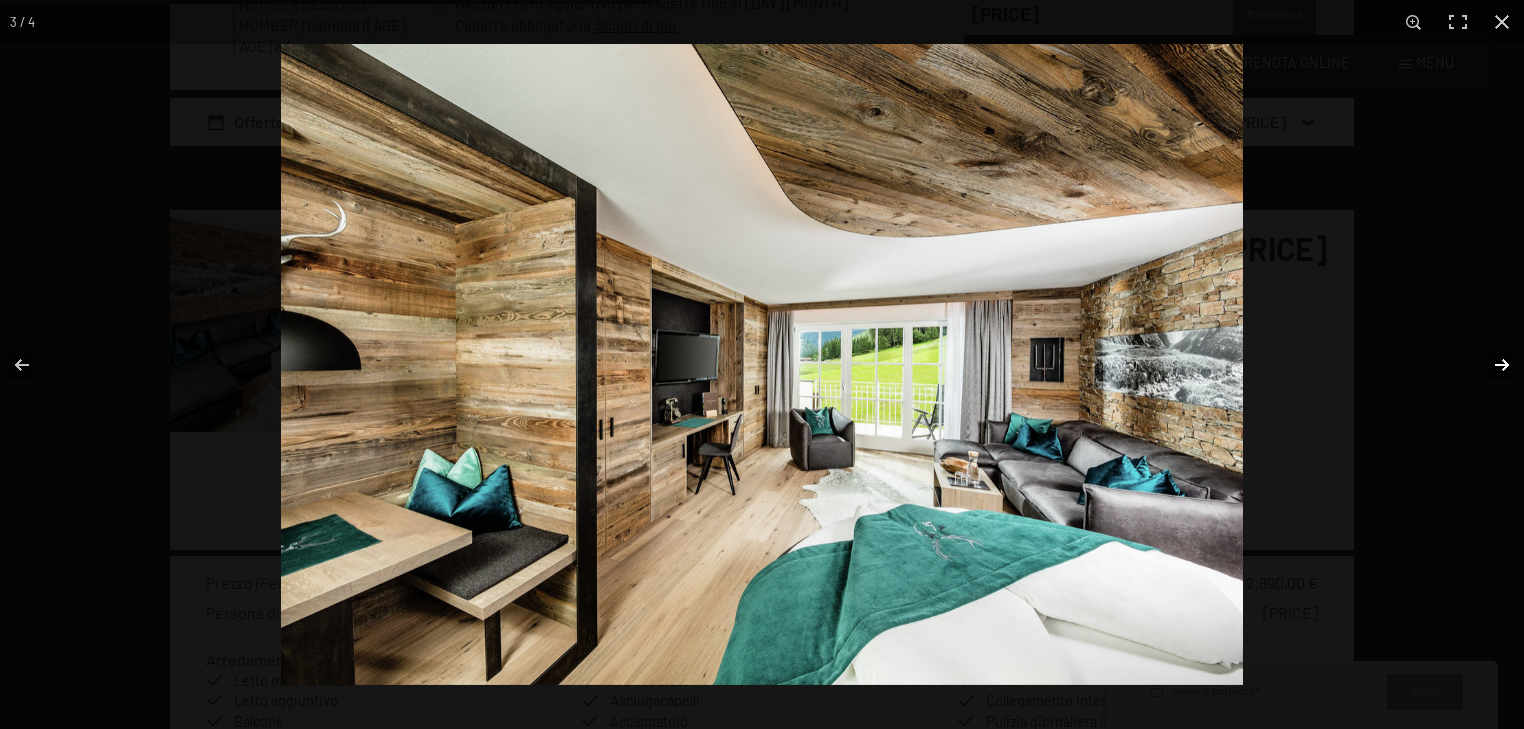 click at bounding box center [1489, 365] 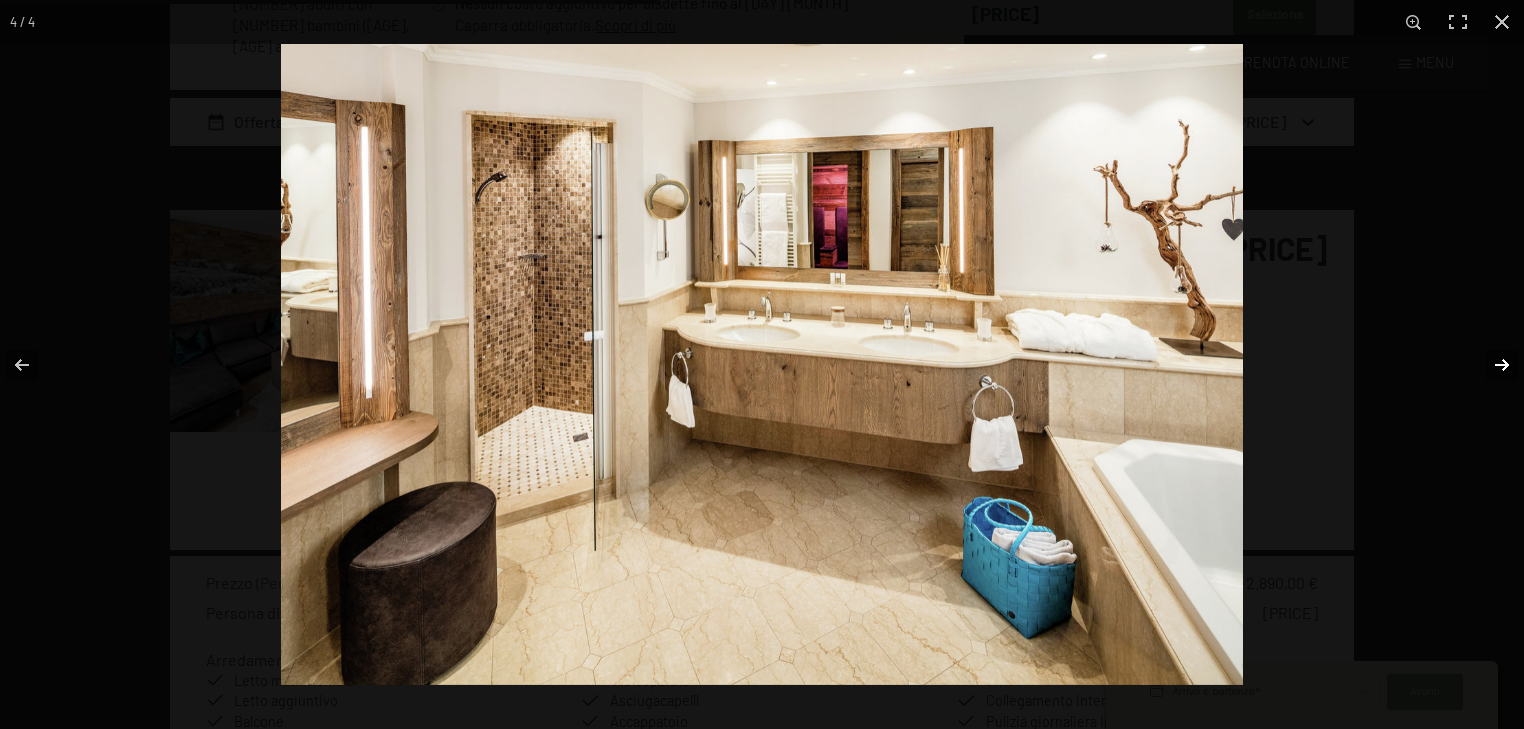click at bounding box center (1489, 365) 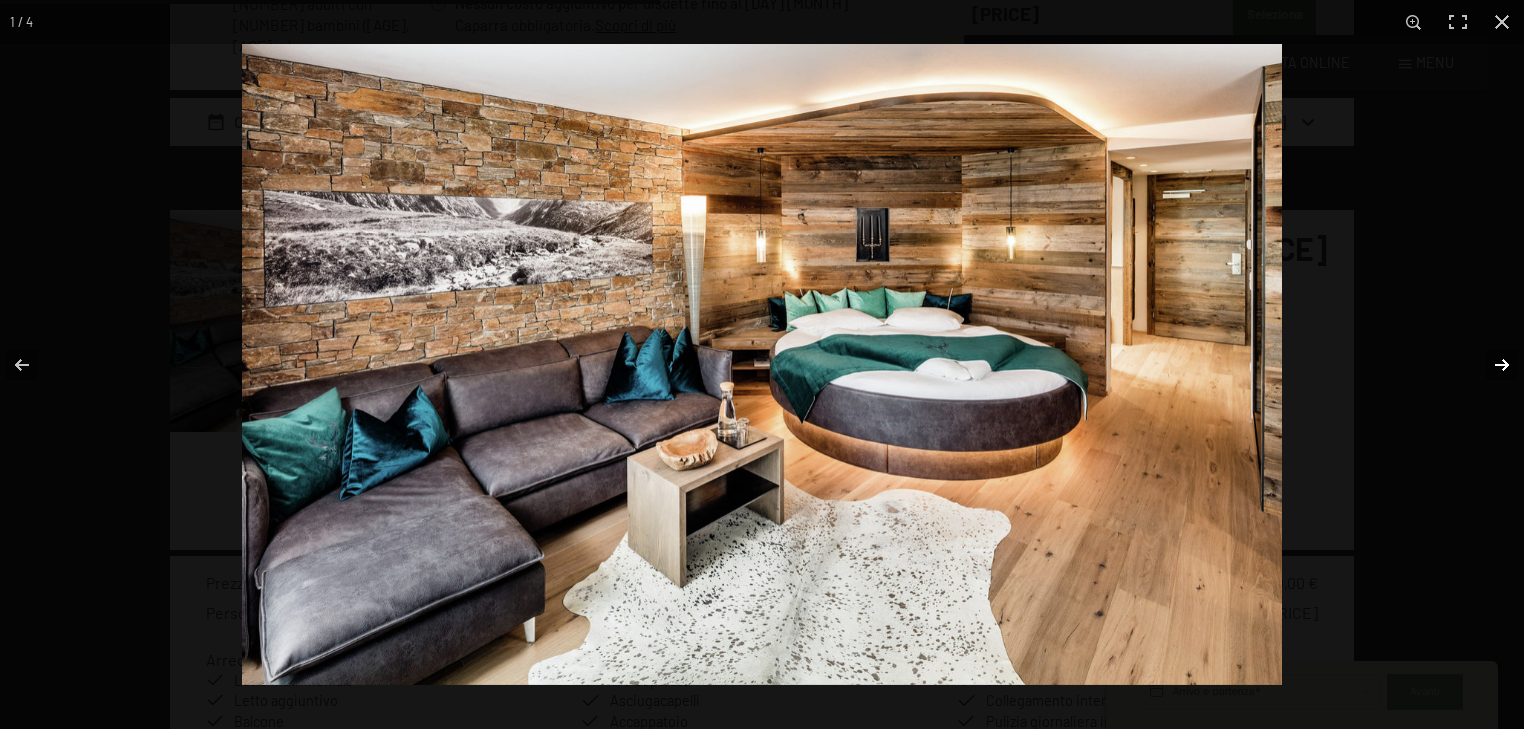 click at bounding box center (1489, 365) 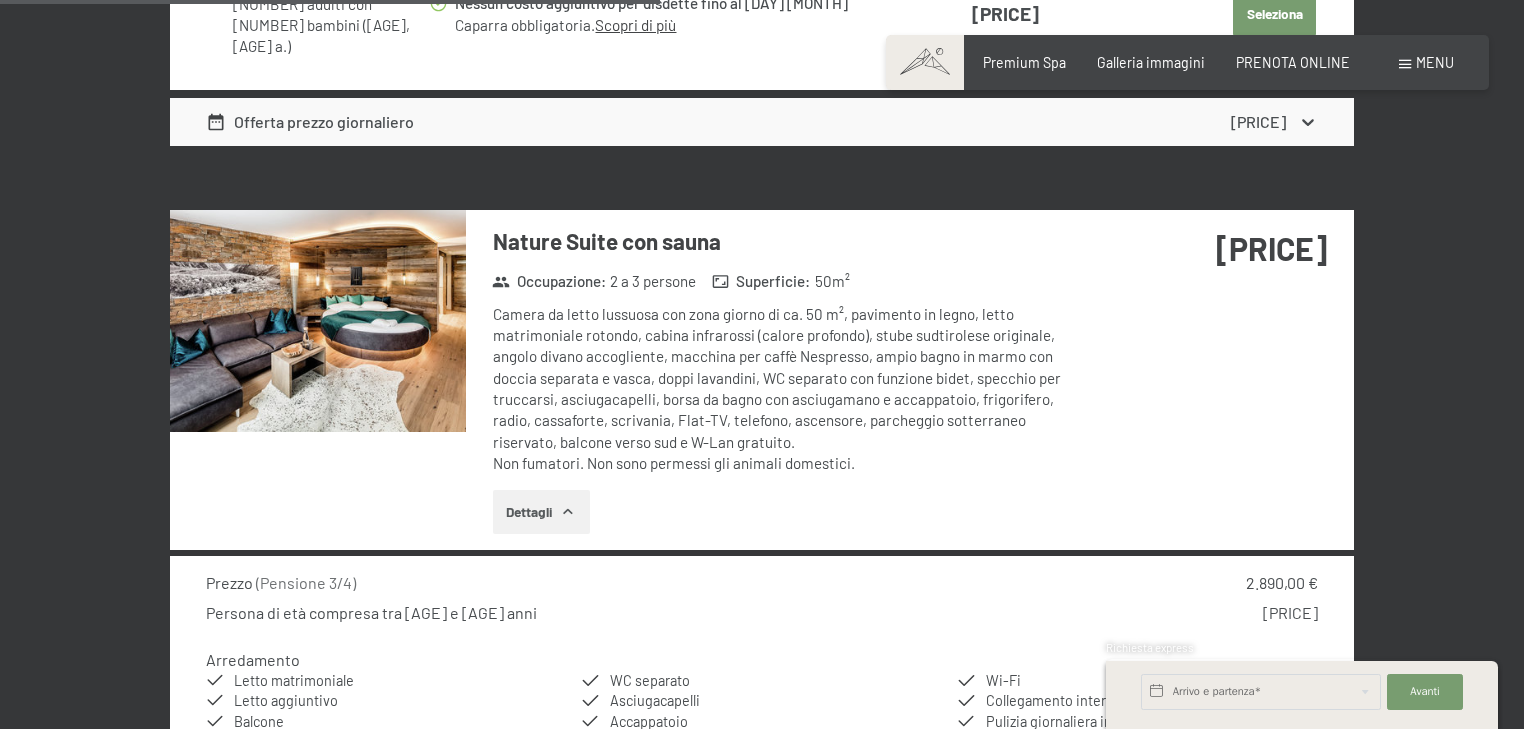 click at bounding box center [0, 0] 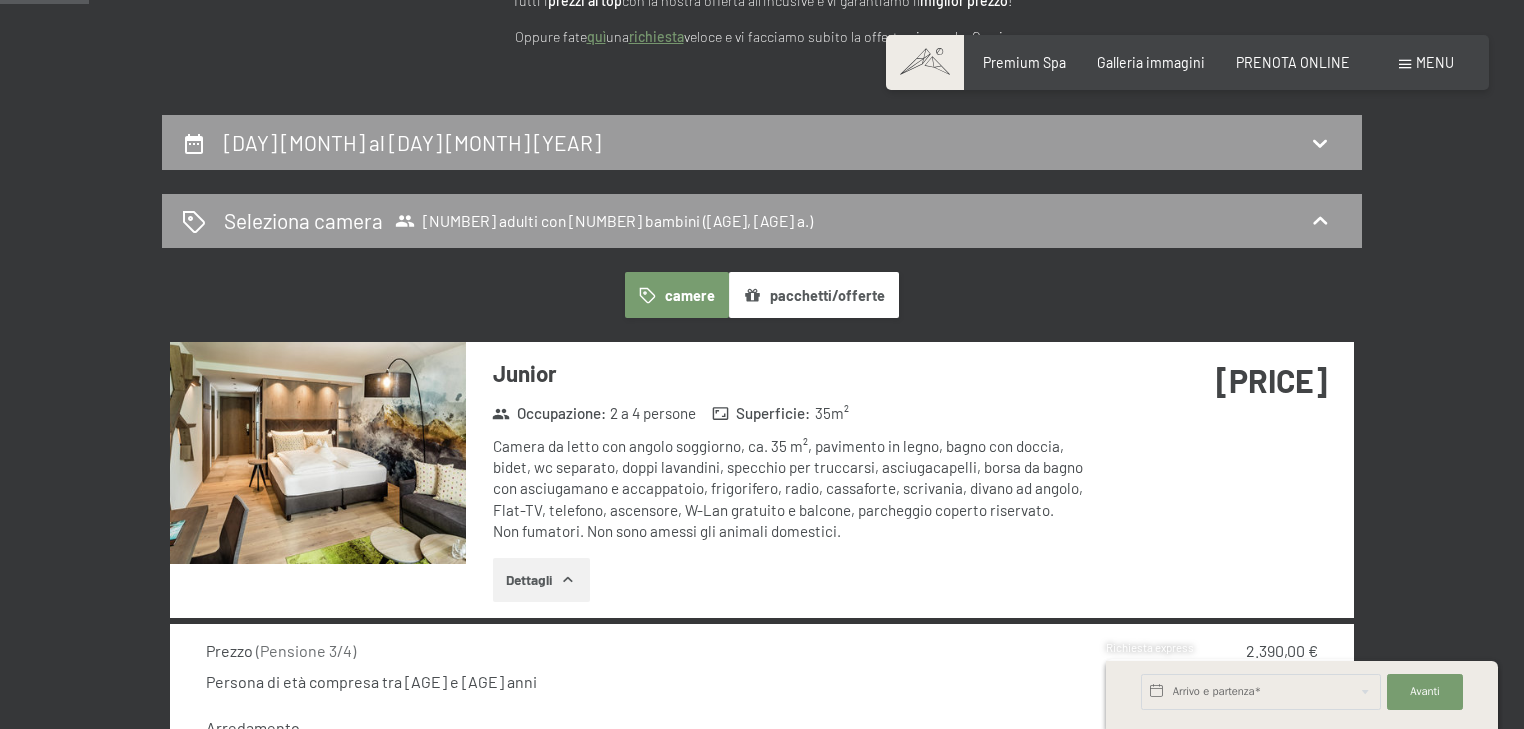 scroll, scrollTop: 433, scrollLeft: 0, axis: vertical 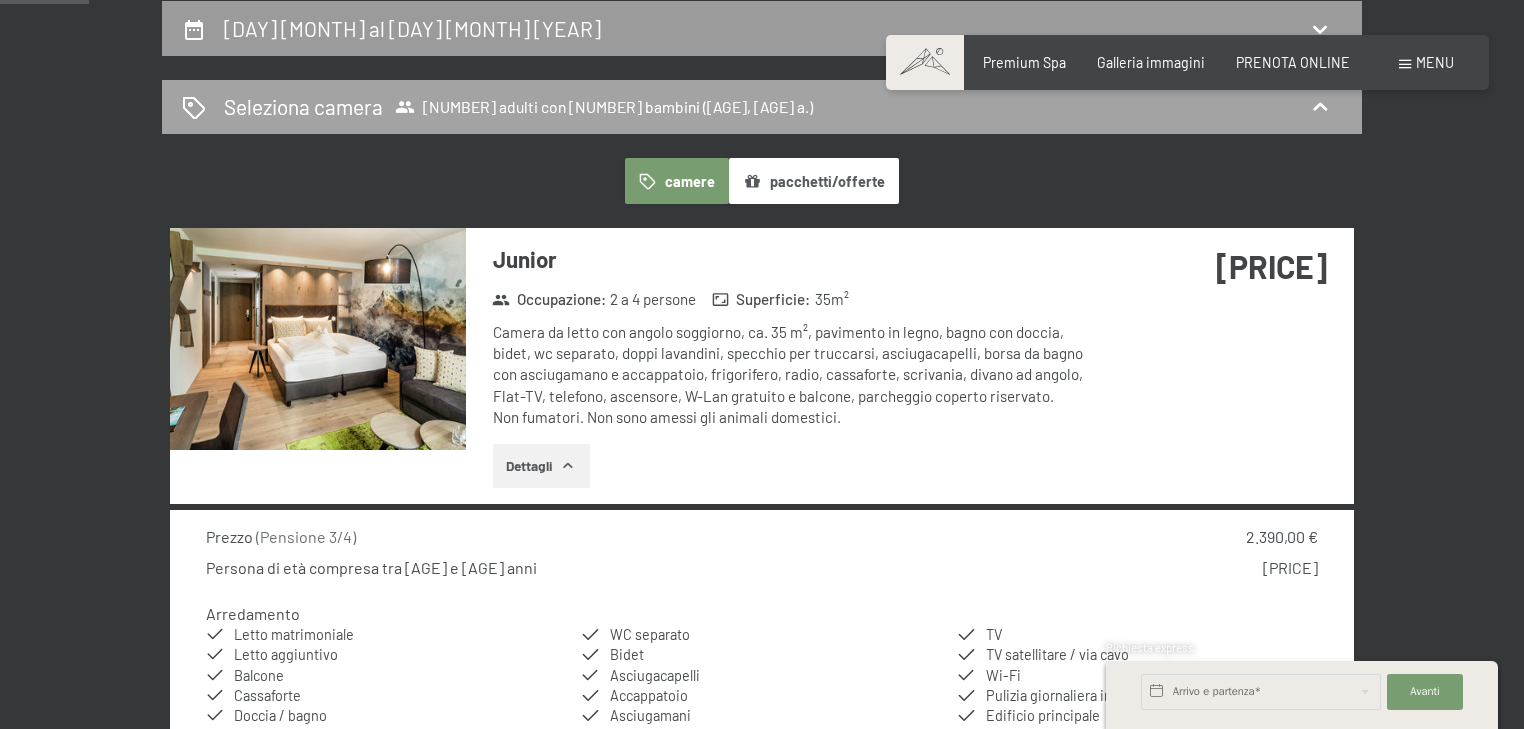 click on "Seleziona camera [NUMBER] adulti con bambino ([AGE] a.)" at bounding box center (762, 107) 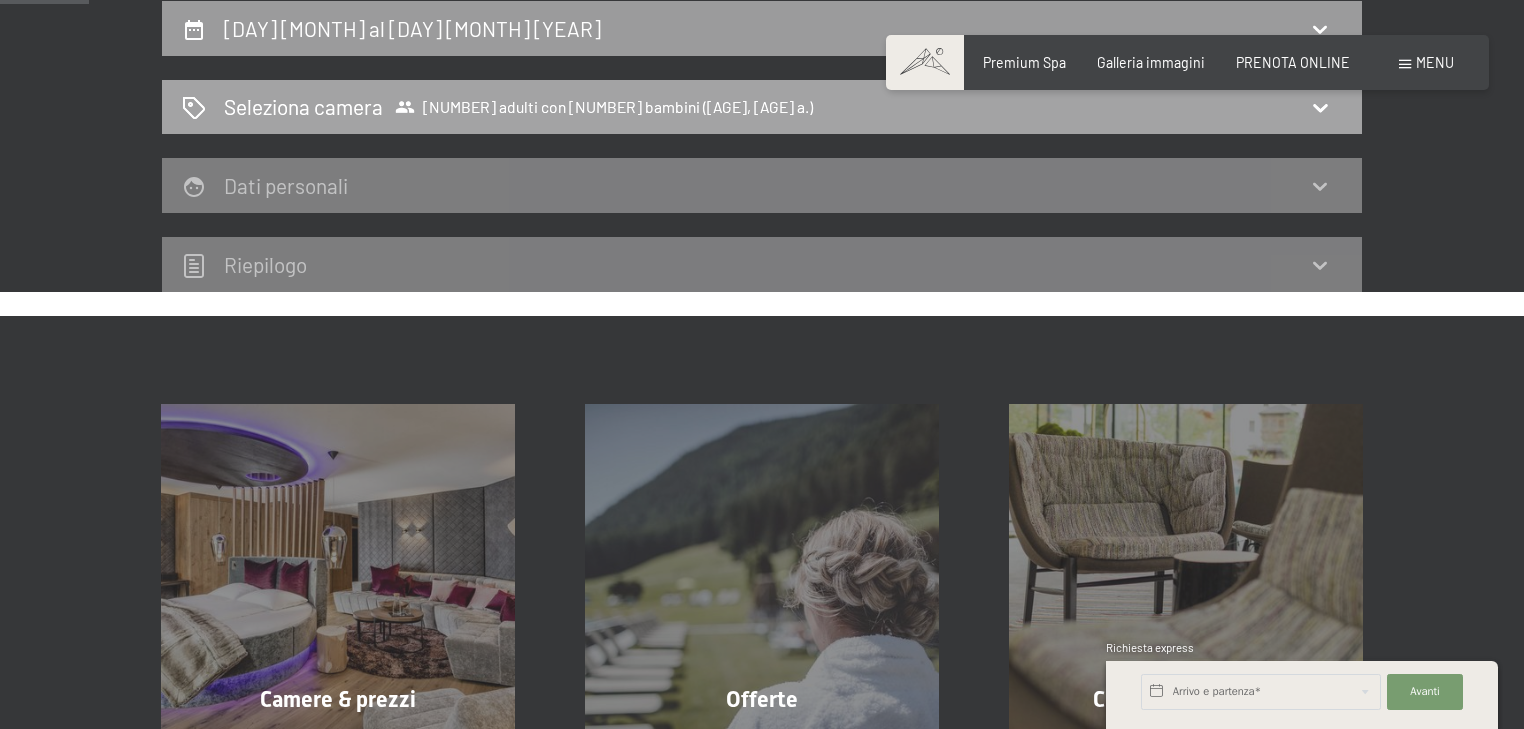click on "[NUMBER] adulti con [NUMBER] bambini ([AGE], [AGE] a.)" at bounding box center (604, 107) 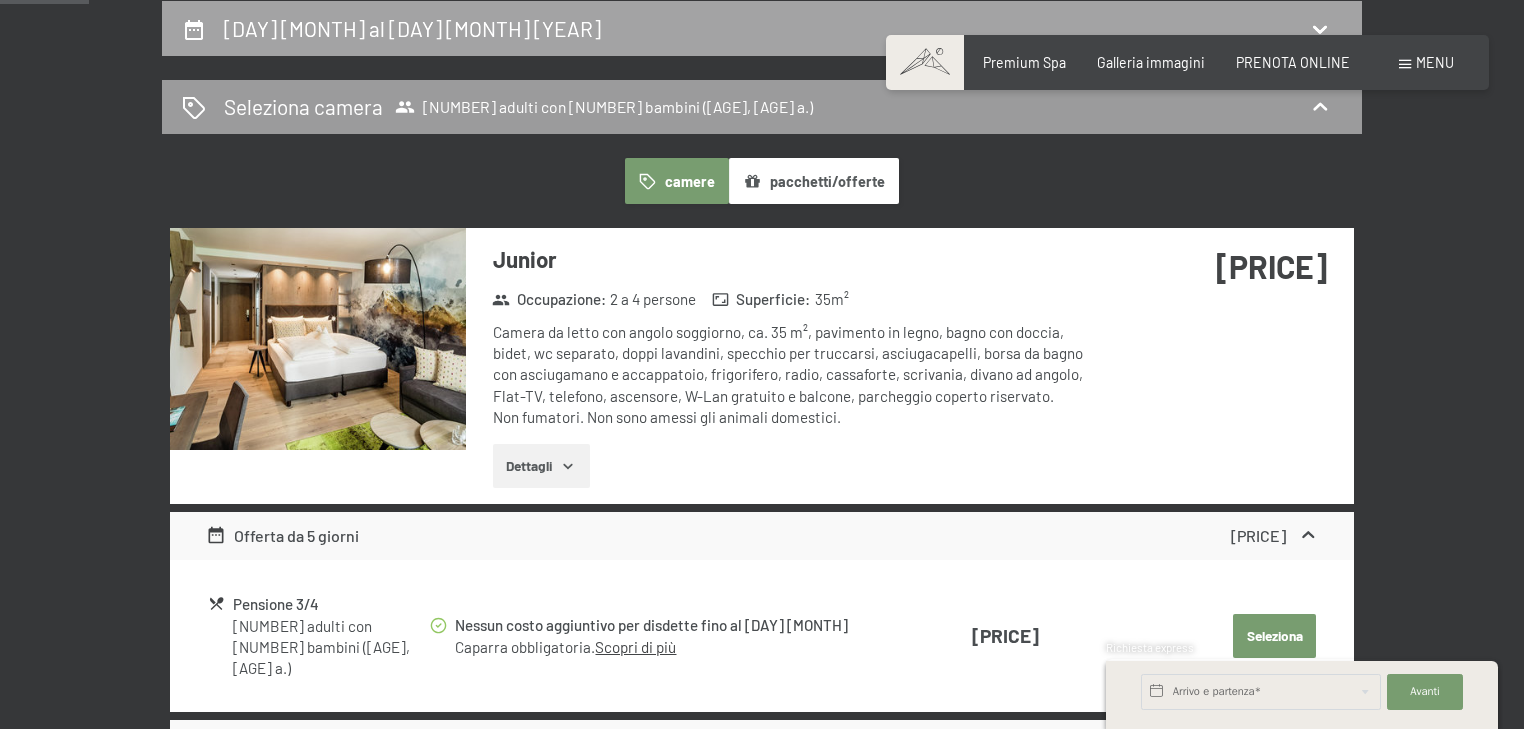 click on "[DAY] [MONTH] al [DAY] [MONTH] [YEAR]" at bounding box center (412, 28) 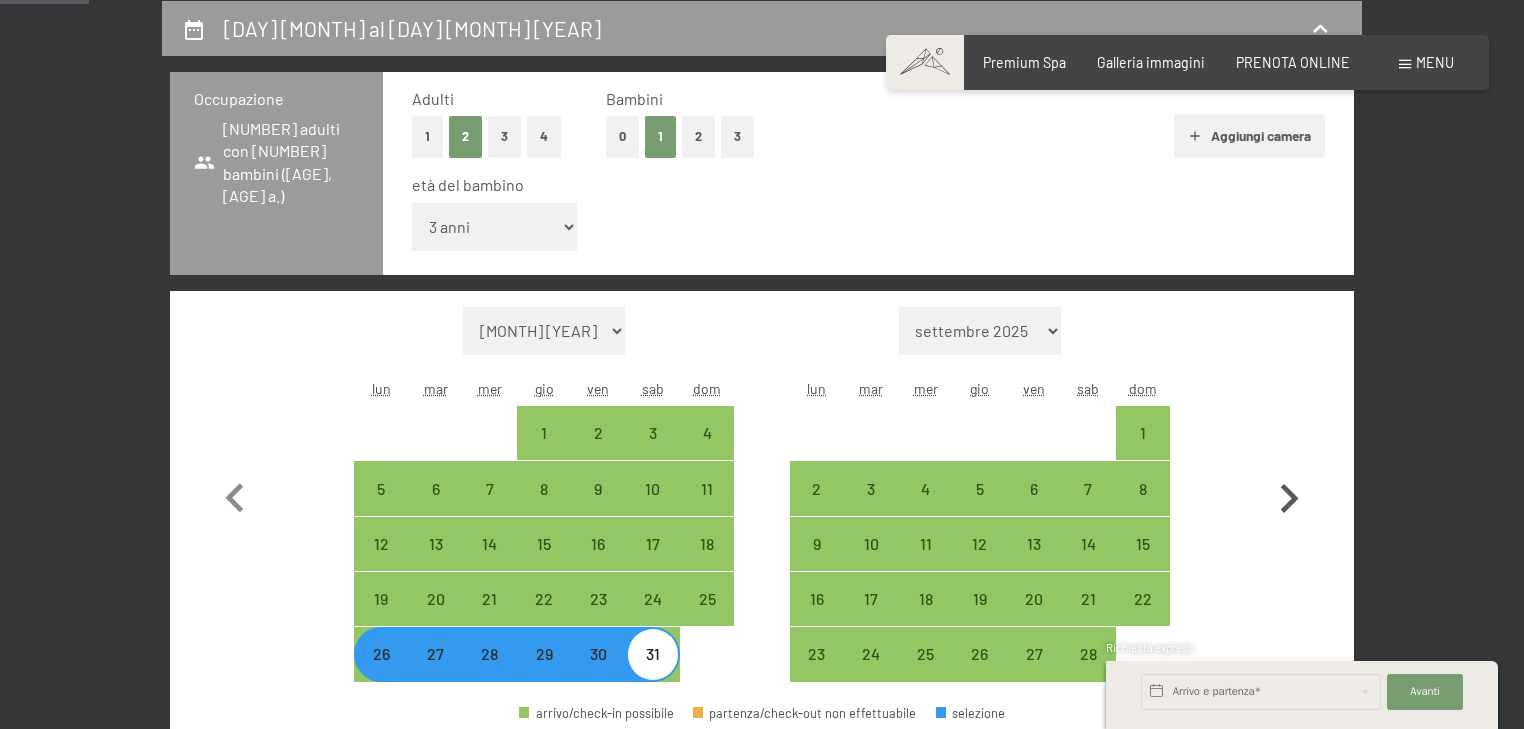 click 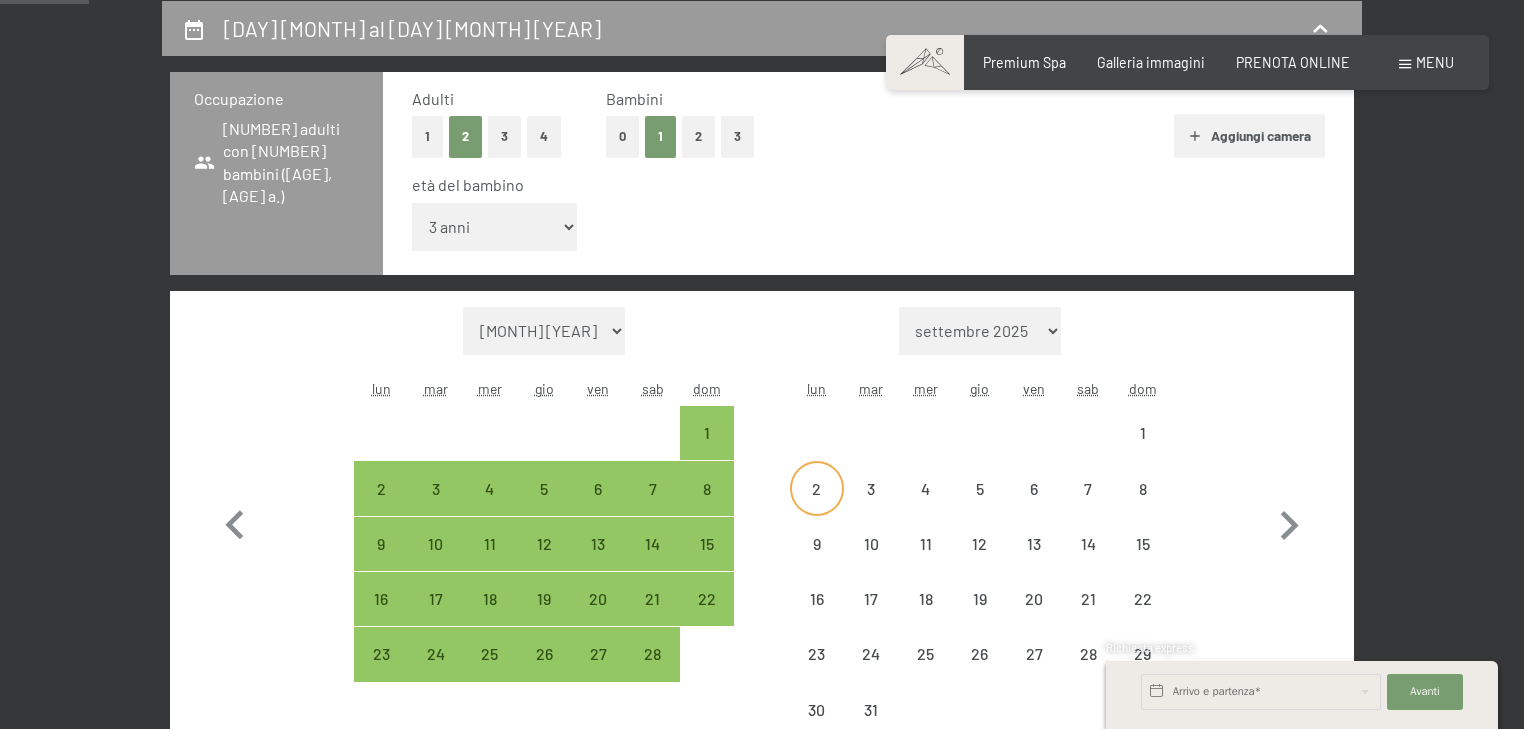 select on "[DATE]" 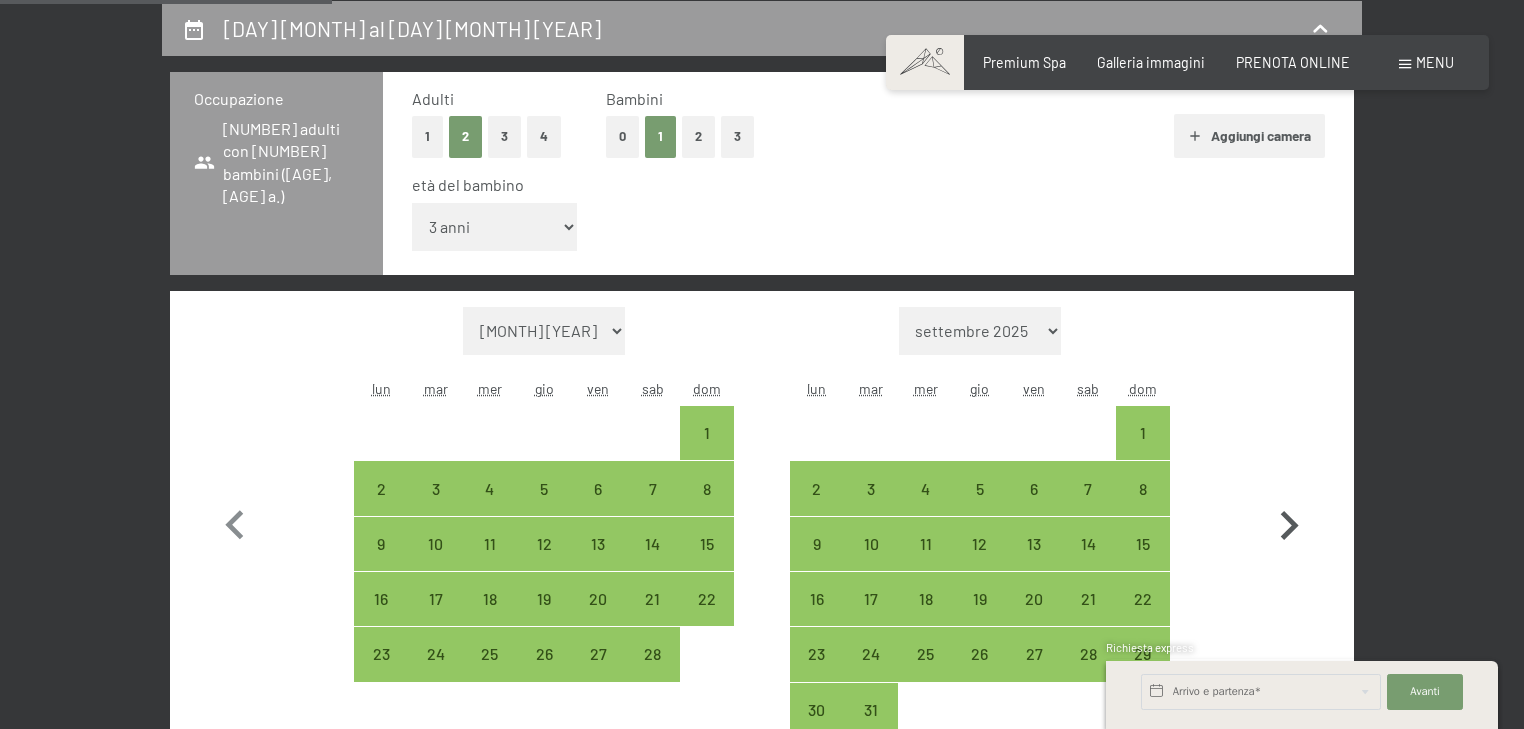 scroll, scrollTop: 513, scrollLeft: 0, axis: vertical 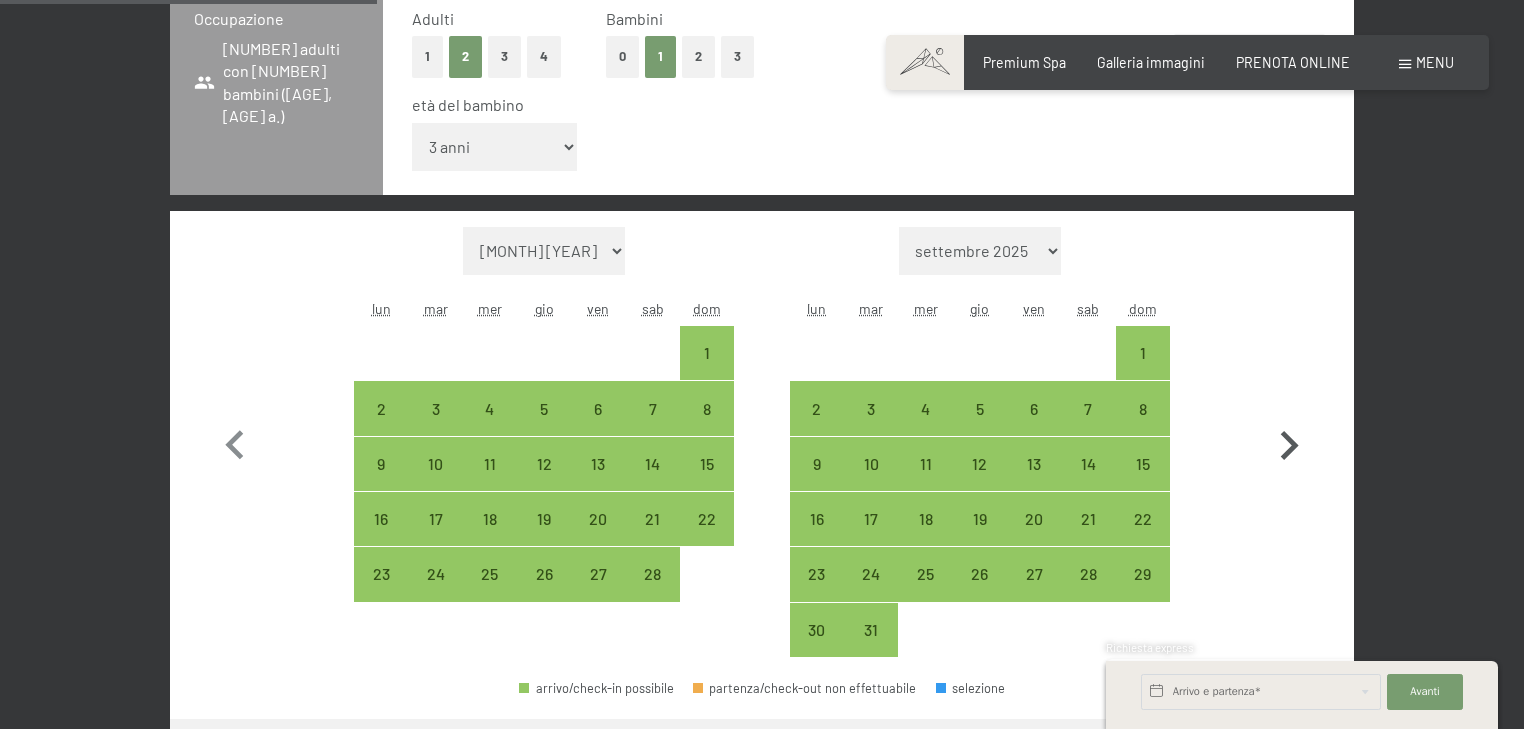 click 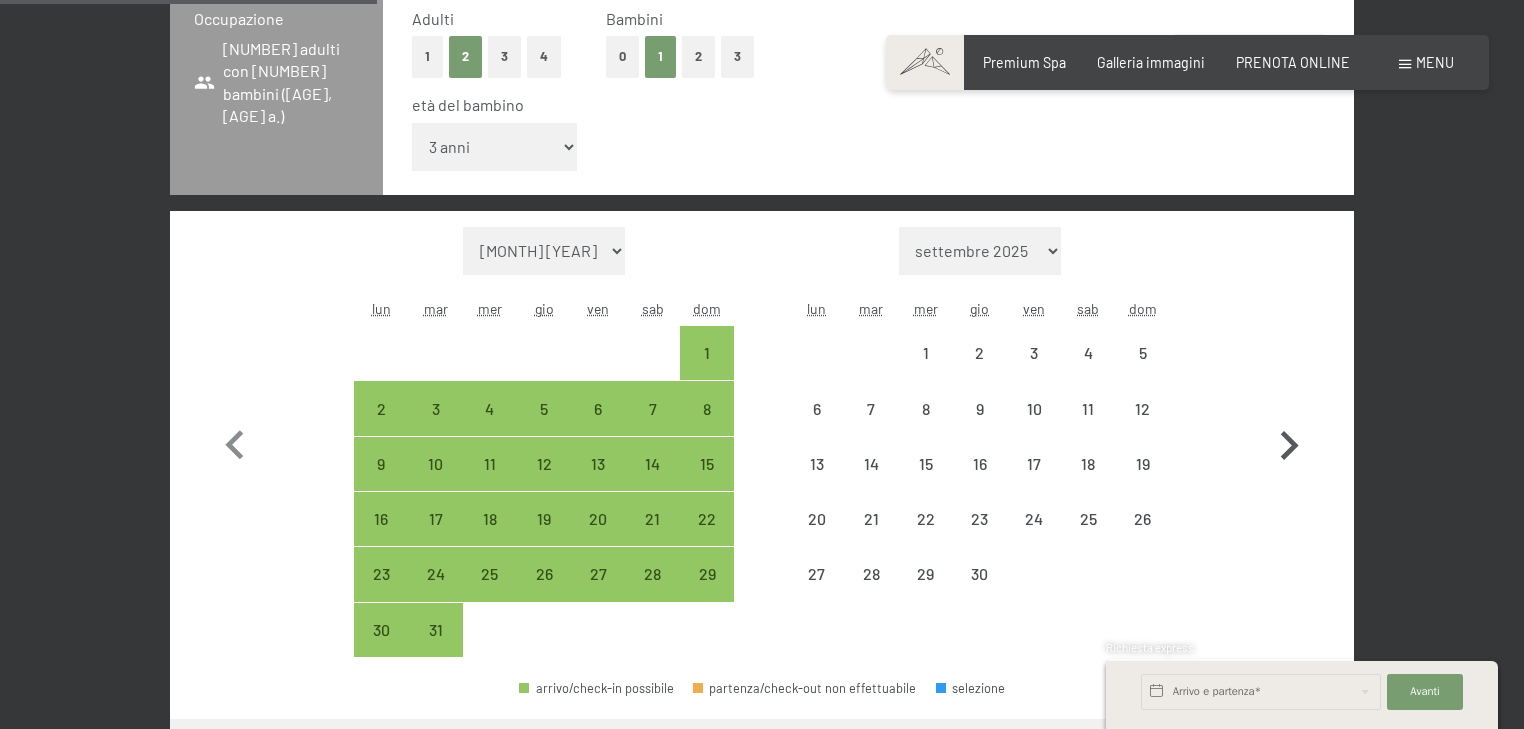 select on "[DATE]" 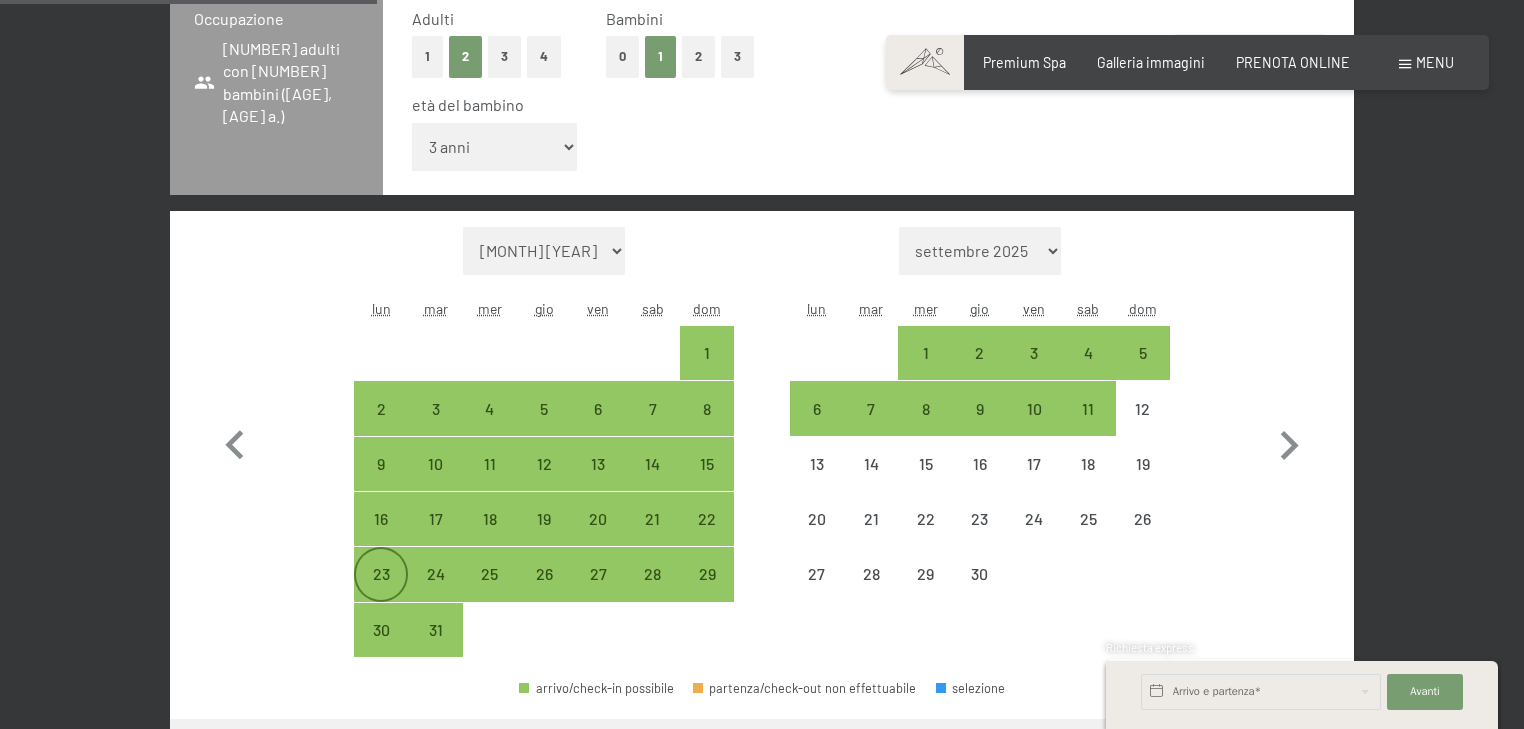 click on "23" at bounding box center [381, 591] 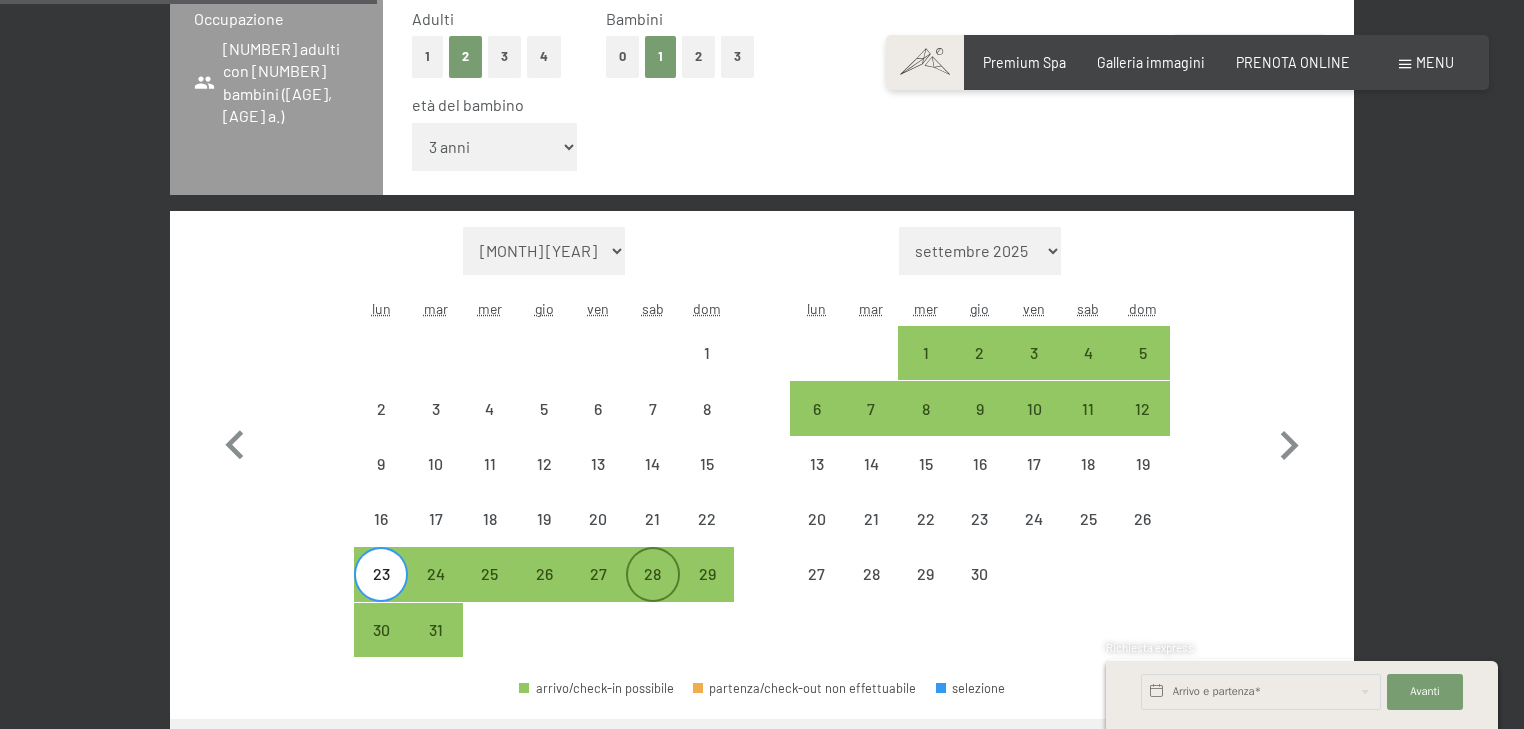 click on "28" at bounding box center (653, 591) 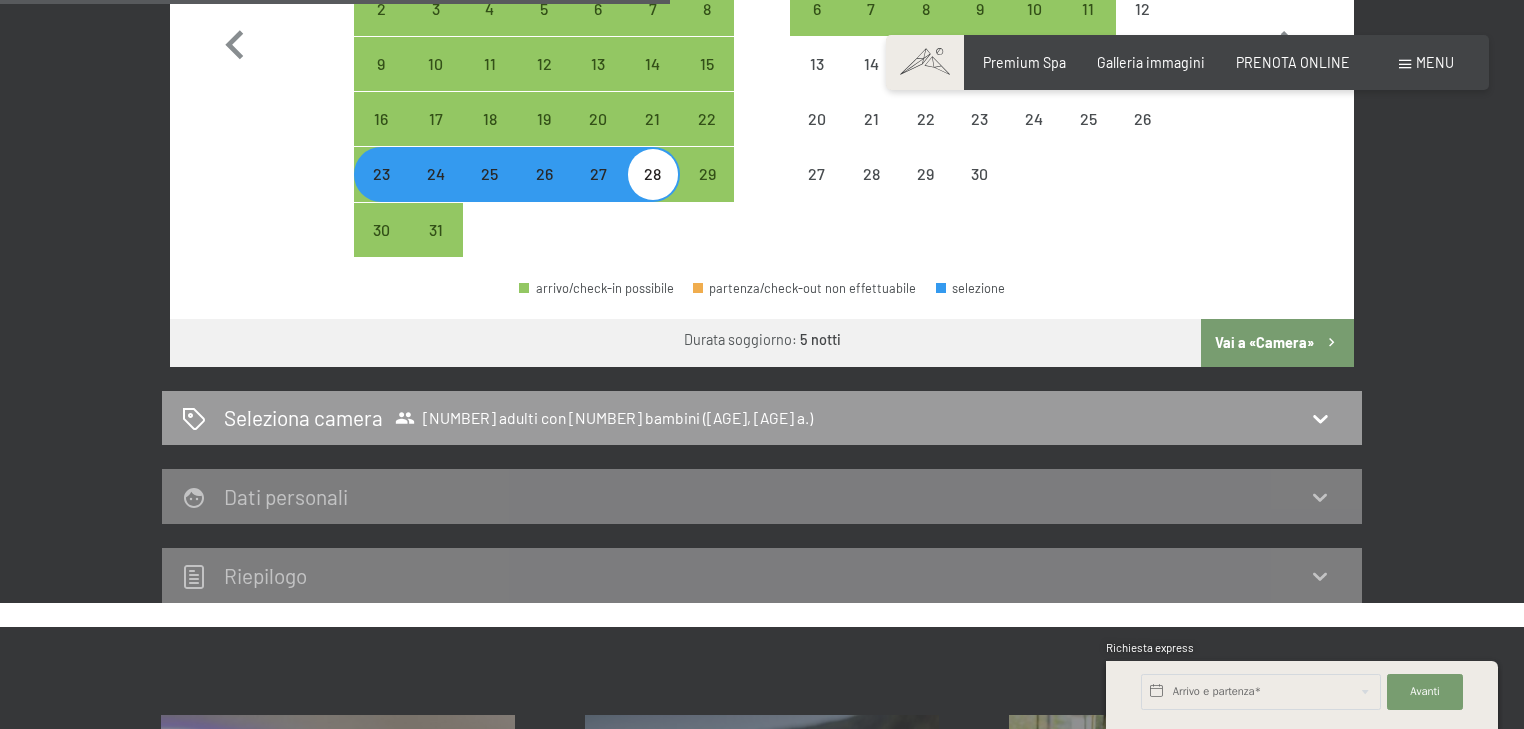 click on "Vai a «Camera»" at bounding box center [1277, 343] 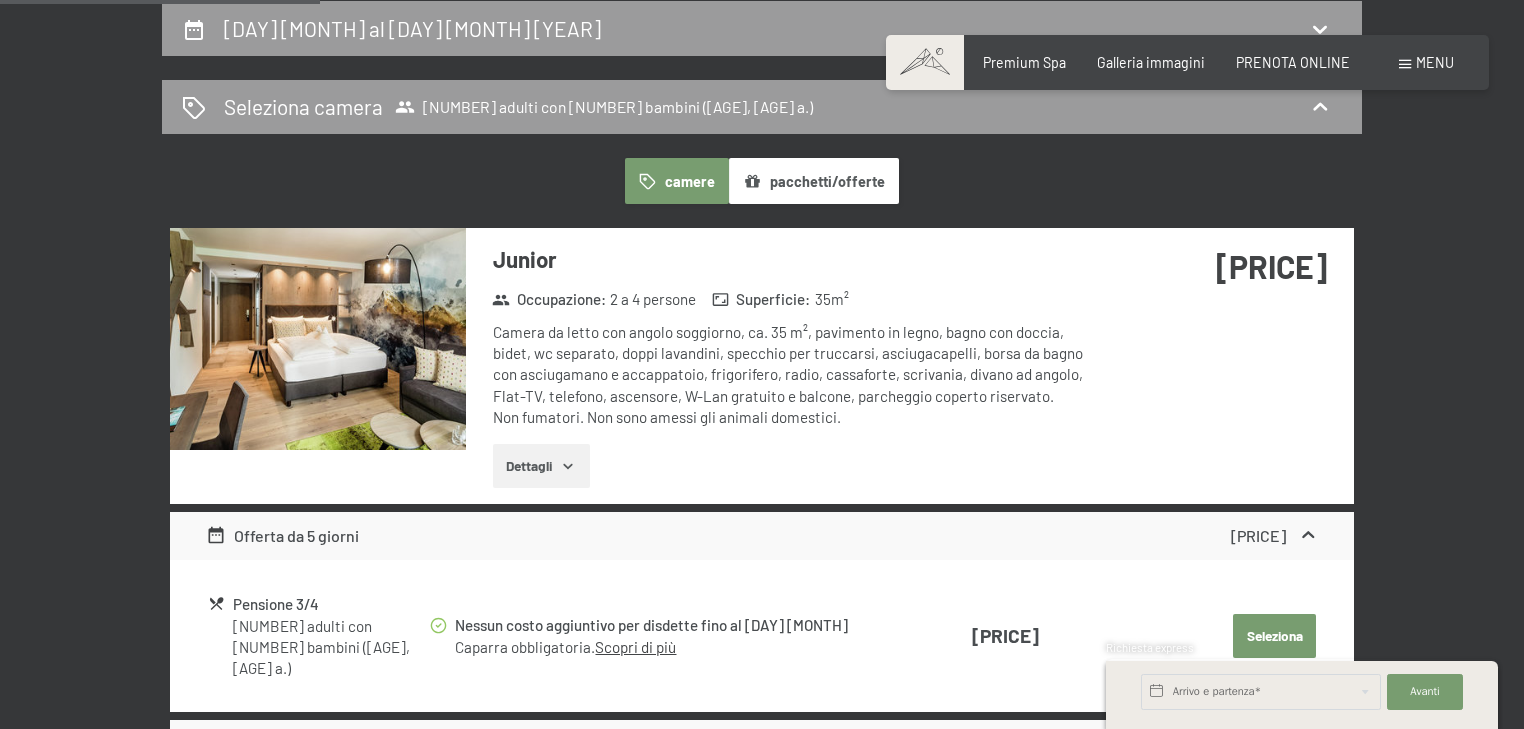 click 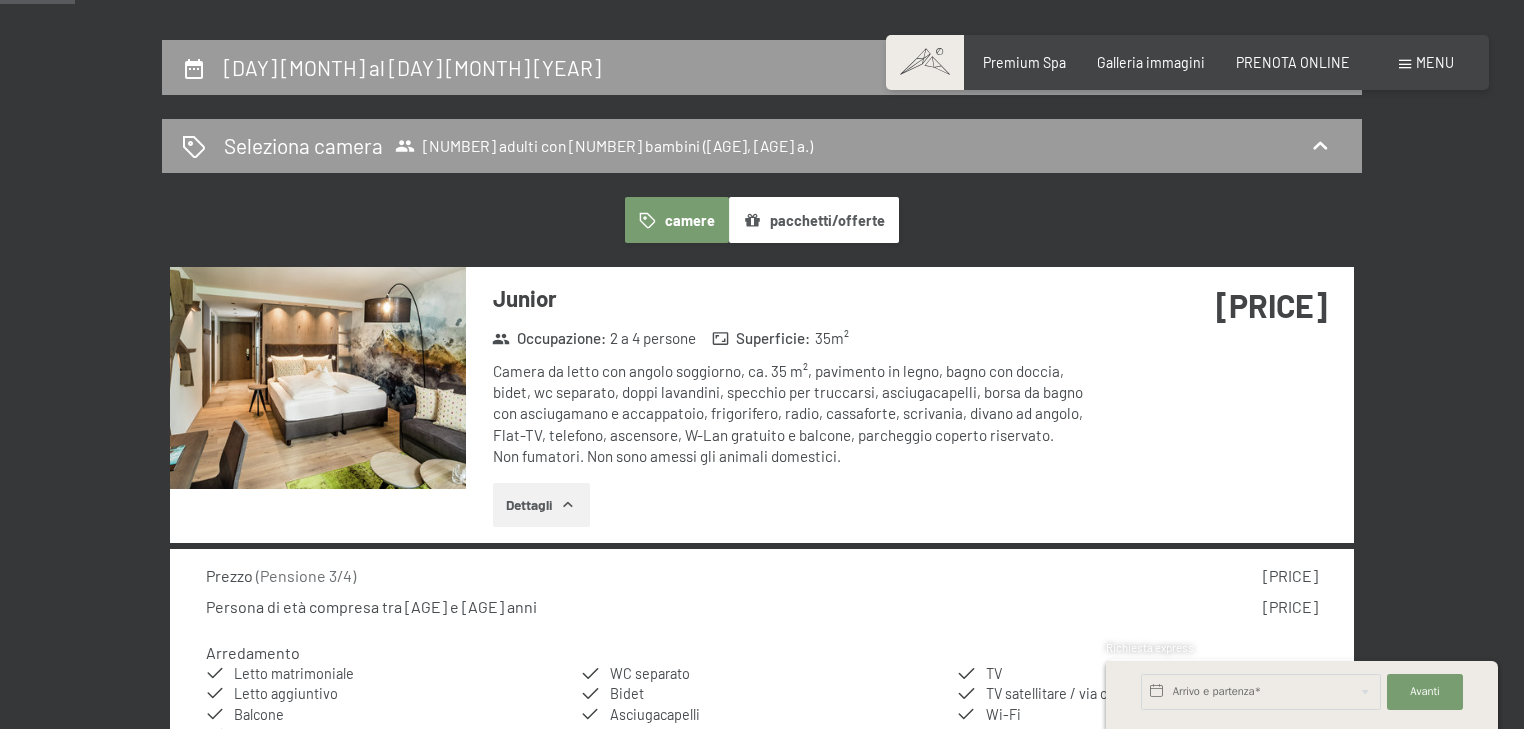 scroll, scrollTop: 353, scrollLeft: 0, axis: vertical 